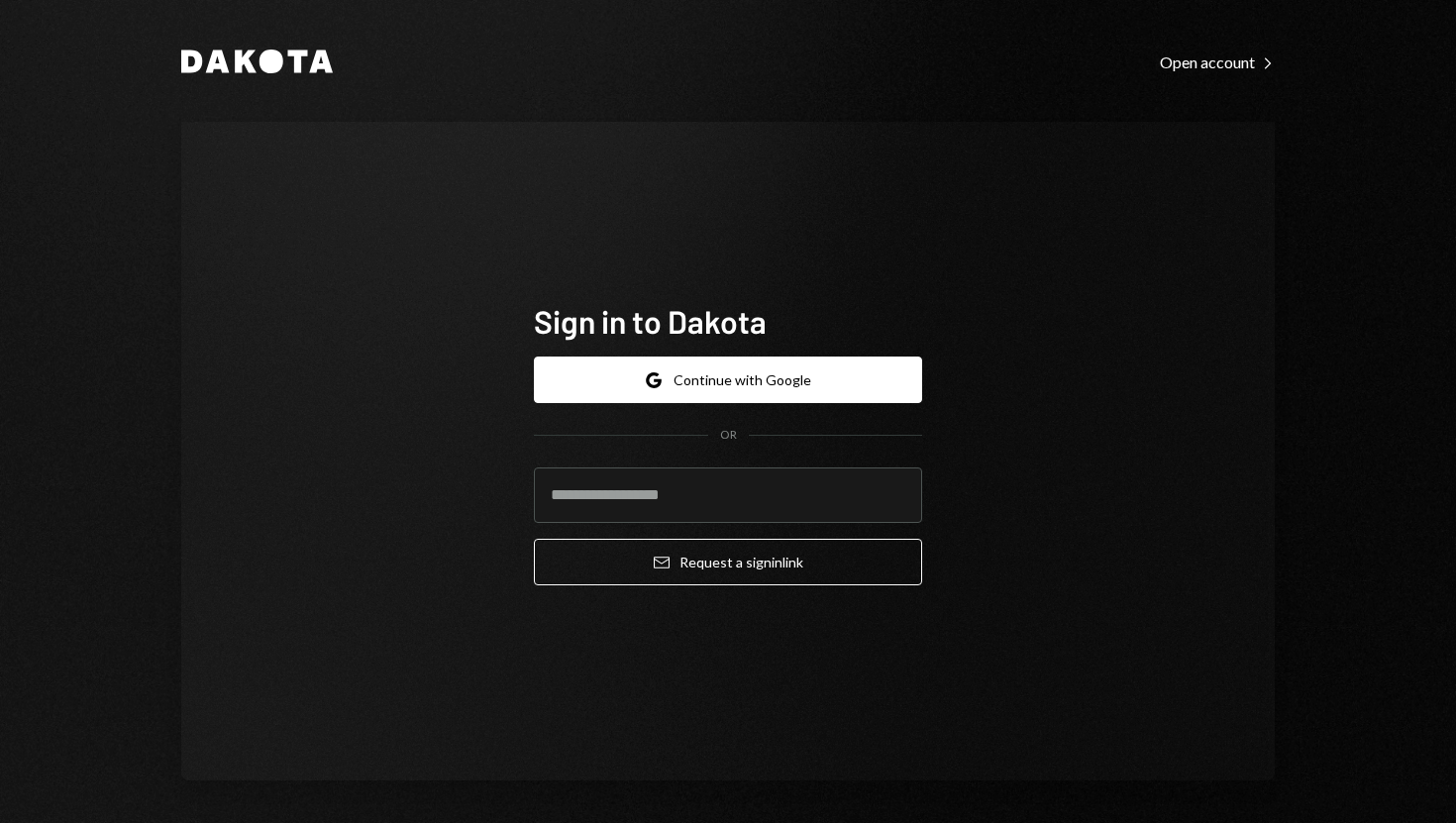 scroll, scrollTop: 0, scrollLeft: 0, axis: both 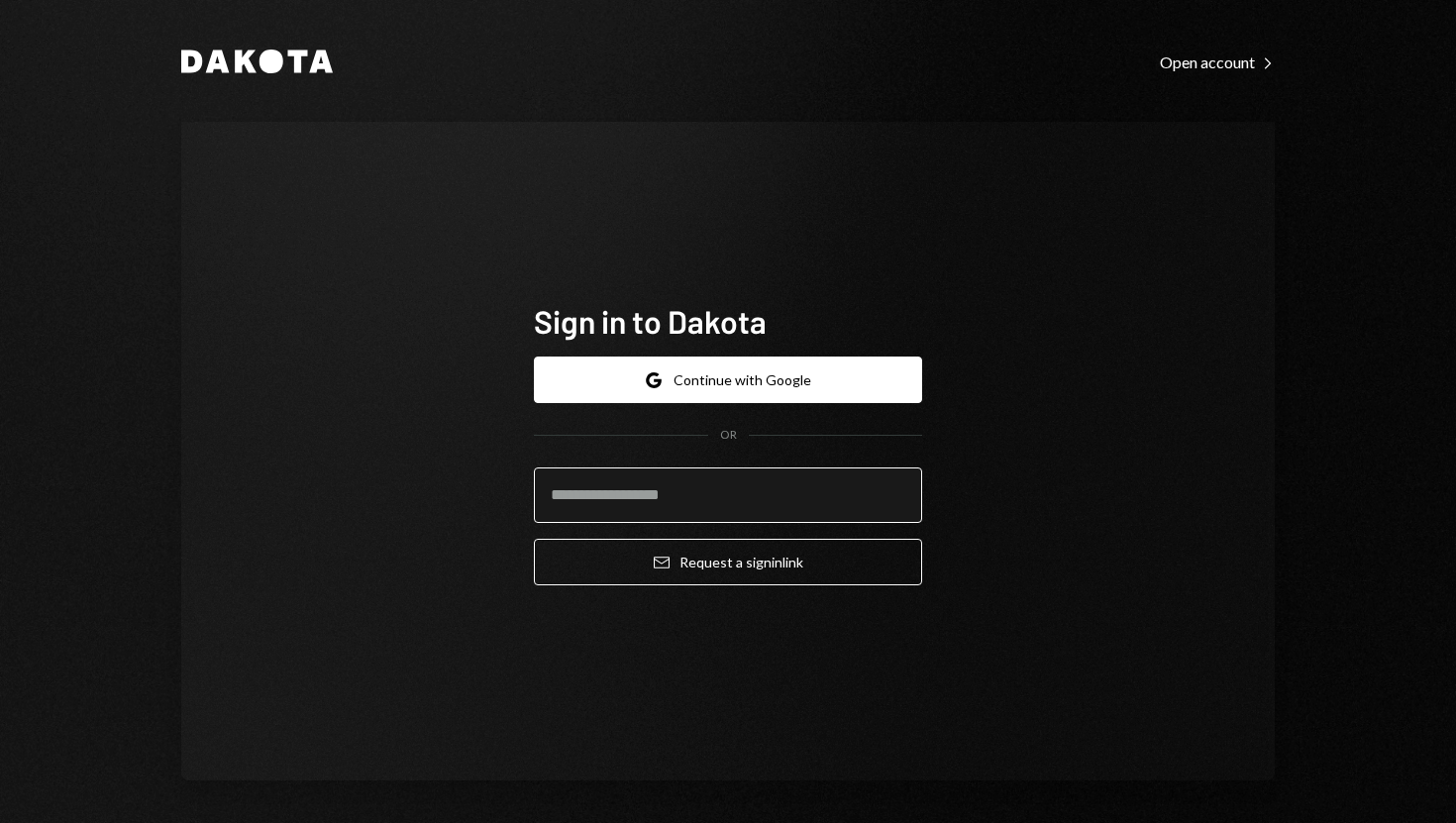 click at bounding box center (728, 495) 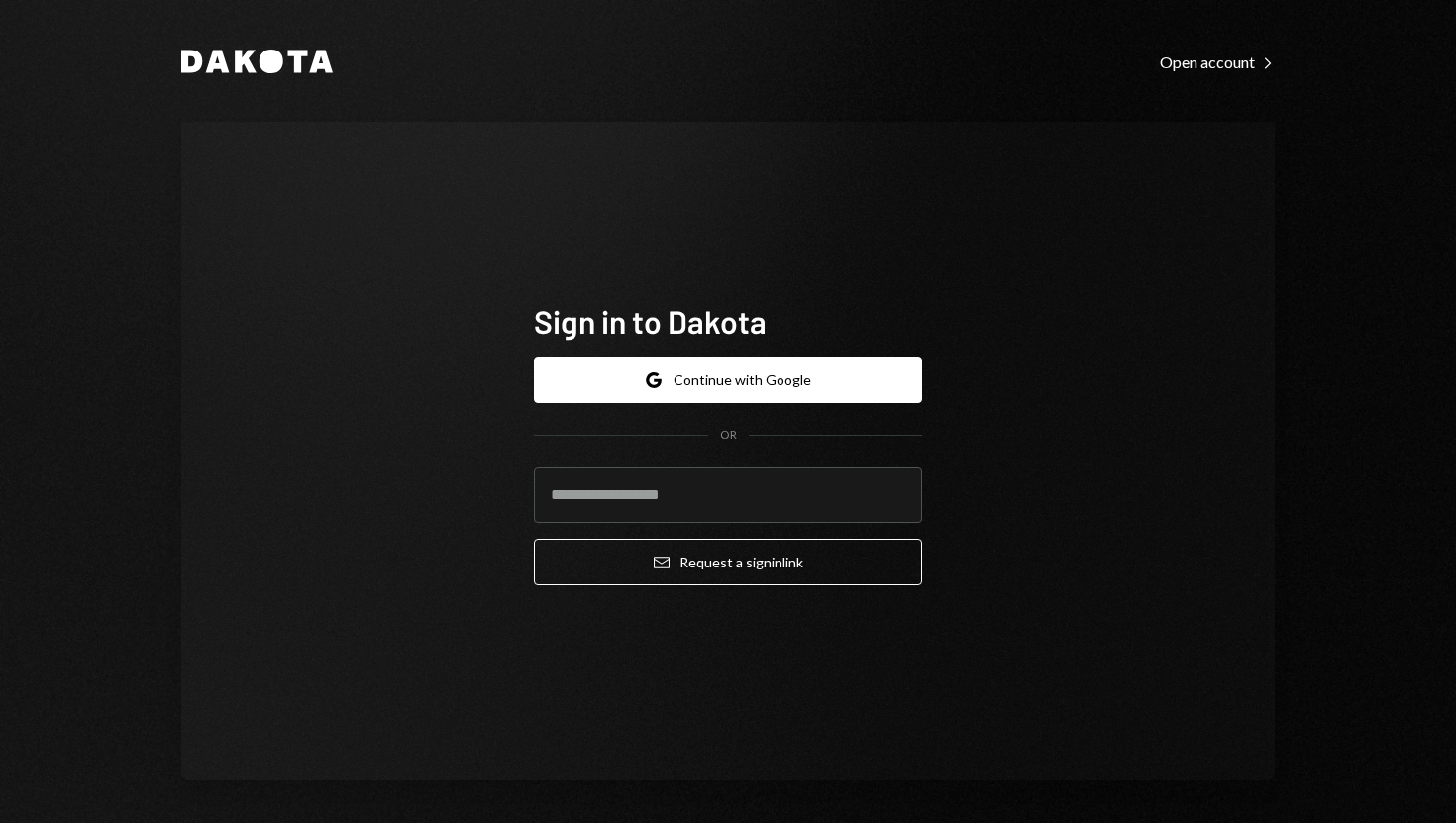 type on "**********" 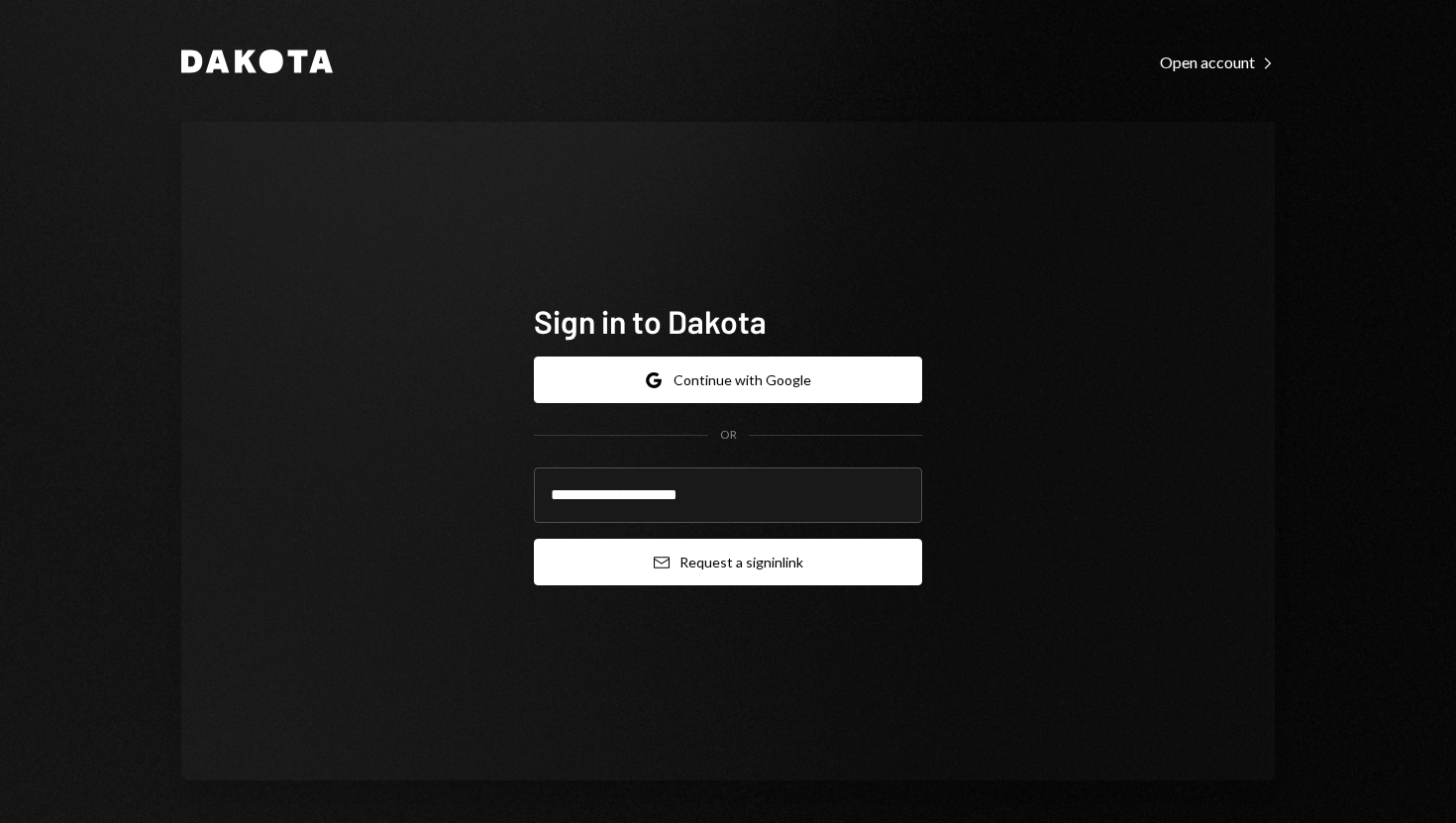 click on "Email Request a sign  in  link" at bounding box center [728, 562] 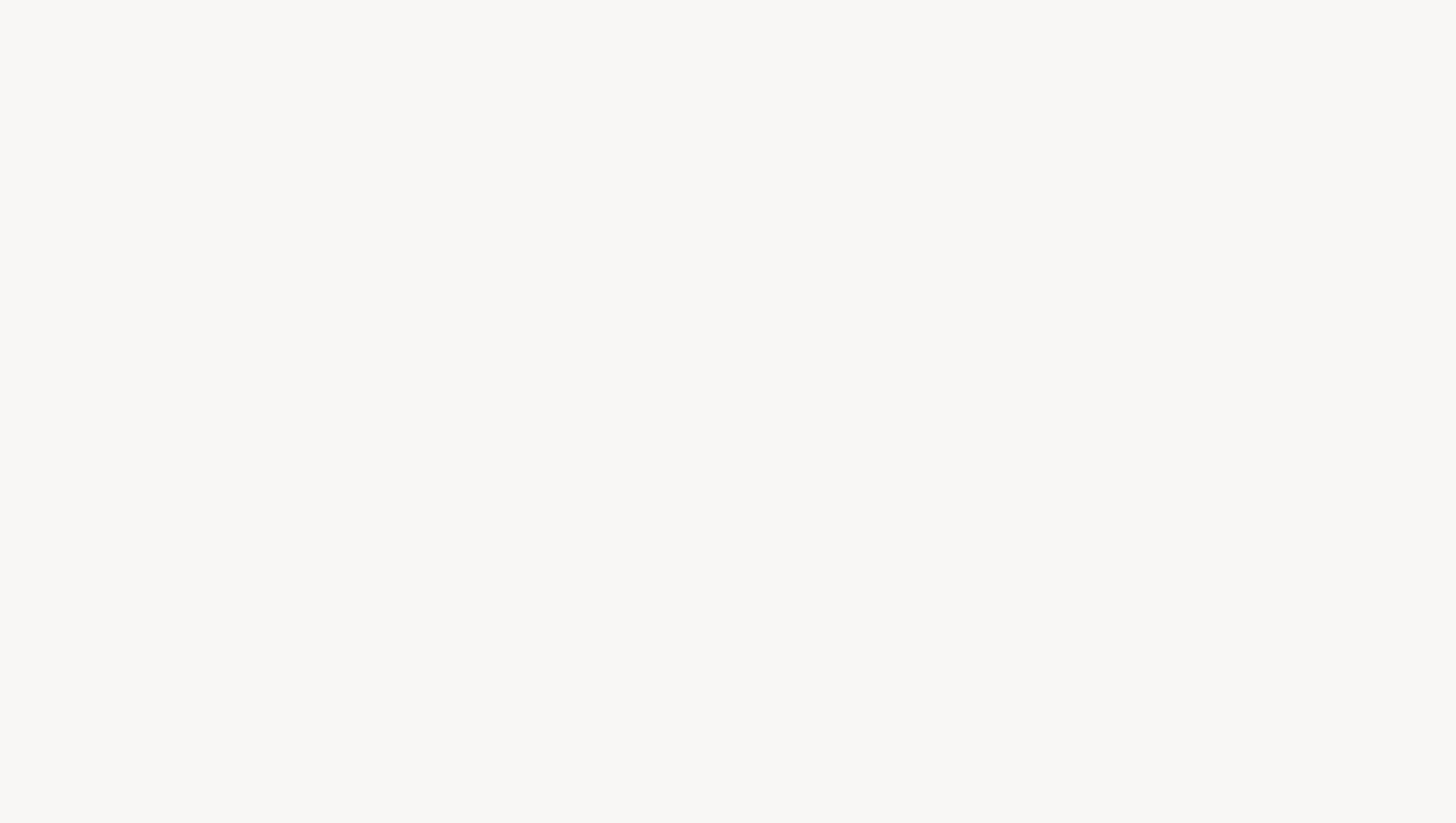 scroll, scrollTop: 0, scrollLeft: 0, axis: both 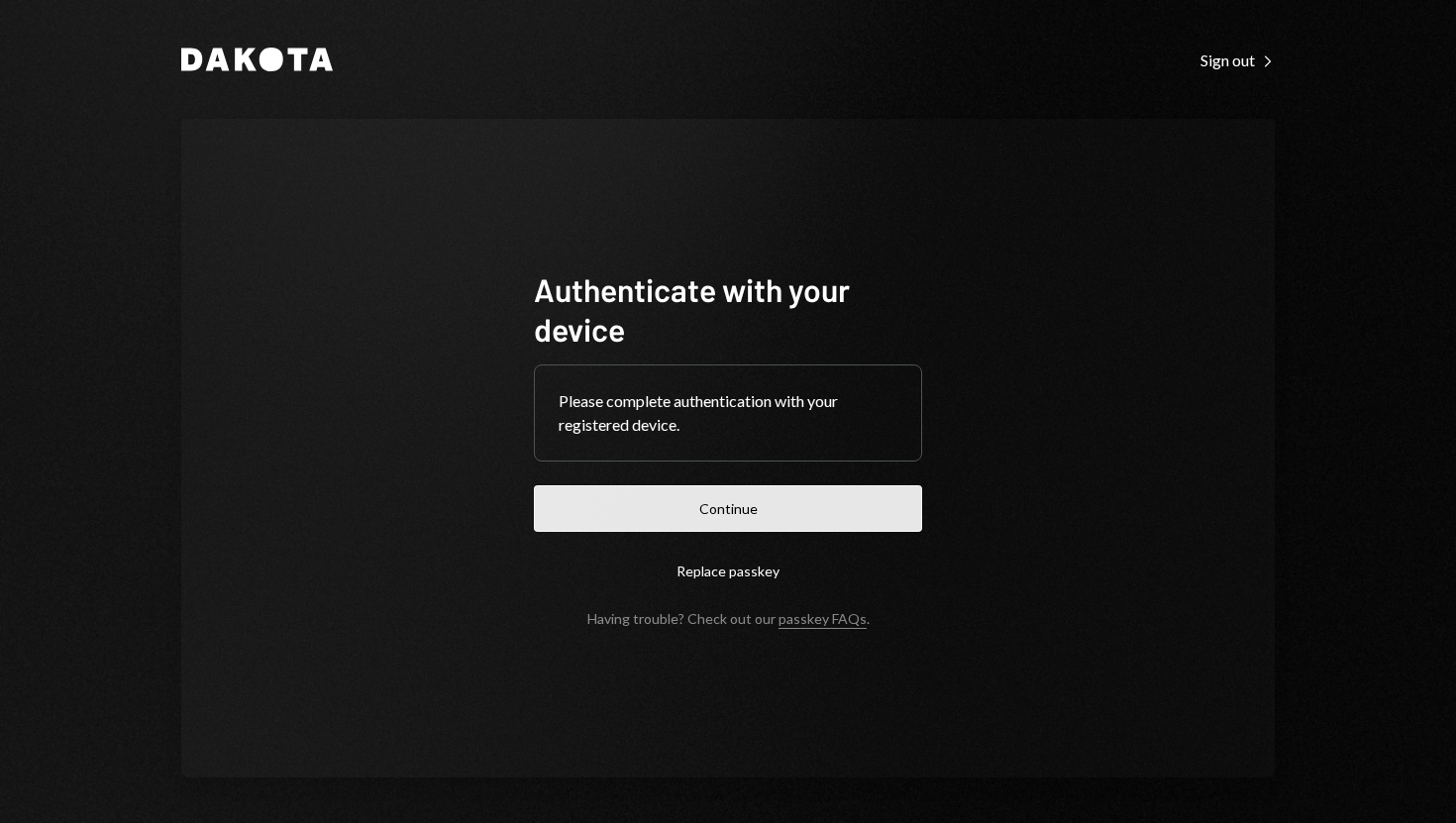 click on "Continue" at bounding box center (728, 508) 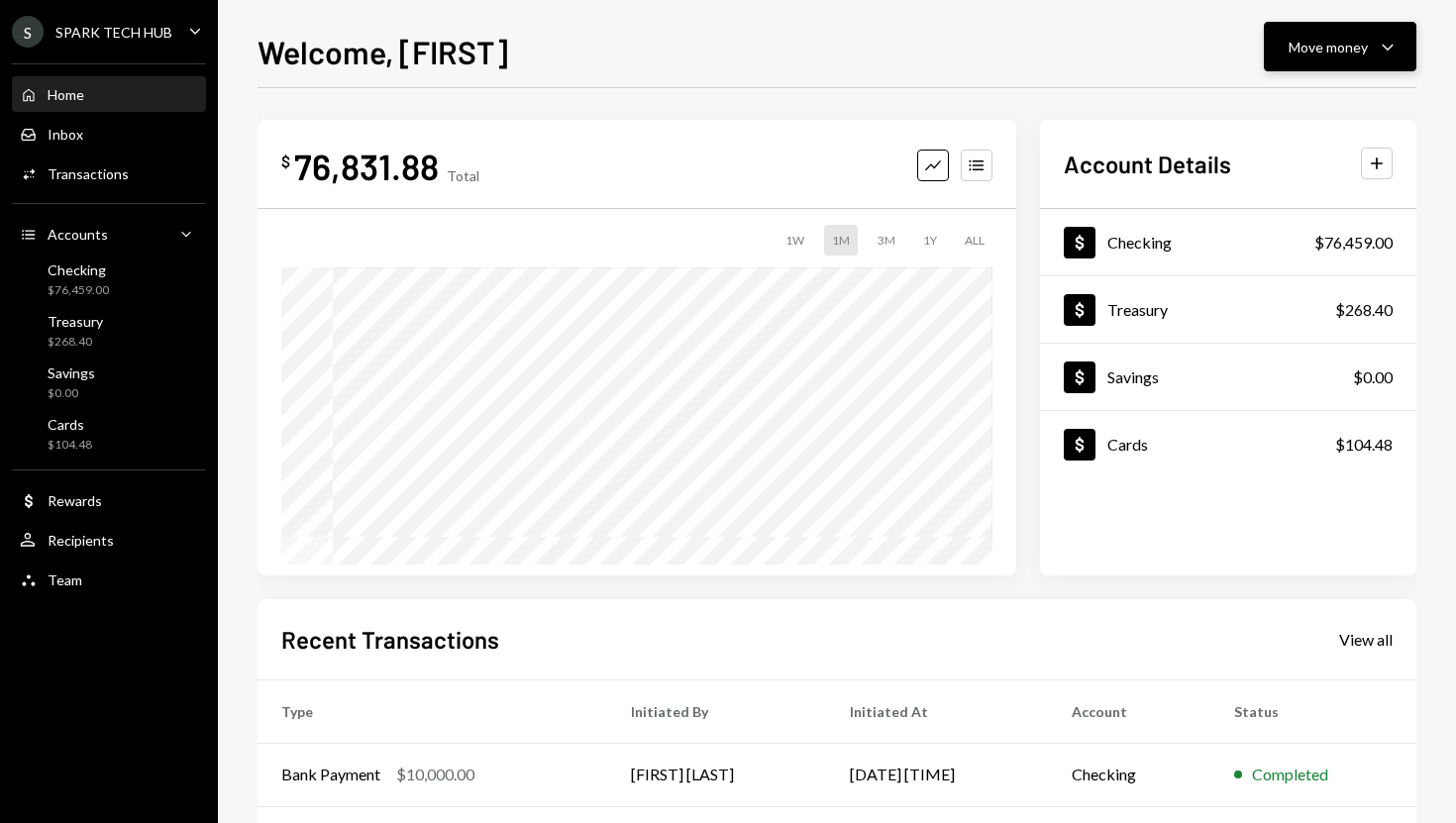 click on "Move money Caret Down" at bounding box center [1340, 47] 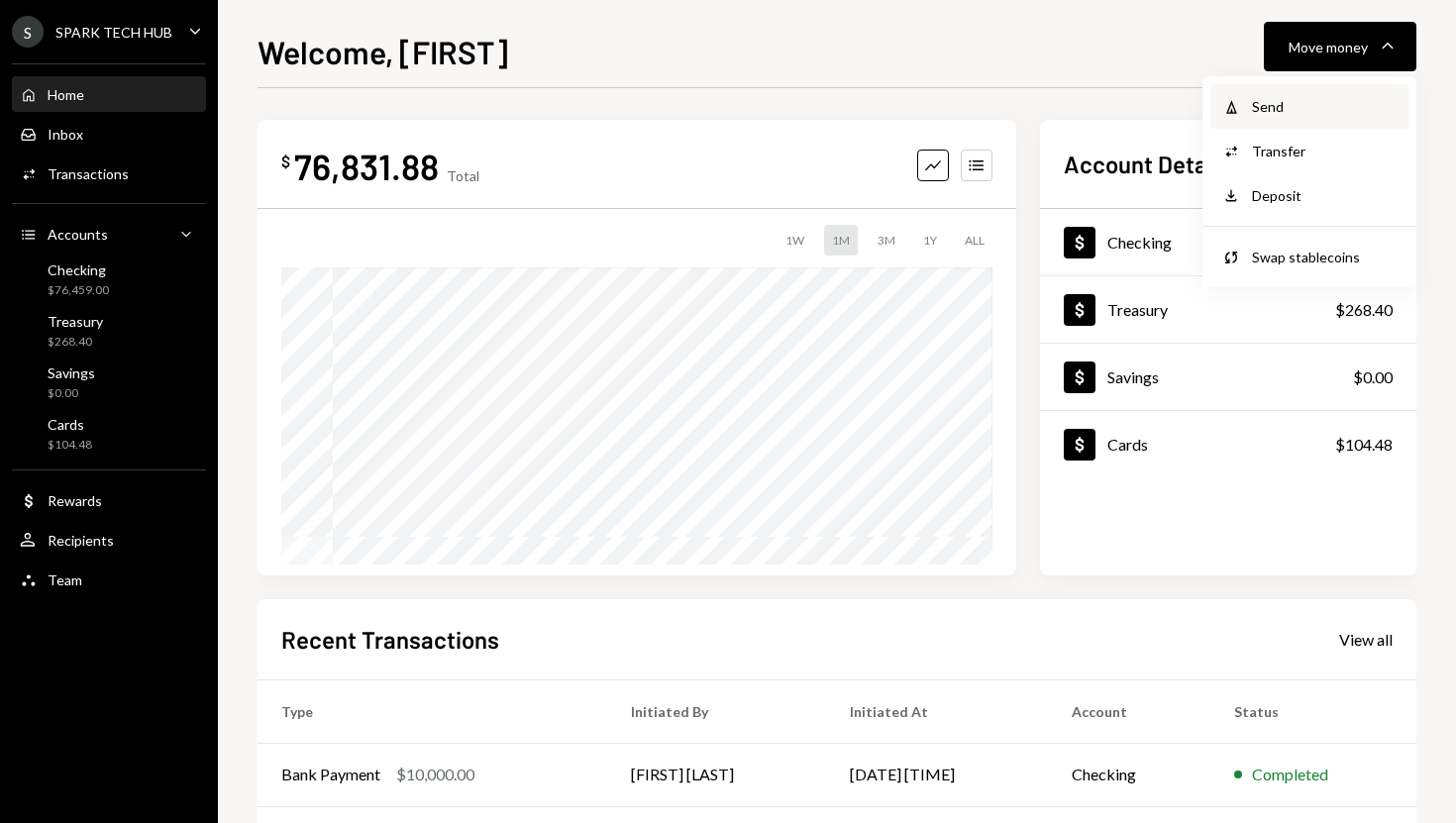 click on "Send" at bounding box center (1324, 106) 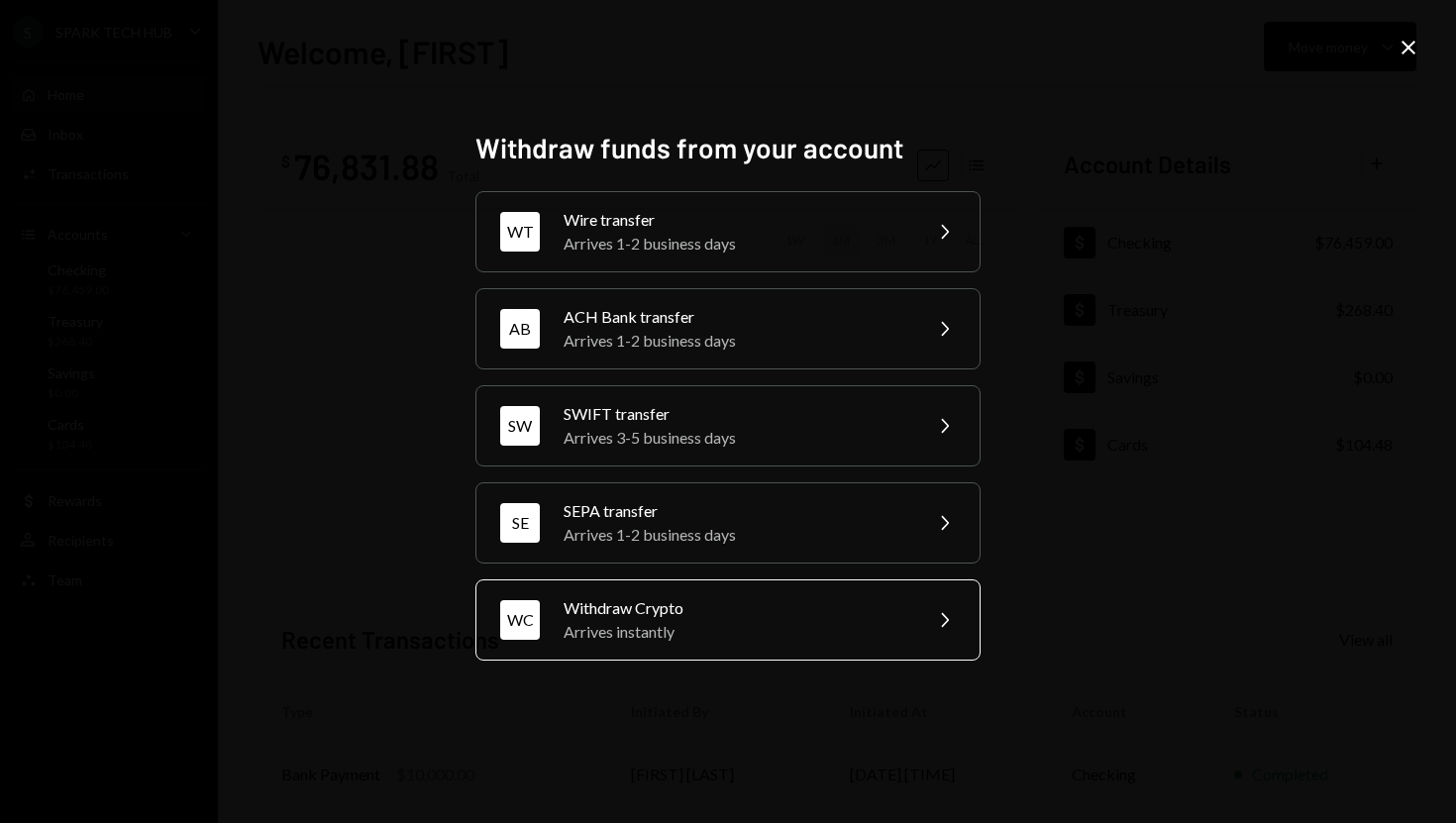 click on "Withdraw Crypto" at bounding box center [736, 608] 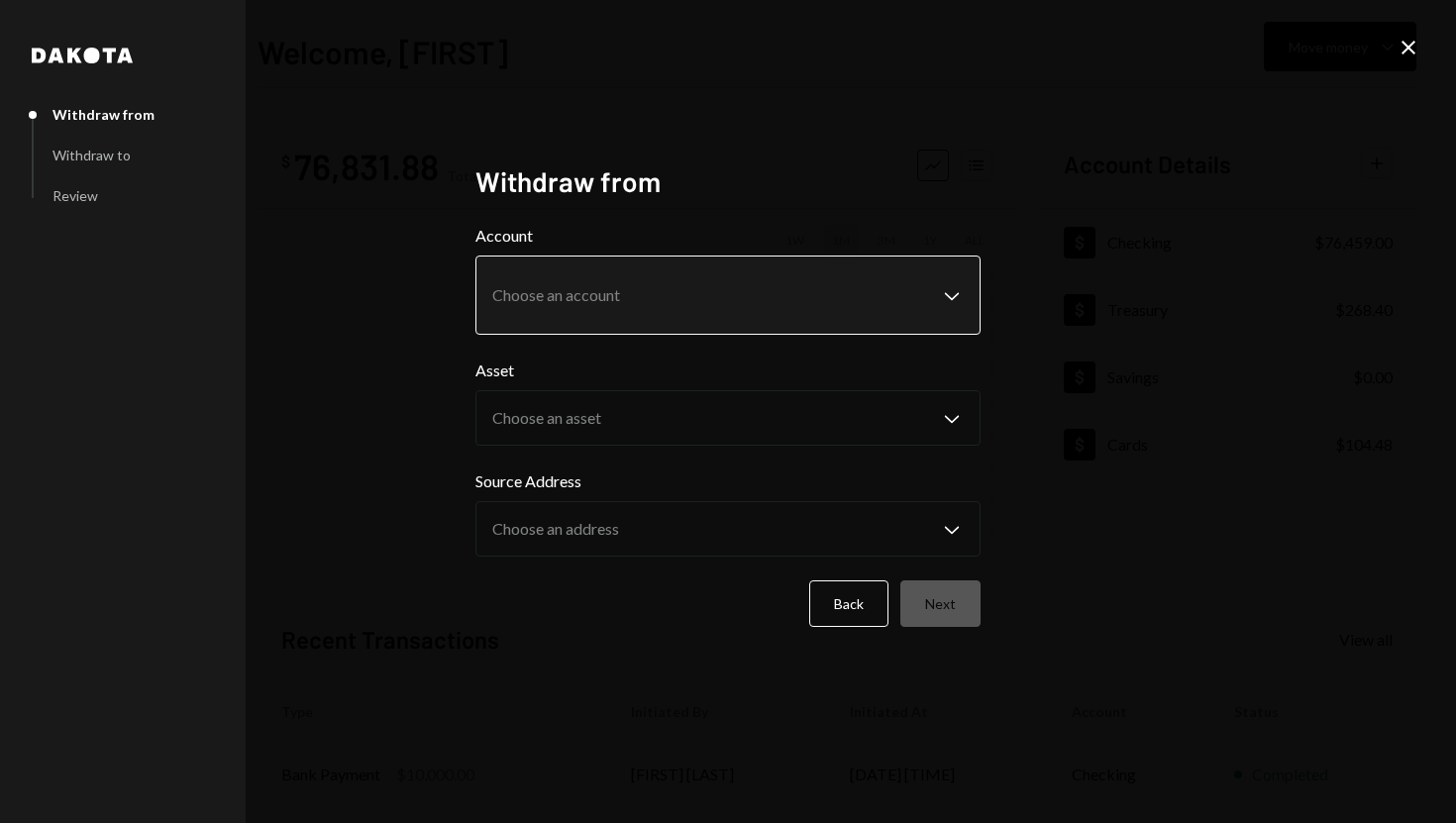 click on "**********" at bounding box center [728, 411] 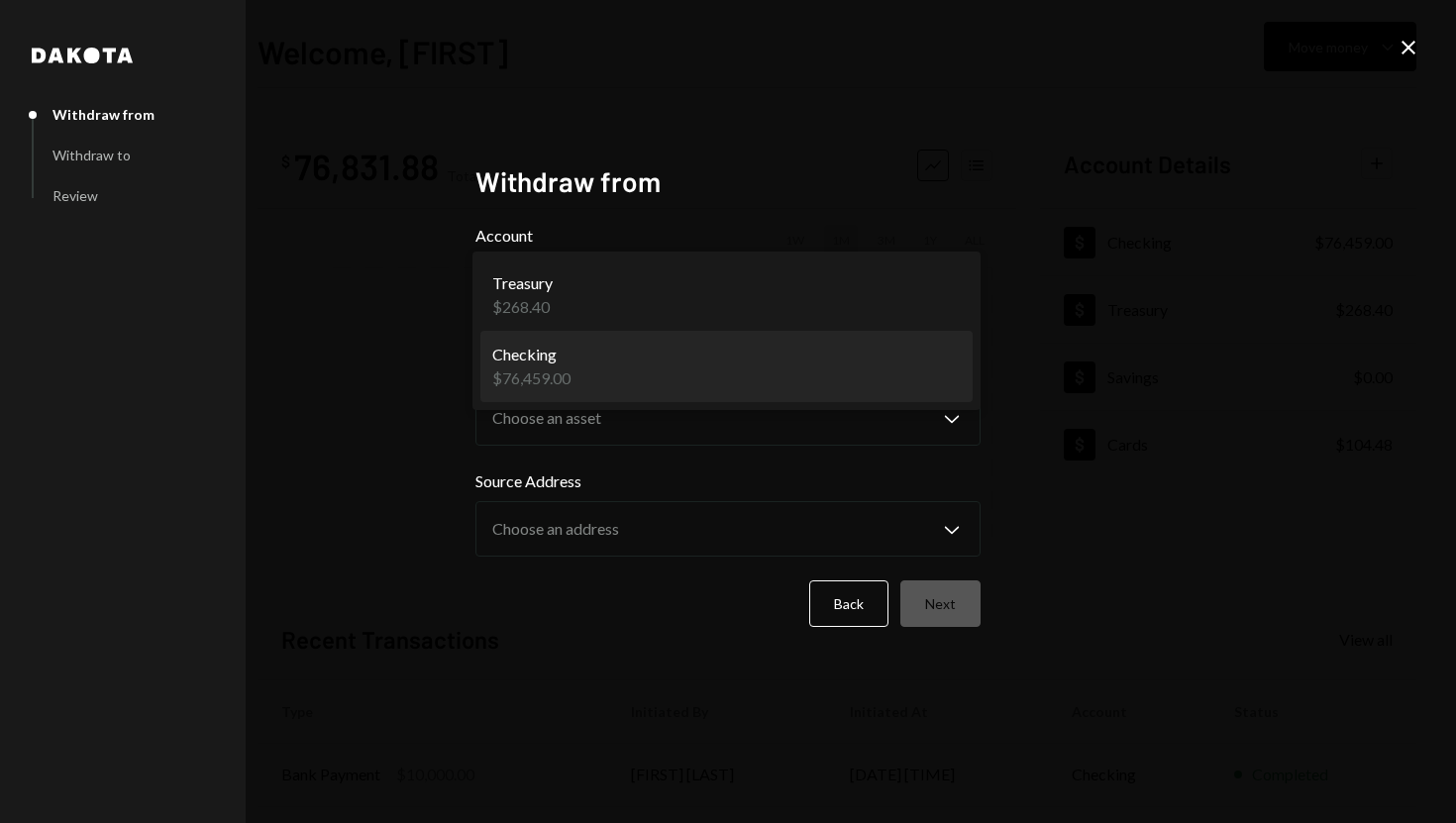 select on "**********" 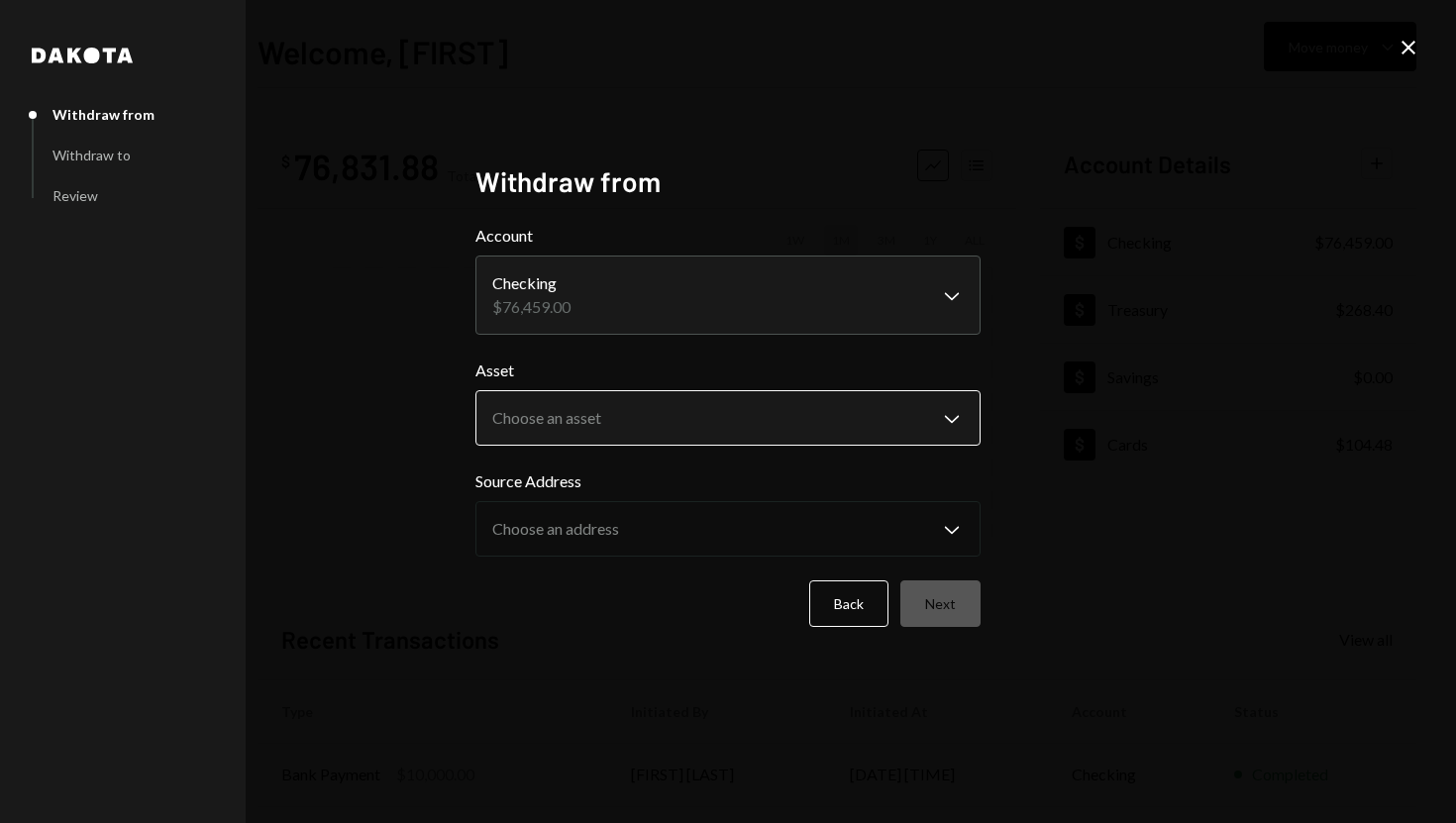click on "**********" at bounding box center (728, 411) 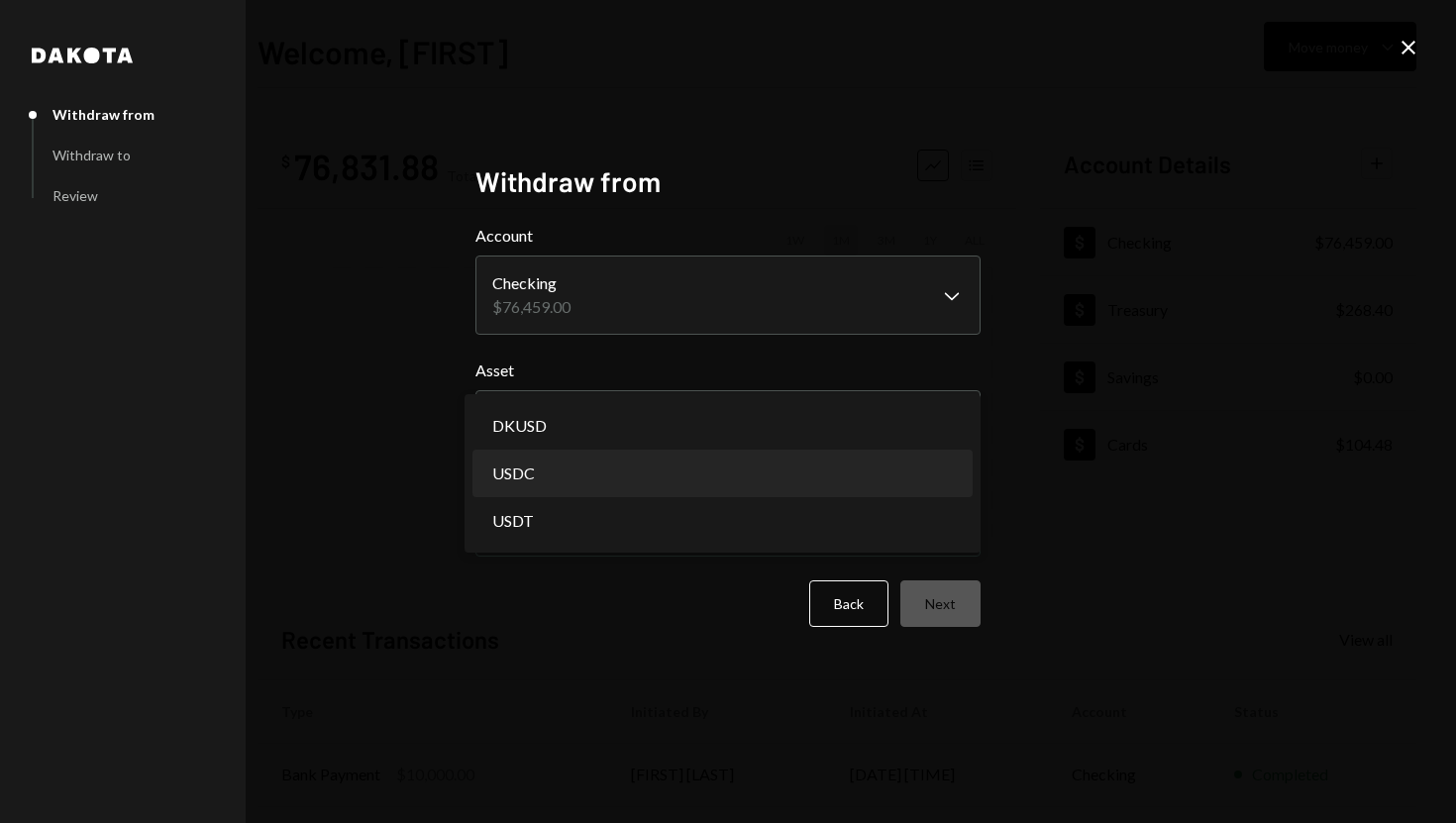 select on "****" 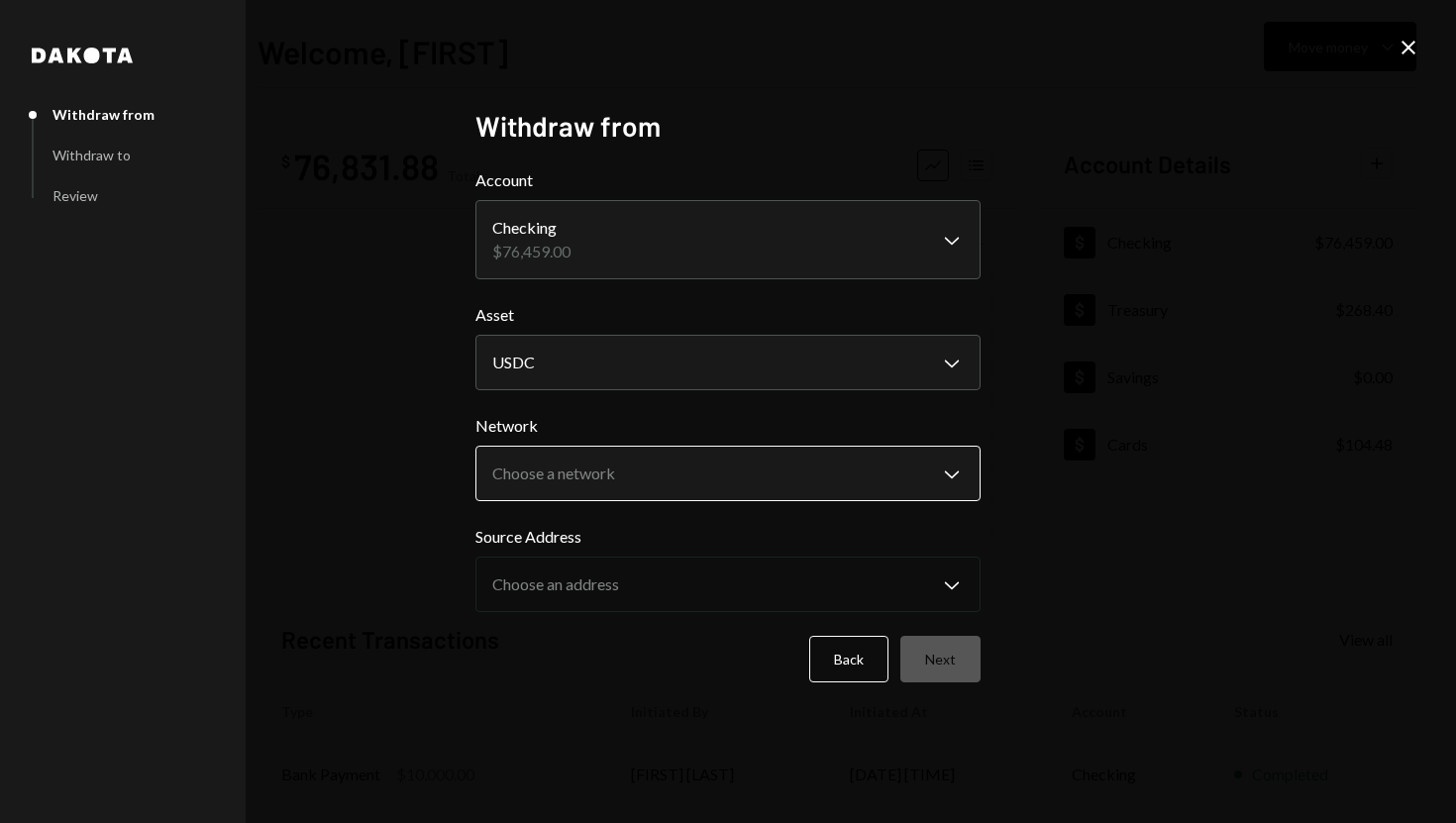 click on "**********" at bounding box center (728, 411) 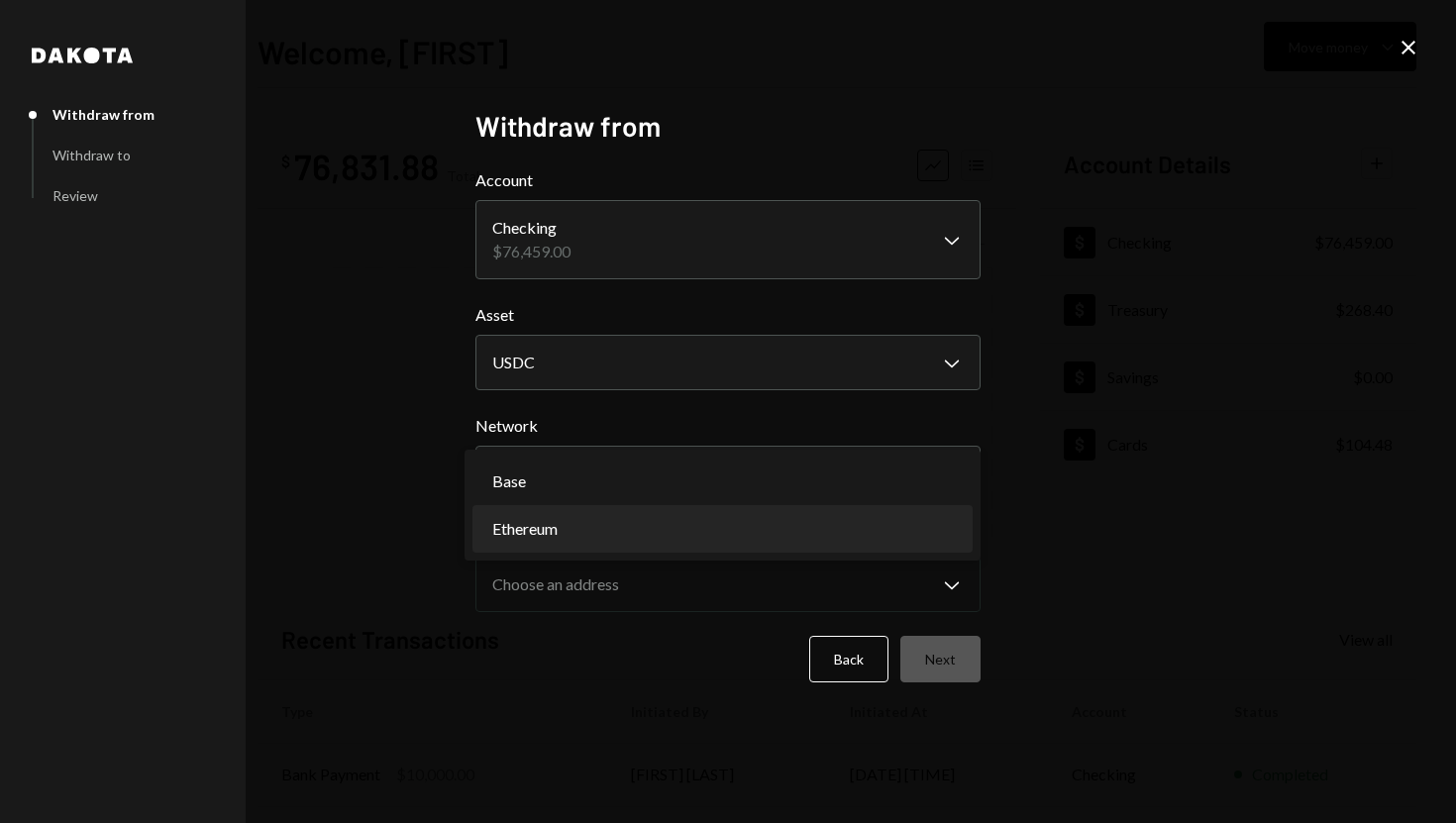 select on "**********" 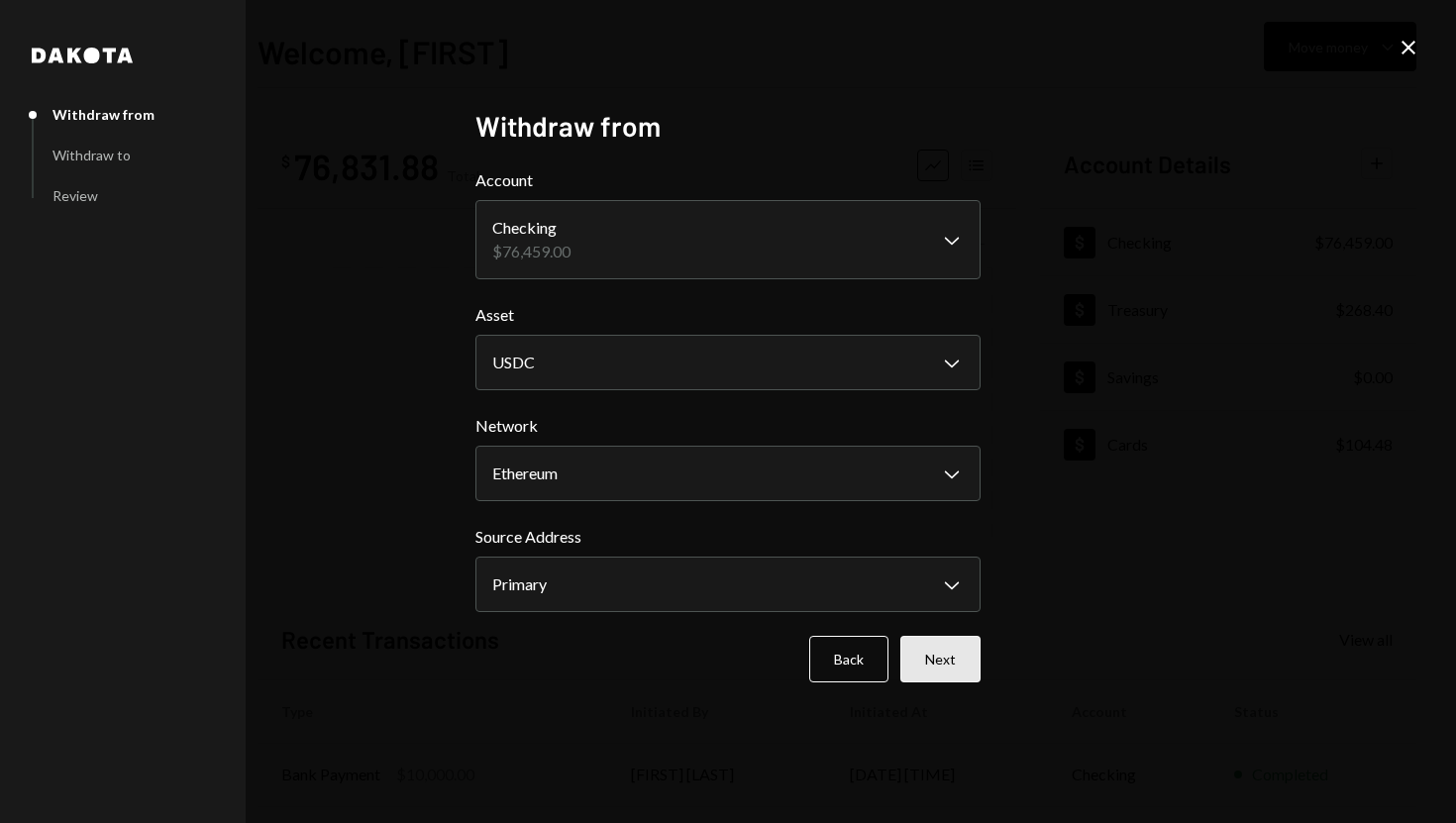 click on "Next" at bounding box center (940, 659) 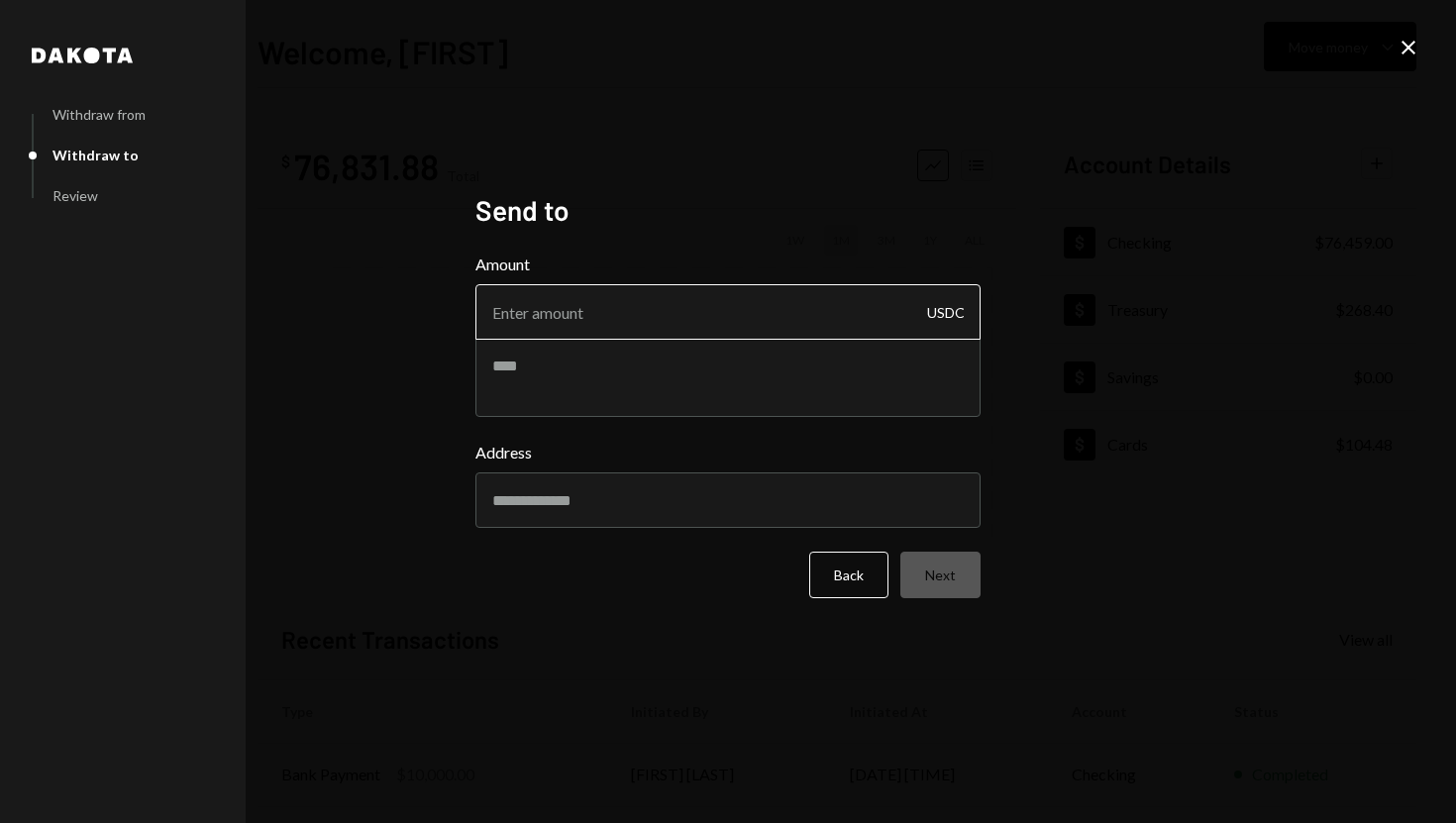 click on "Amount" at bounding box center [728, 312] 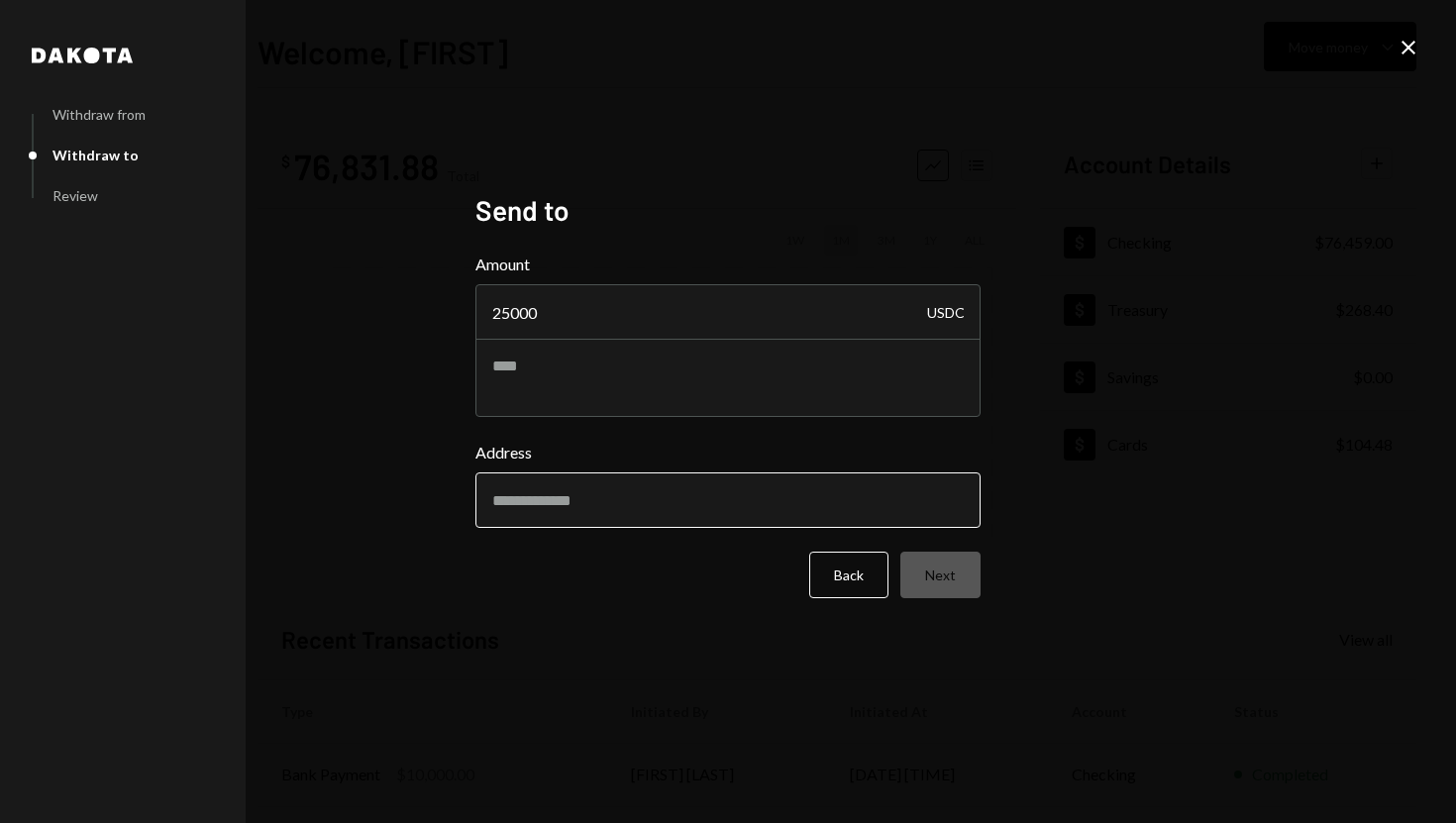 type on "25000" 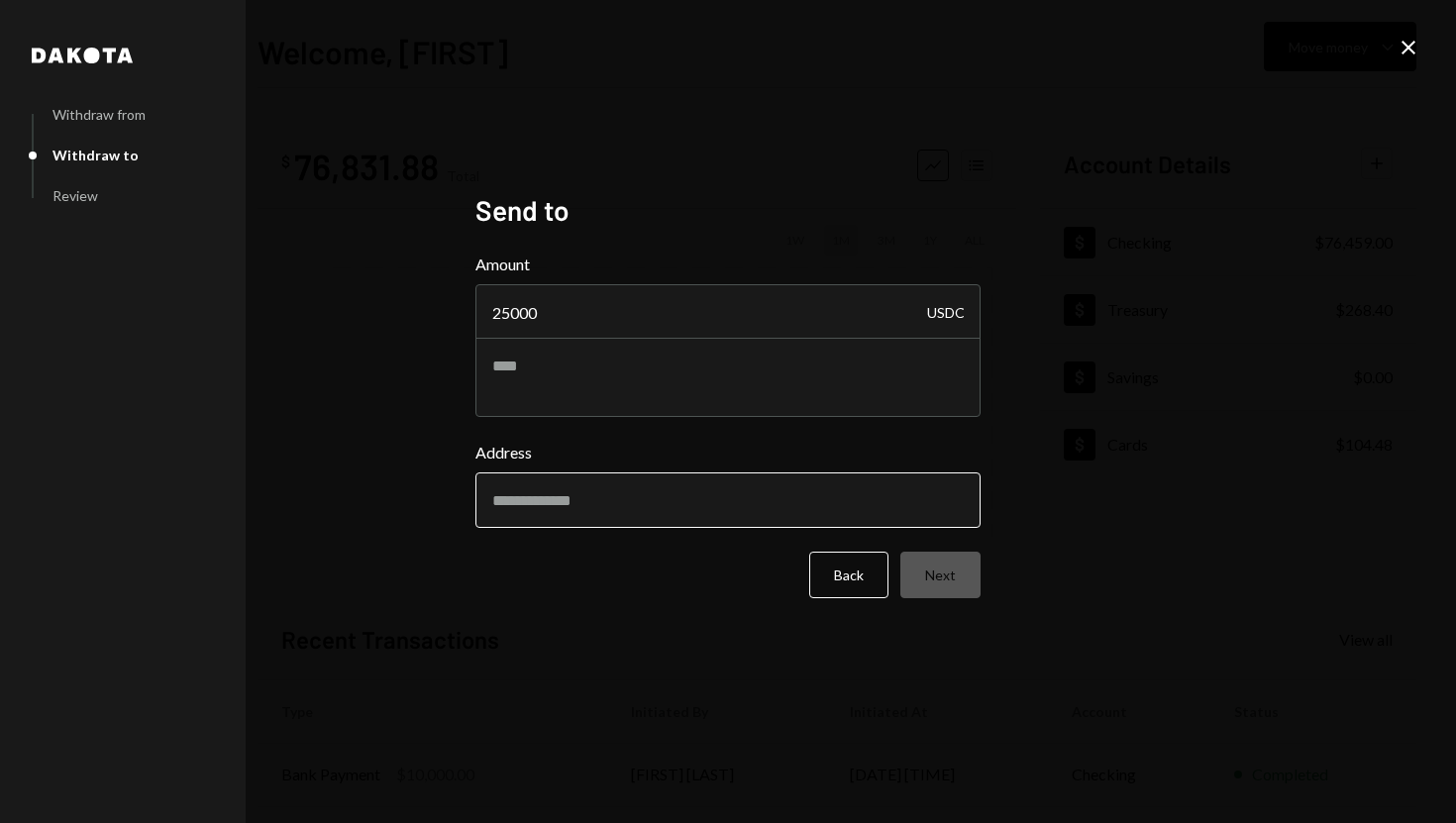 click on "Address" at bounding box center (728, 500) 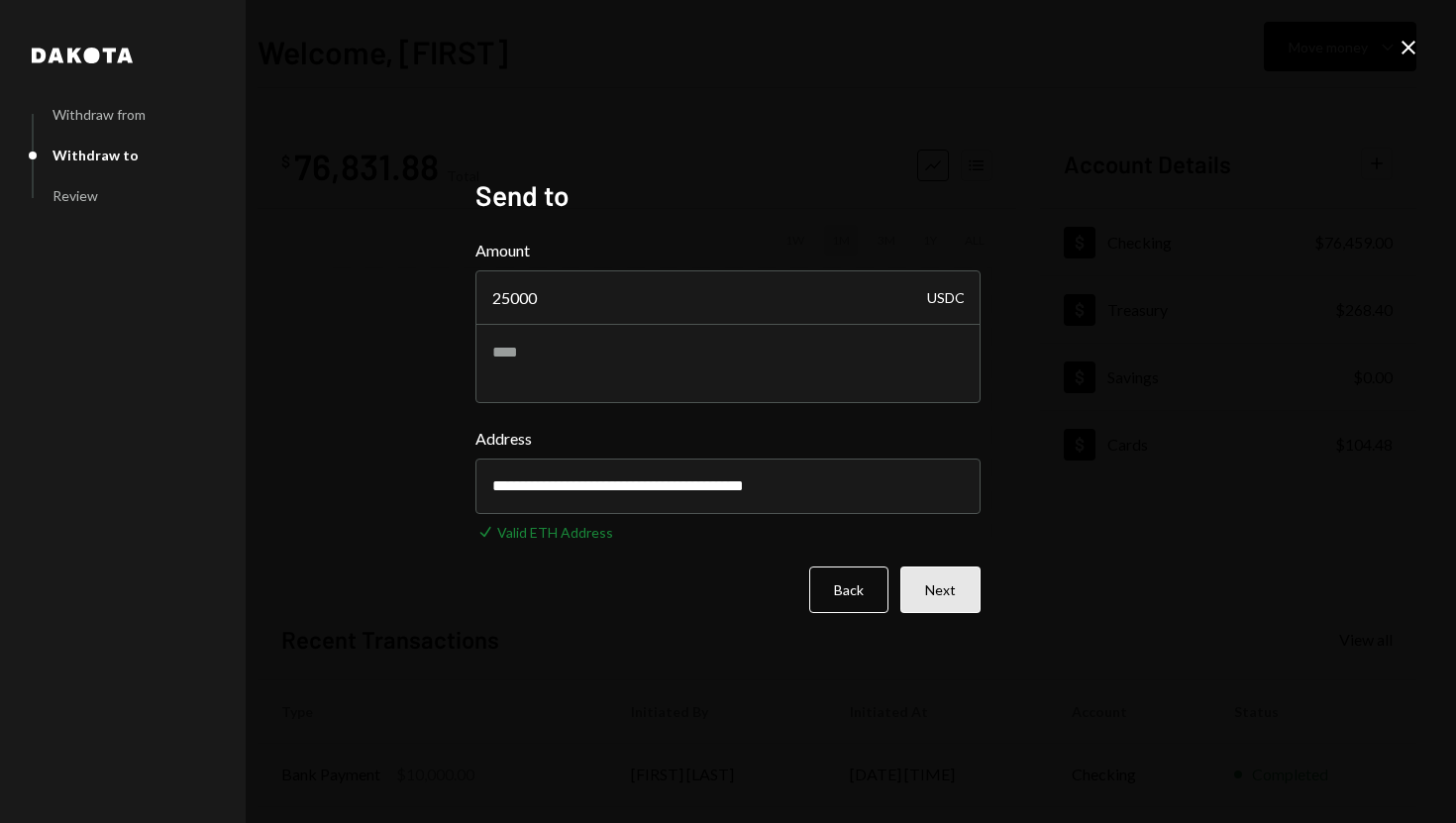 click on "Next" at bounding box center (940, 589) 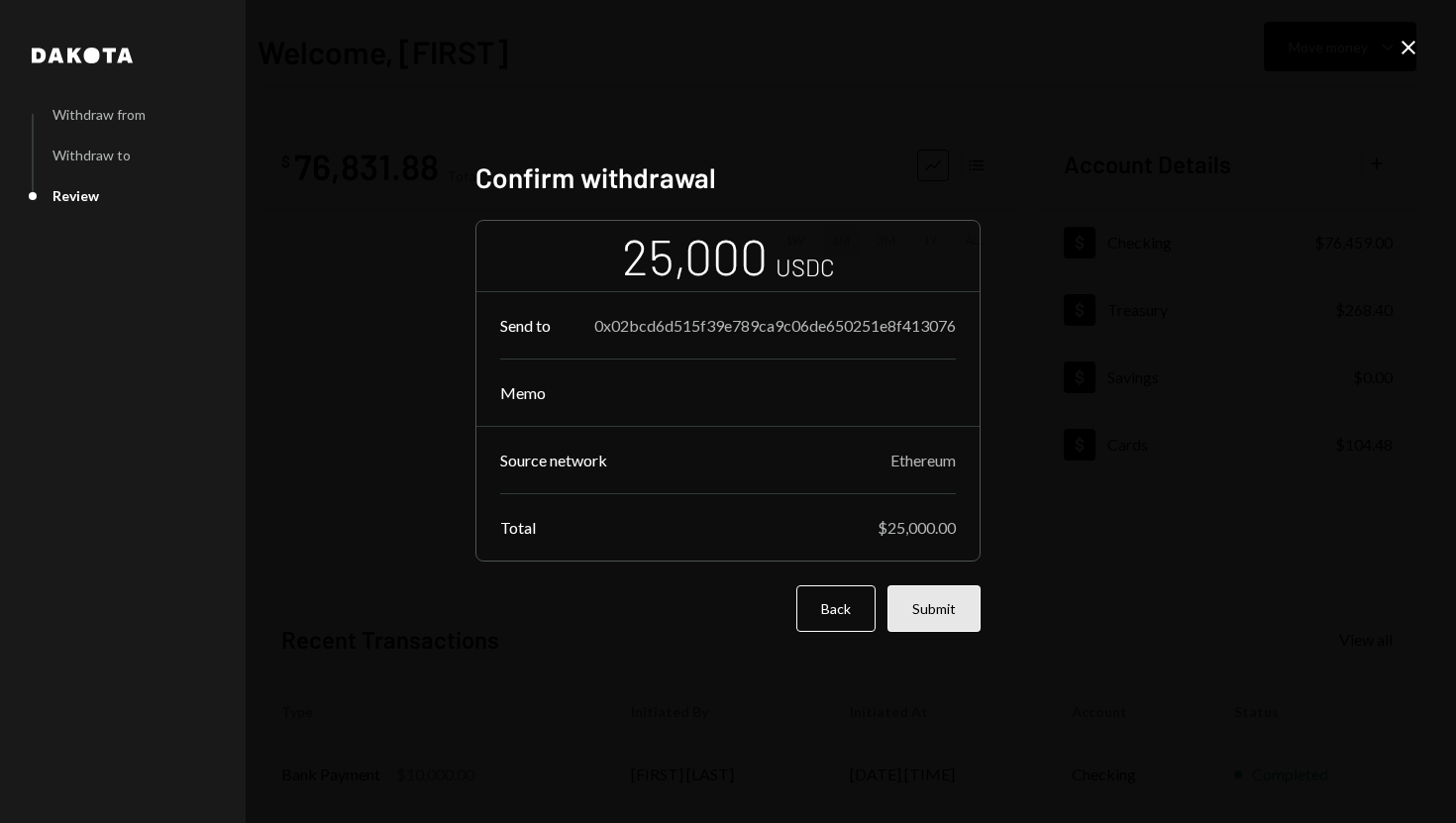 click on "Submit" at bounding box center [934, 608] 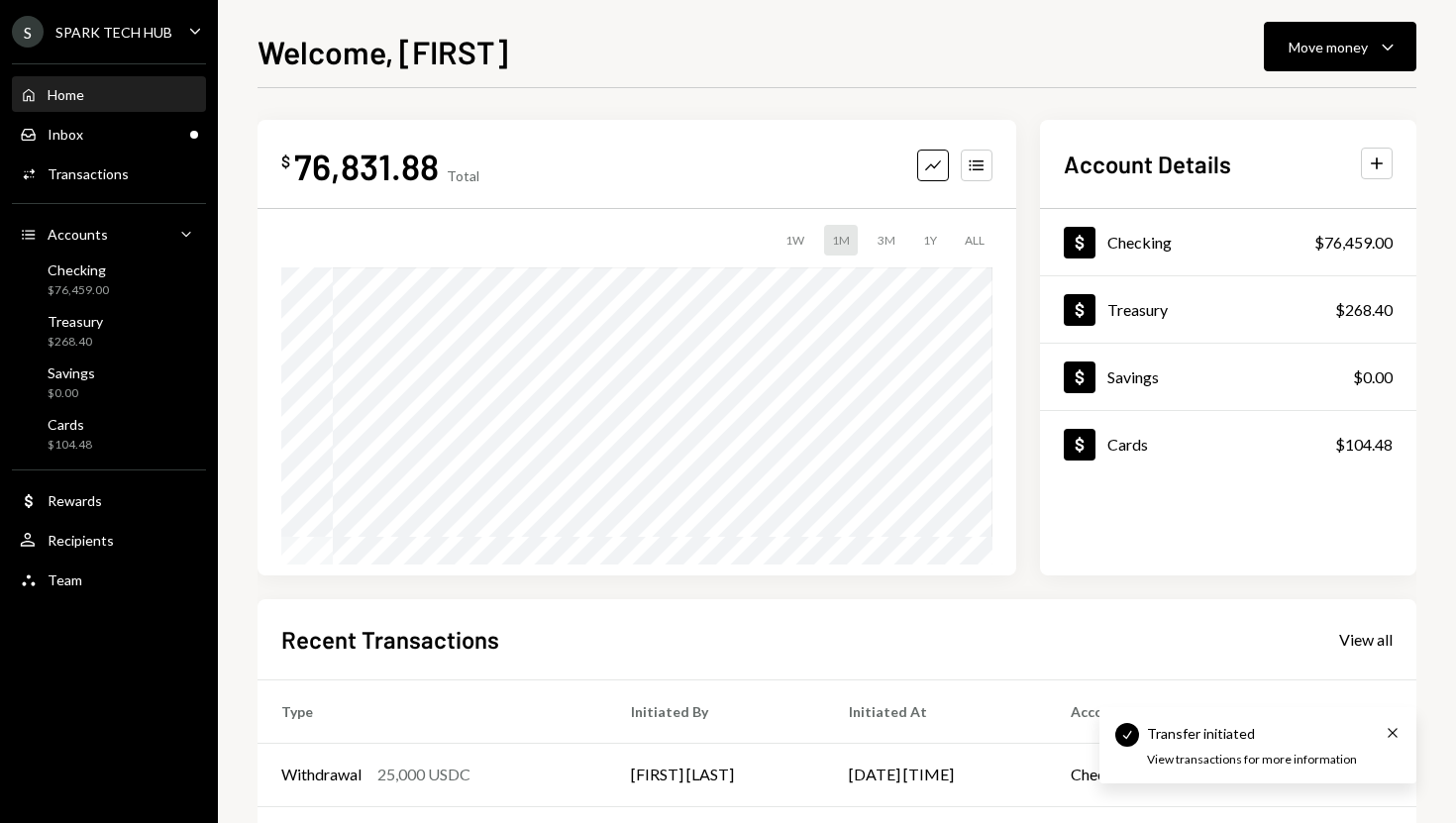 click on "Home Home" at bounding box center [109, 95] 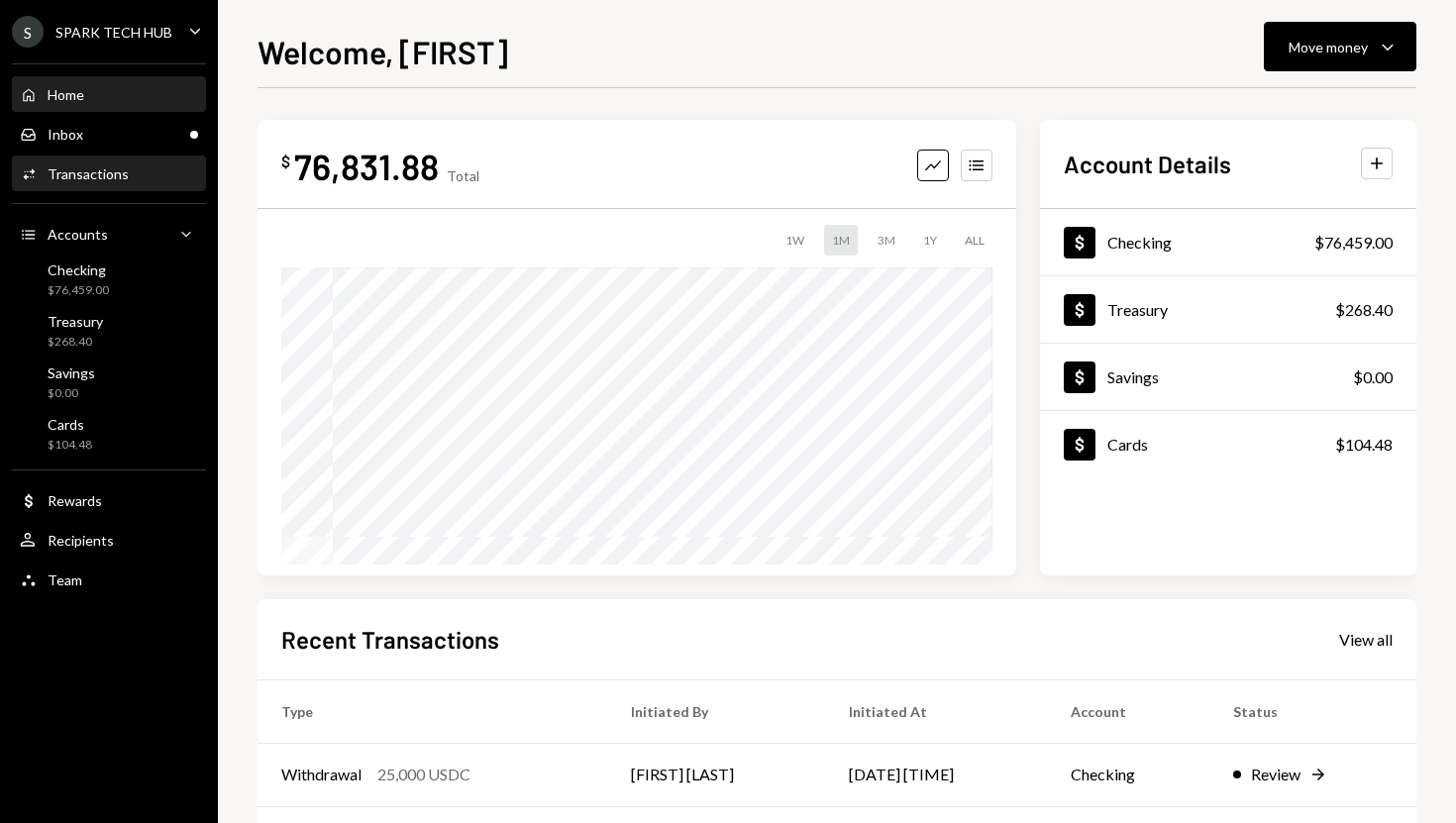 click on "Transactions" at bounding box center [88, 173] 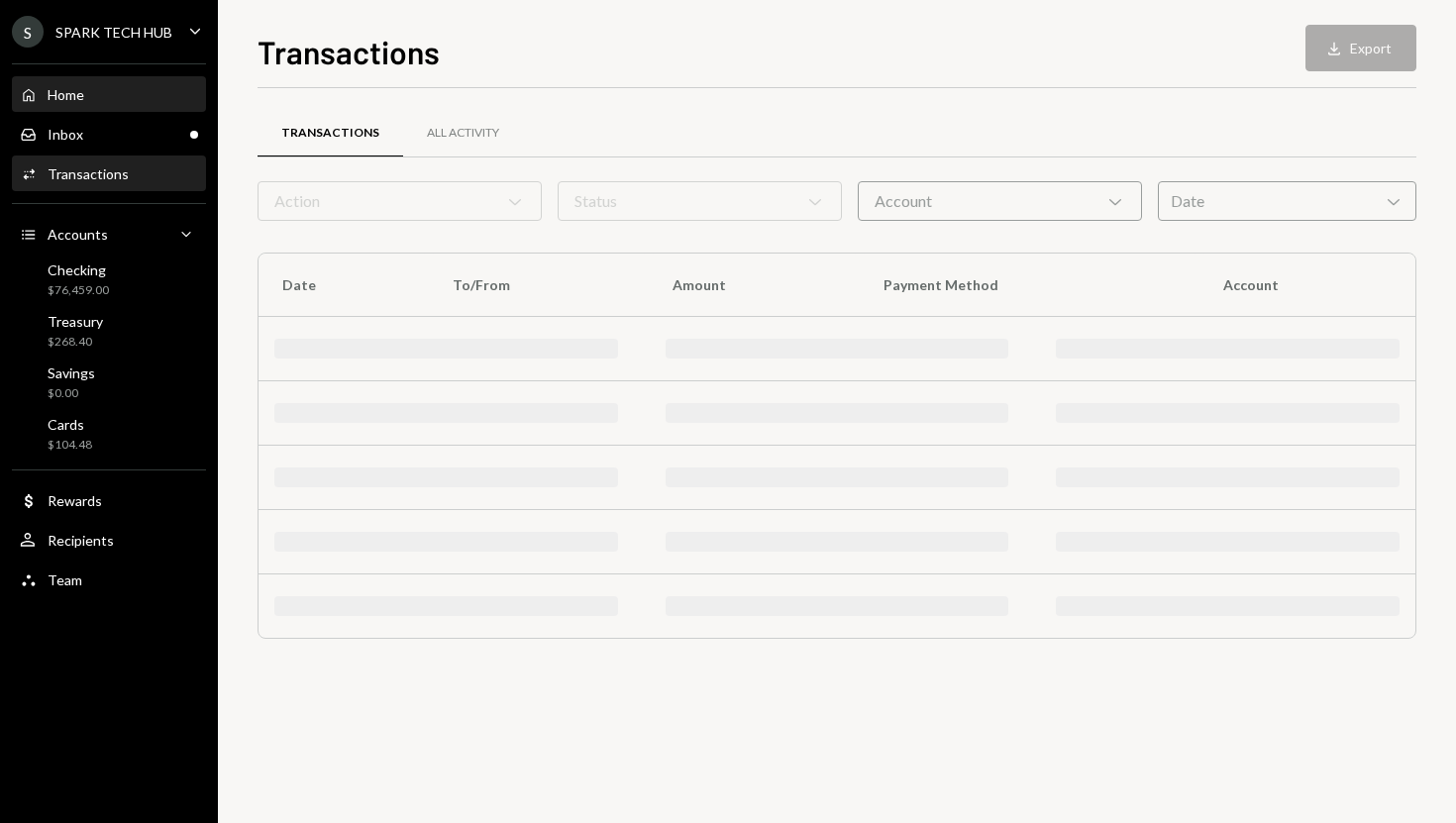 click on "Home Home" at bounding box center [109, 95] 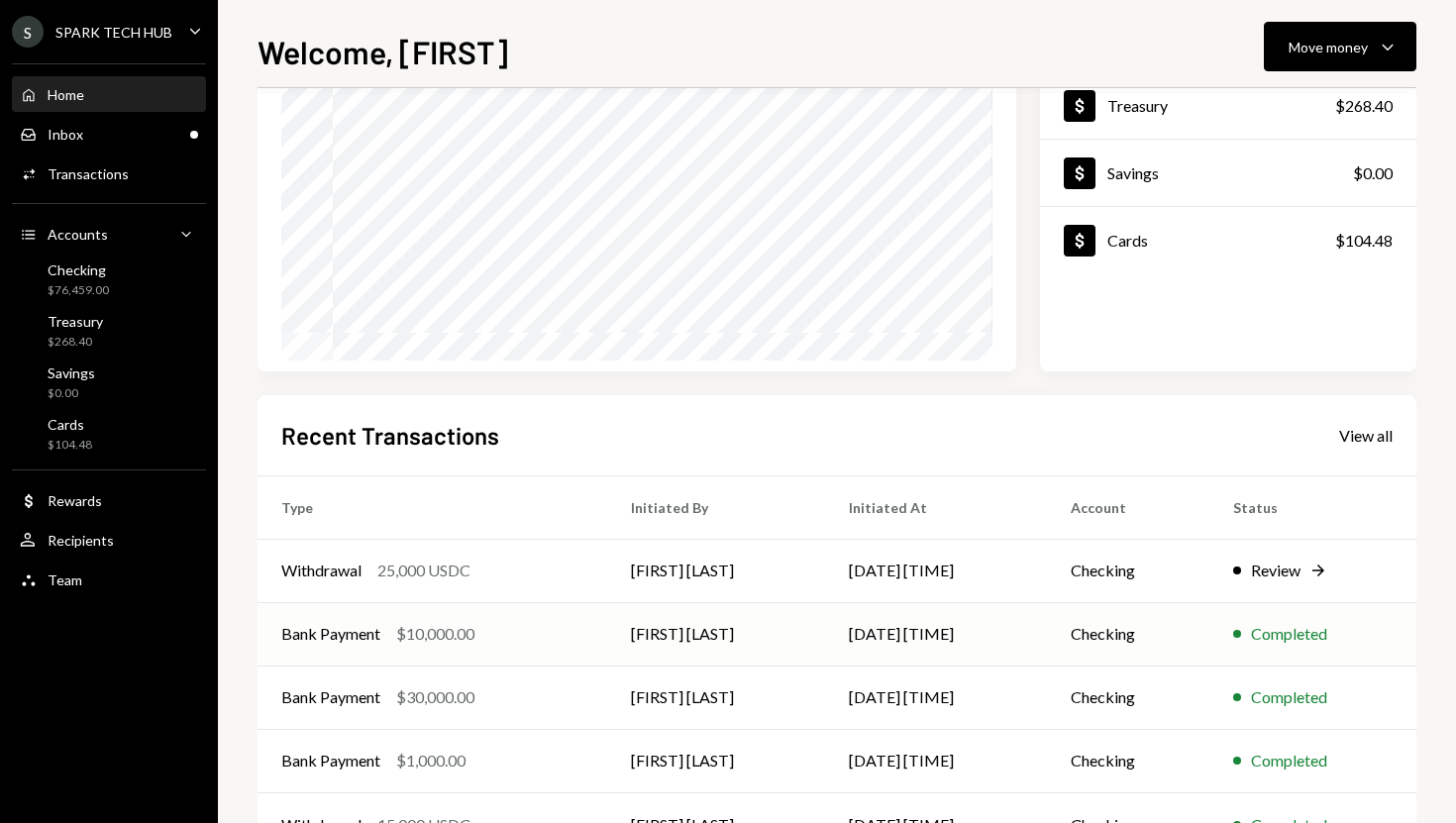 scroll, scrollTop: 197, scrollLeft: 0, axis: vertical 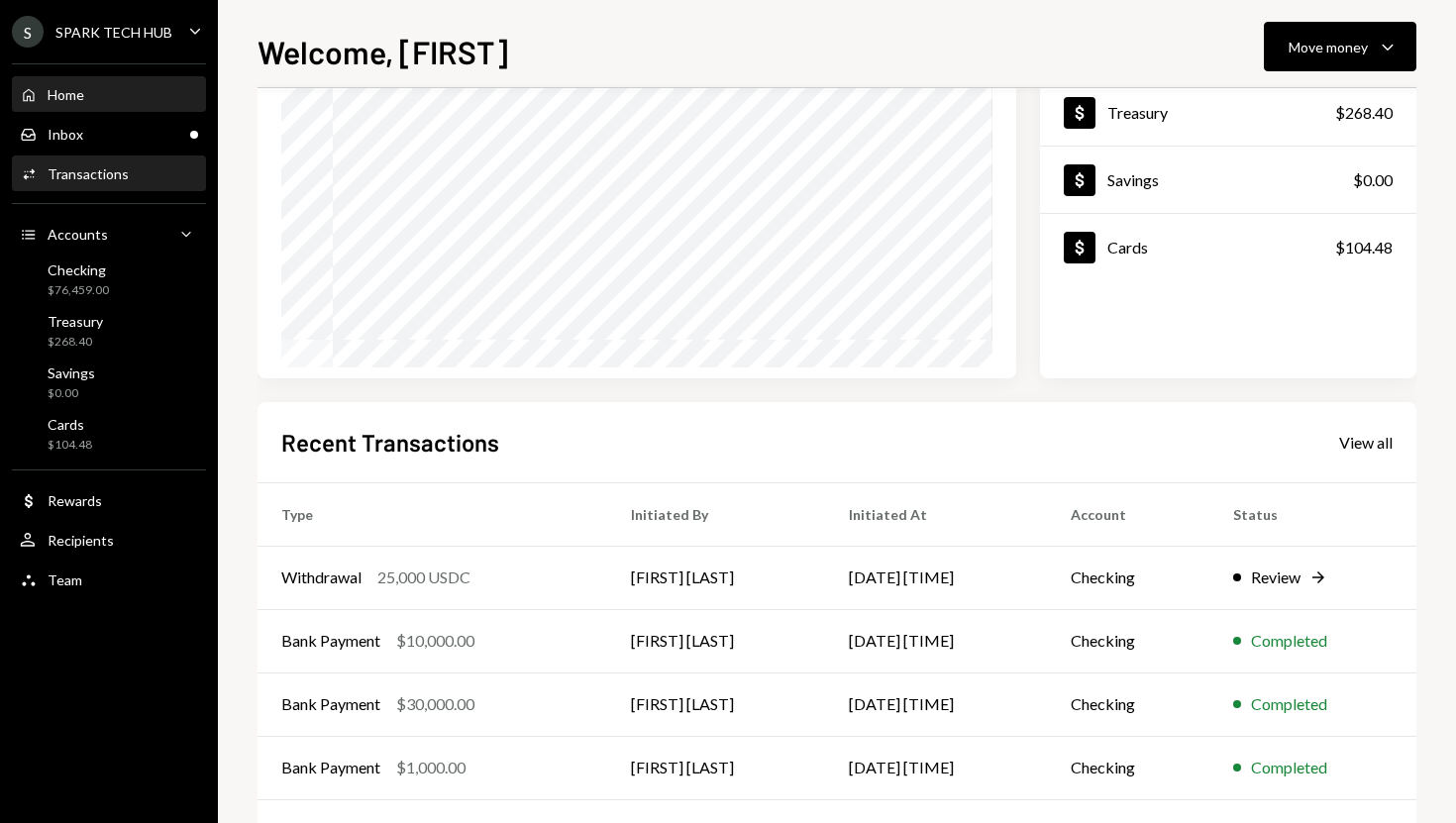 click on "Activities Transactions" at bounding box center [109, 174] 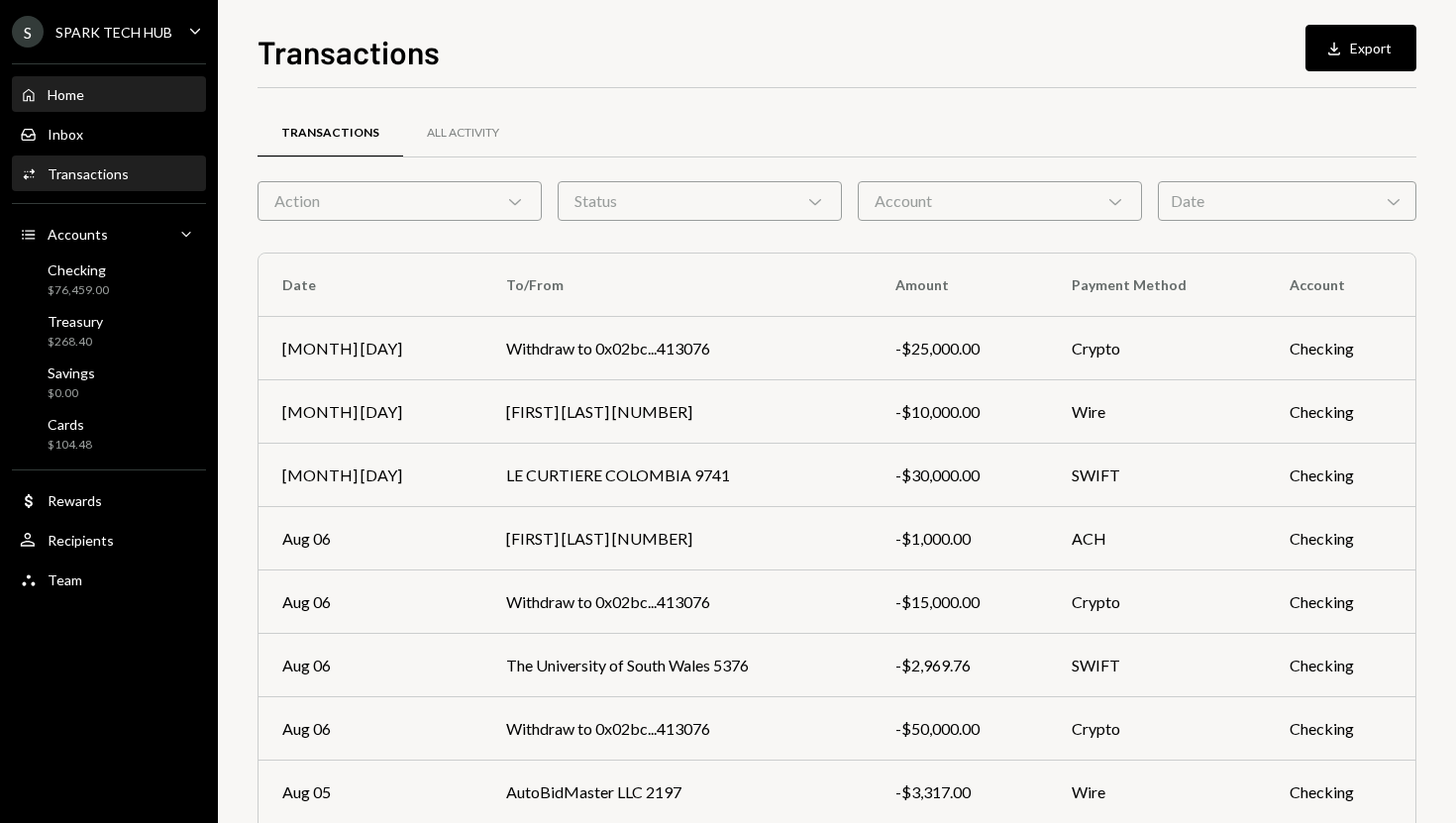 click on "Home Home" at bounding box center (109, 95) 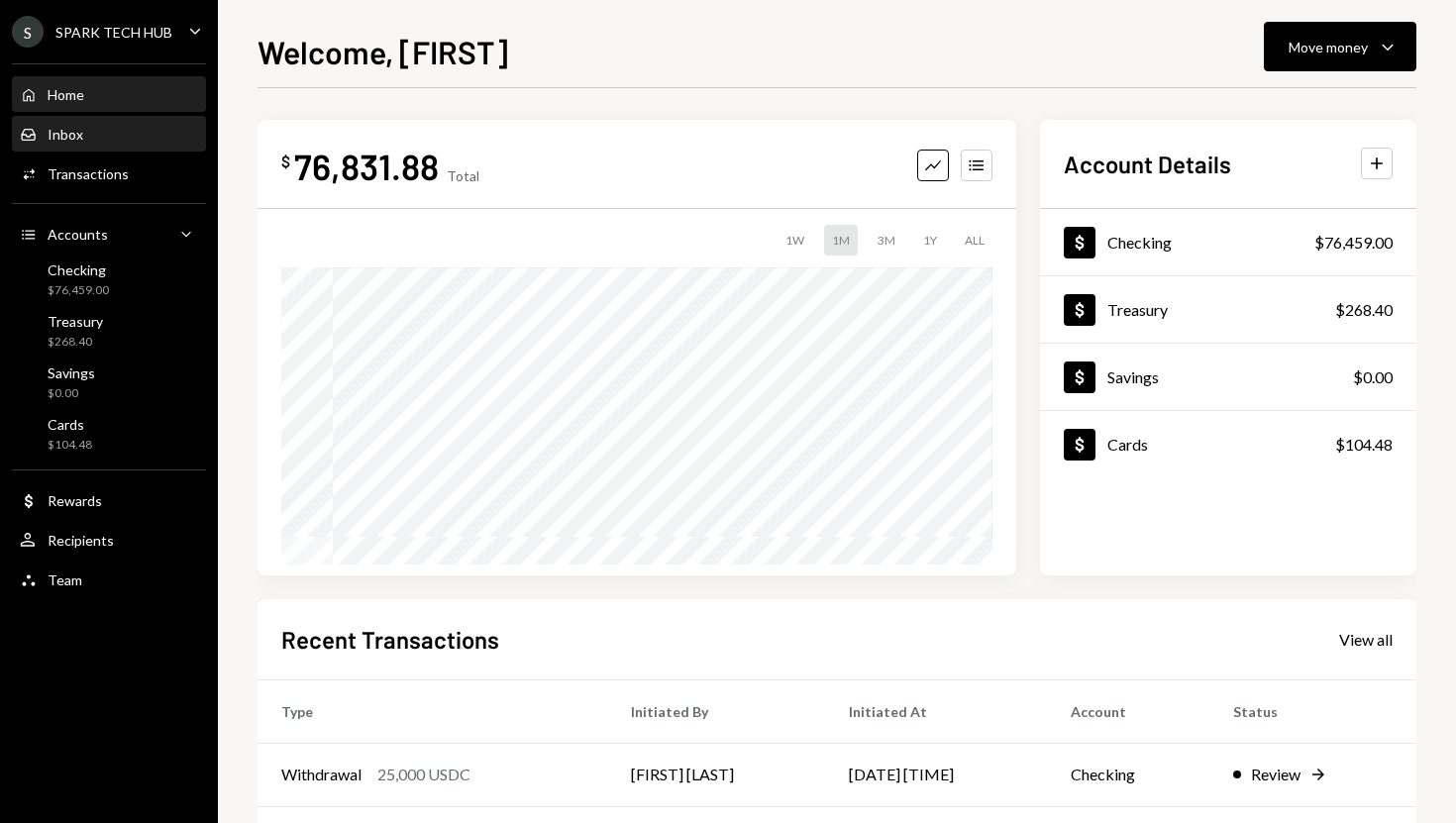 click on "Inbox Inbox" at bounding box center [109, 135] 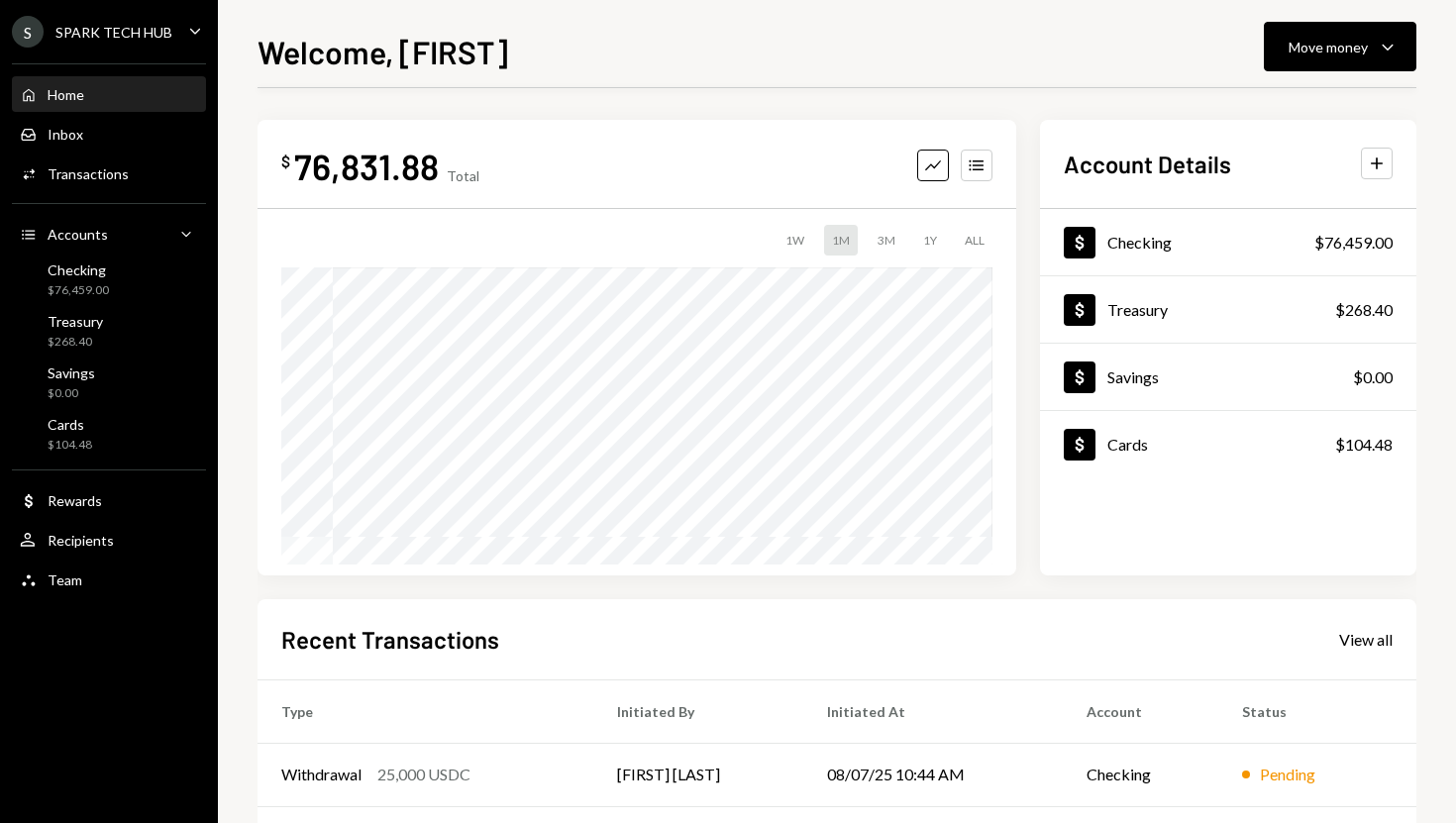 scroll, scrollTop: 0, scrollLeft: 0, axis: both 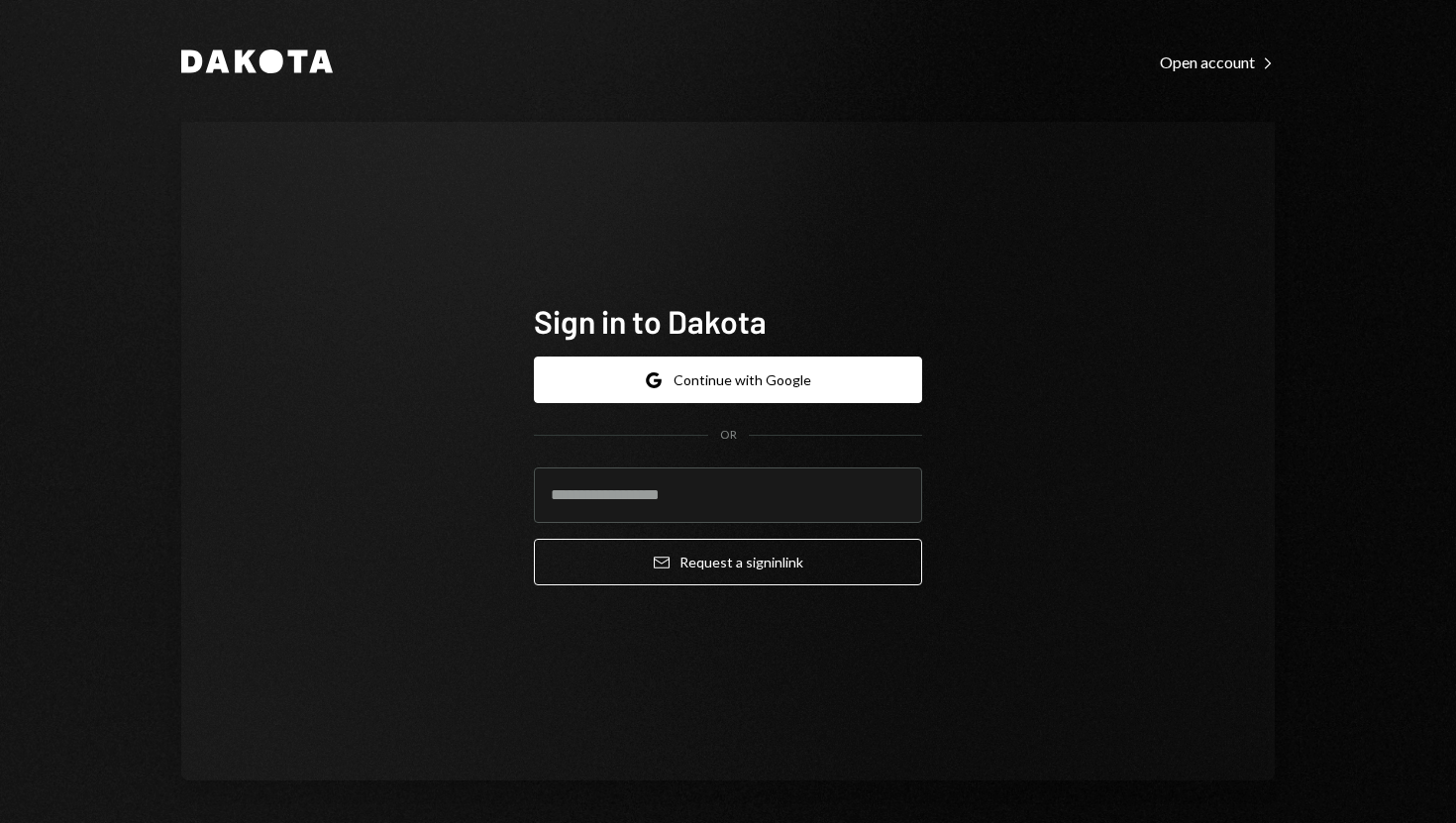 type on "**********" 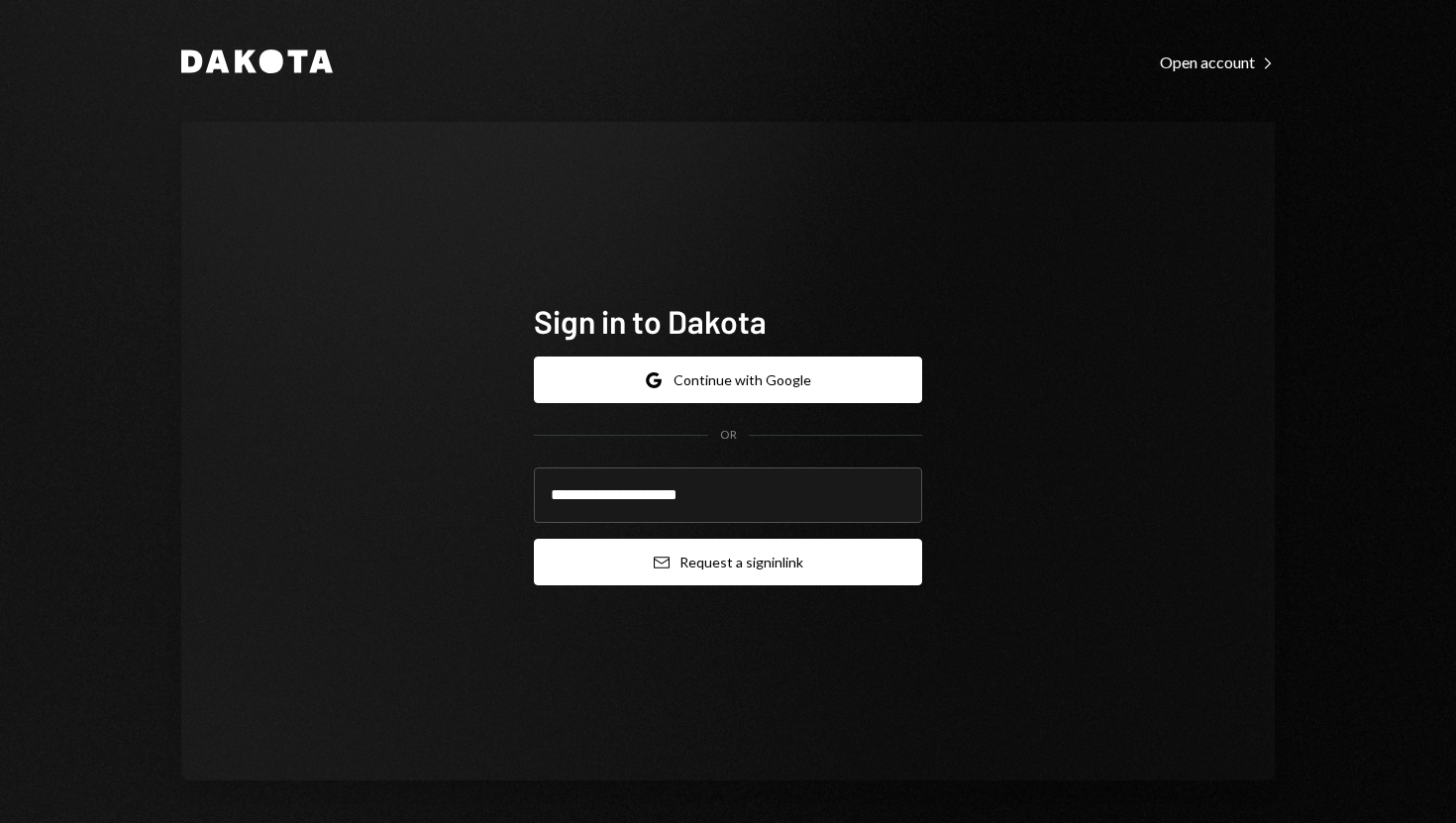 click on "Email Request a sign  in  link" at bounding box center (728, 562) 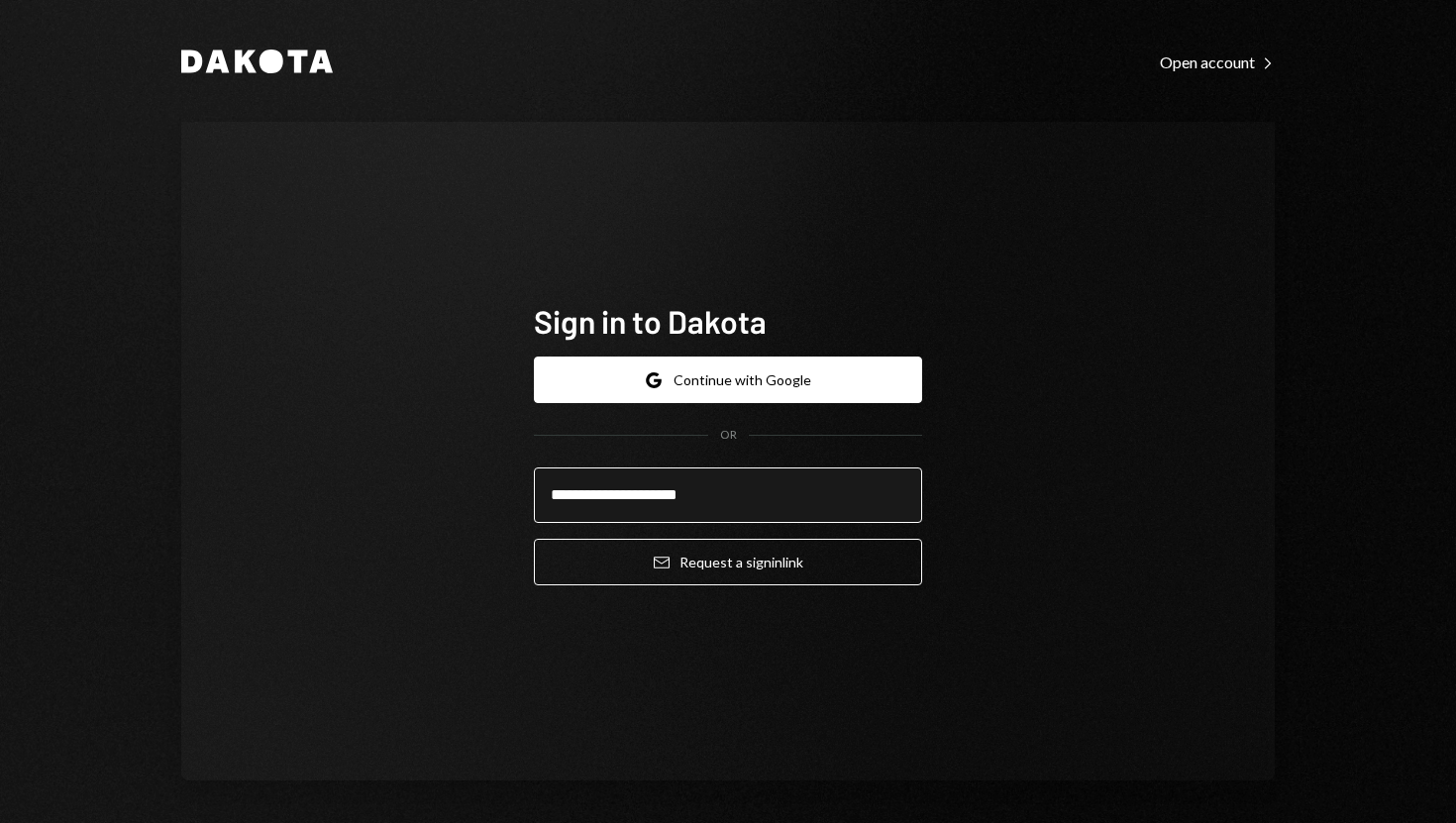 click on "**********" at bounding box center (728, 495) 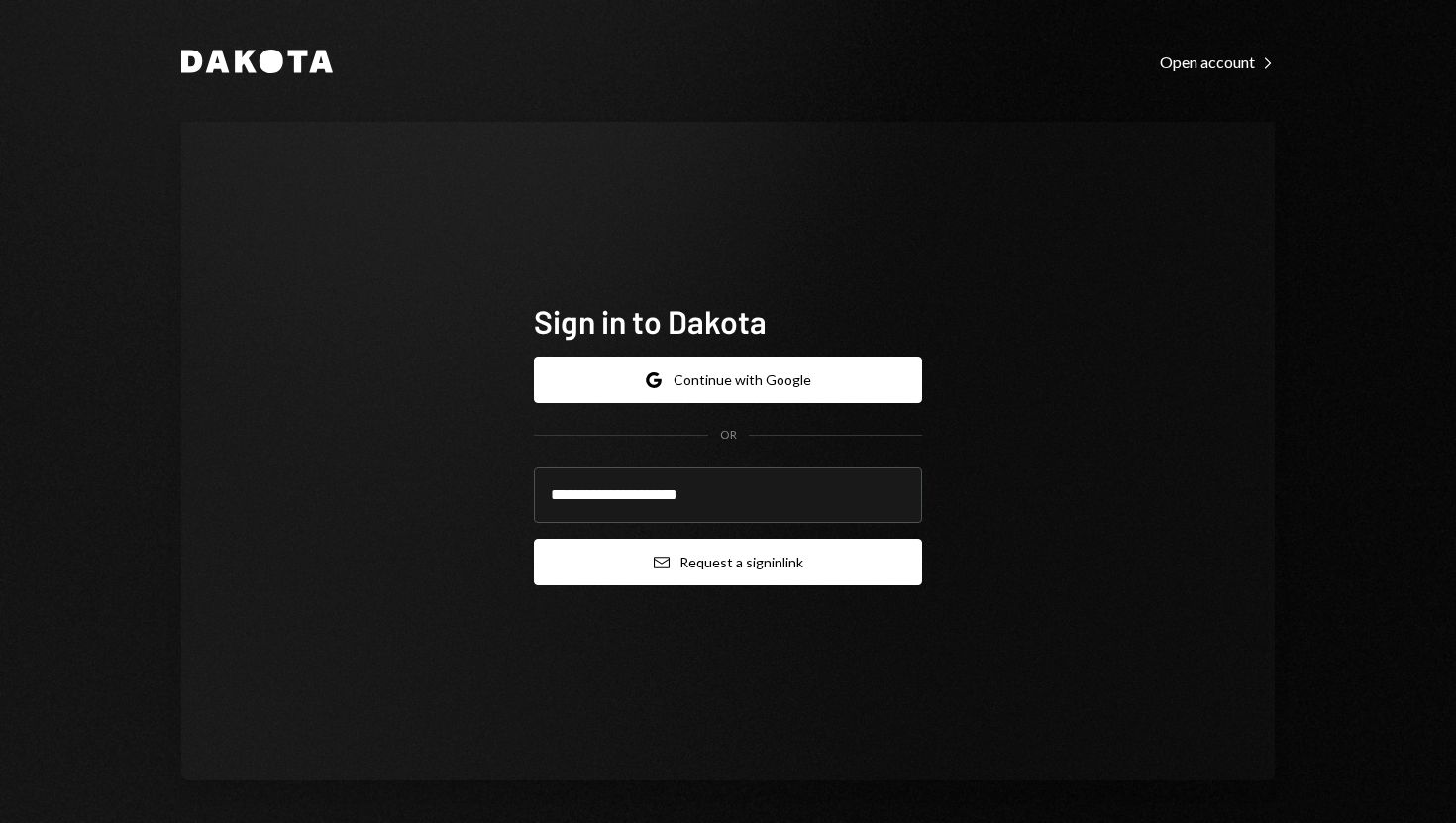 click on "Email Request a sign  in  link" at bounding box center [728, 562] 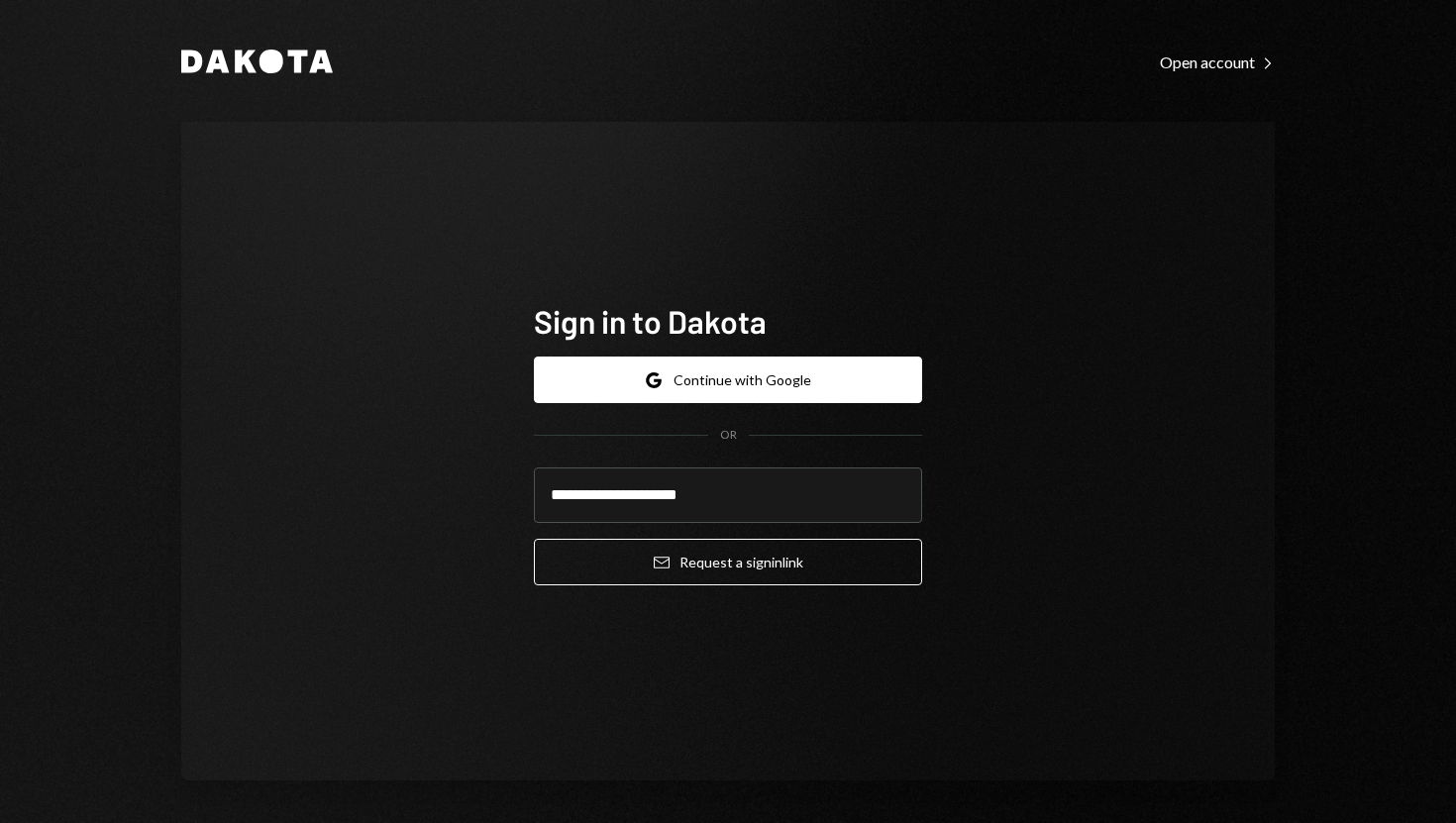 type 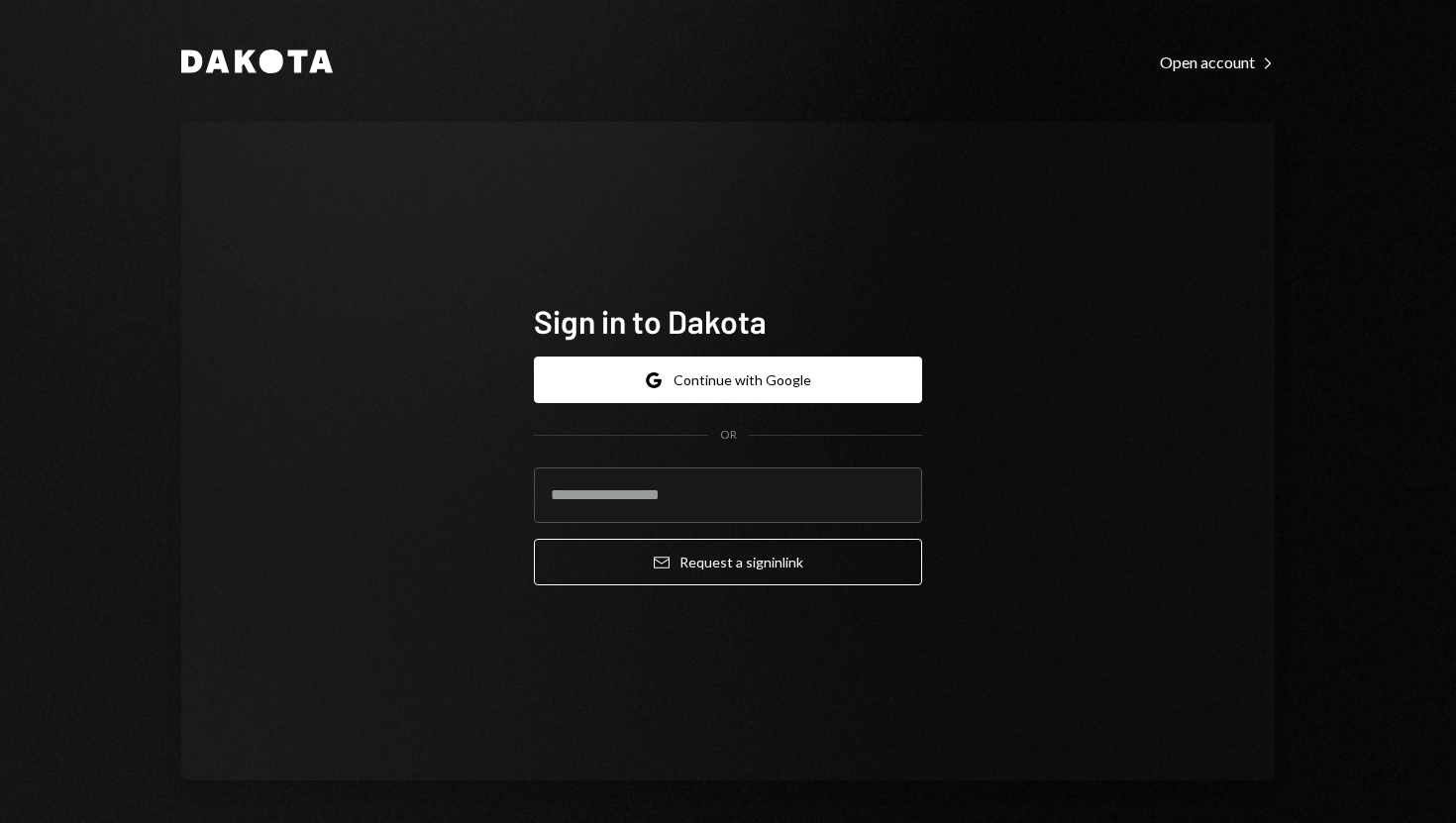scroll, scrollTop: 0, scrollLeft: 0, axis: both 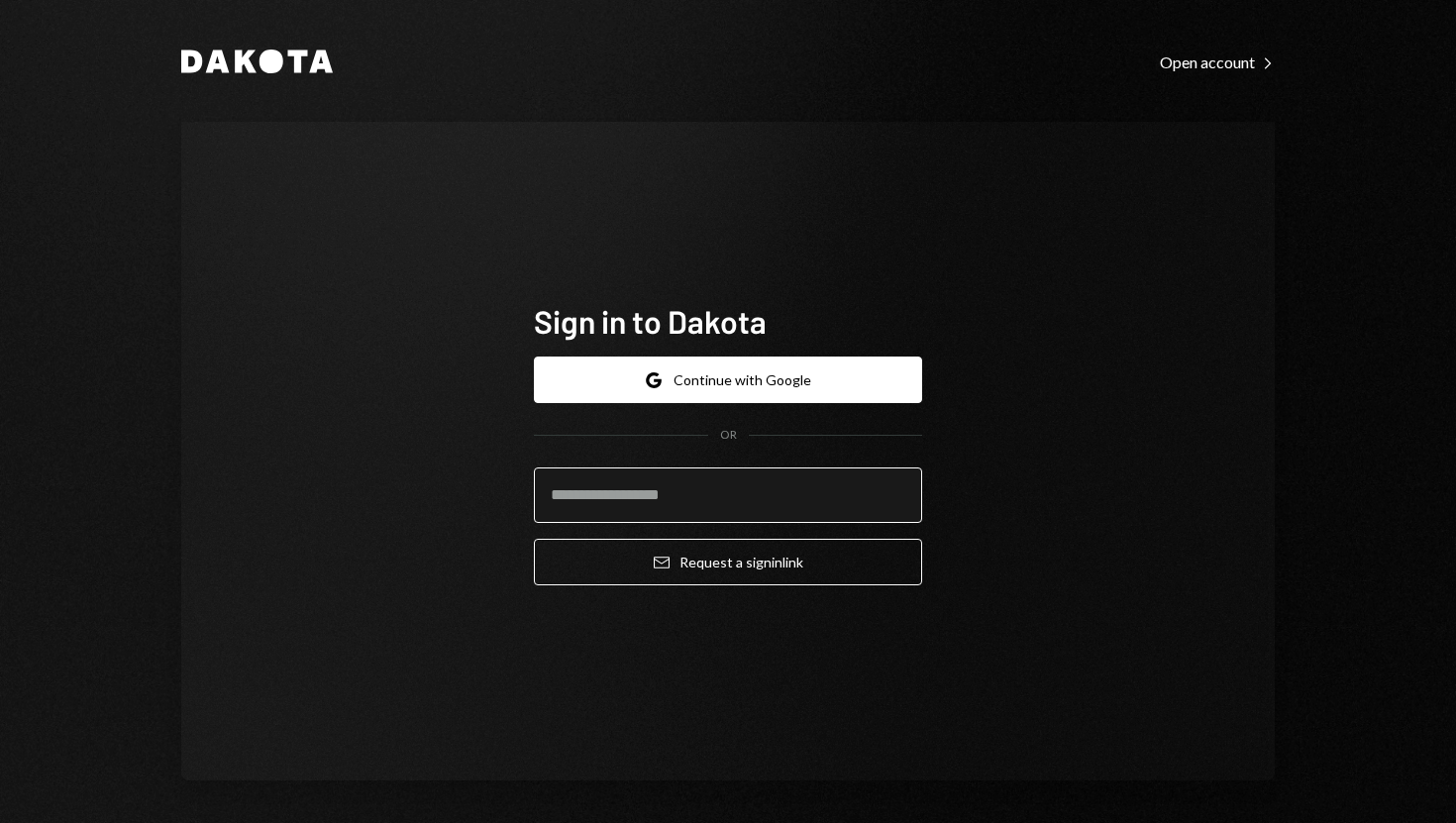click at bounding box center [728, 495] 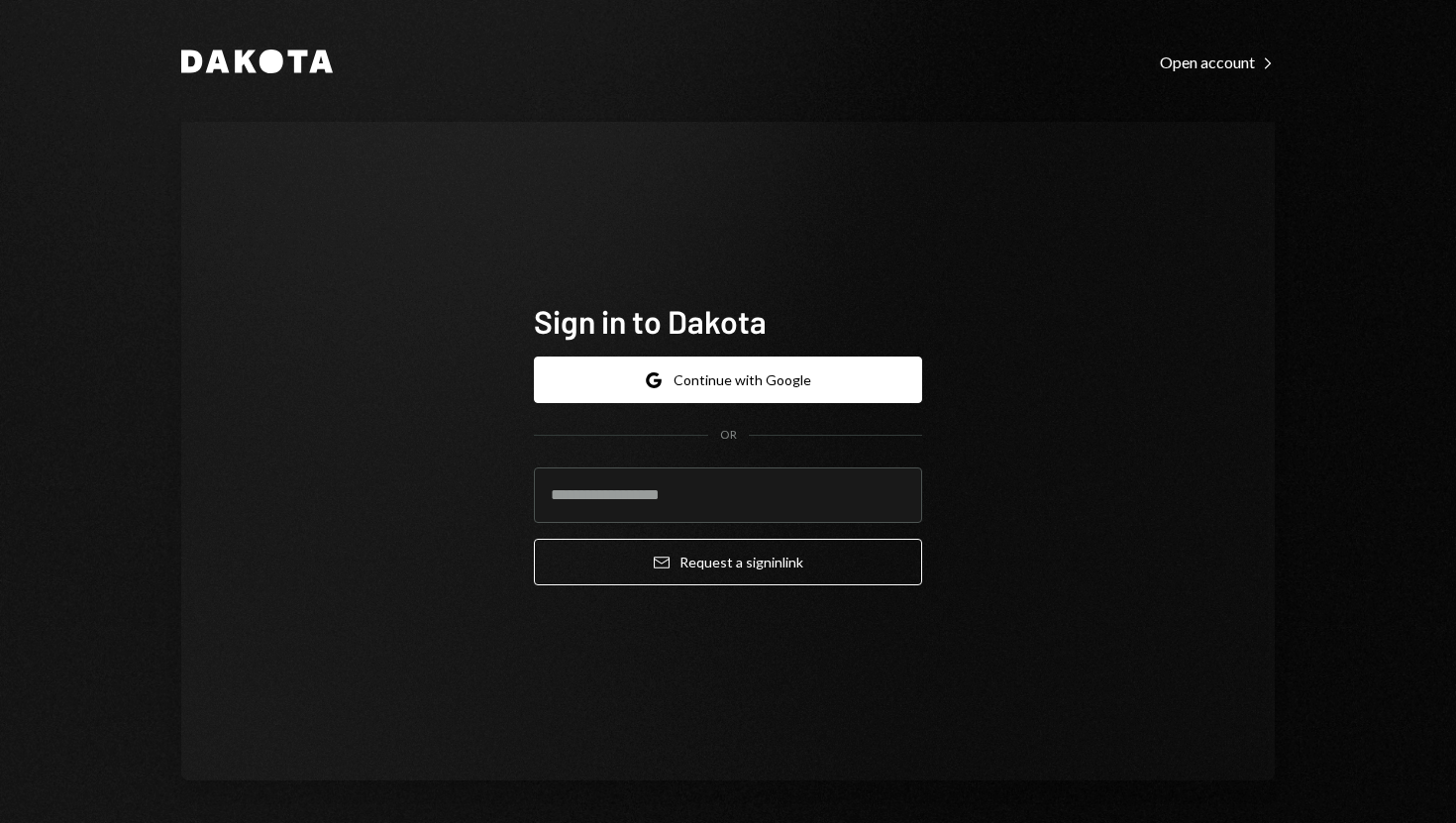 type on "**********" 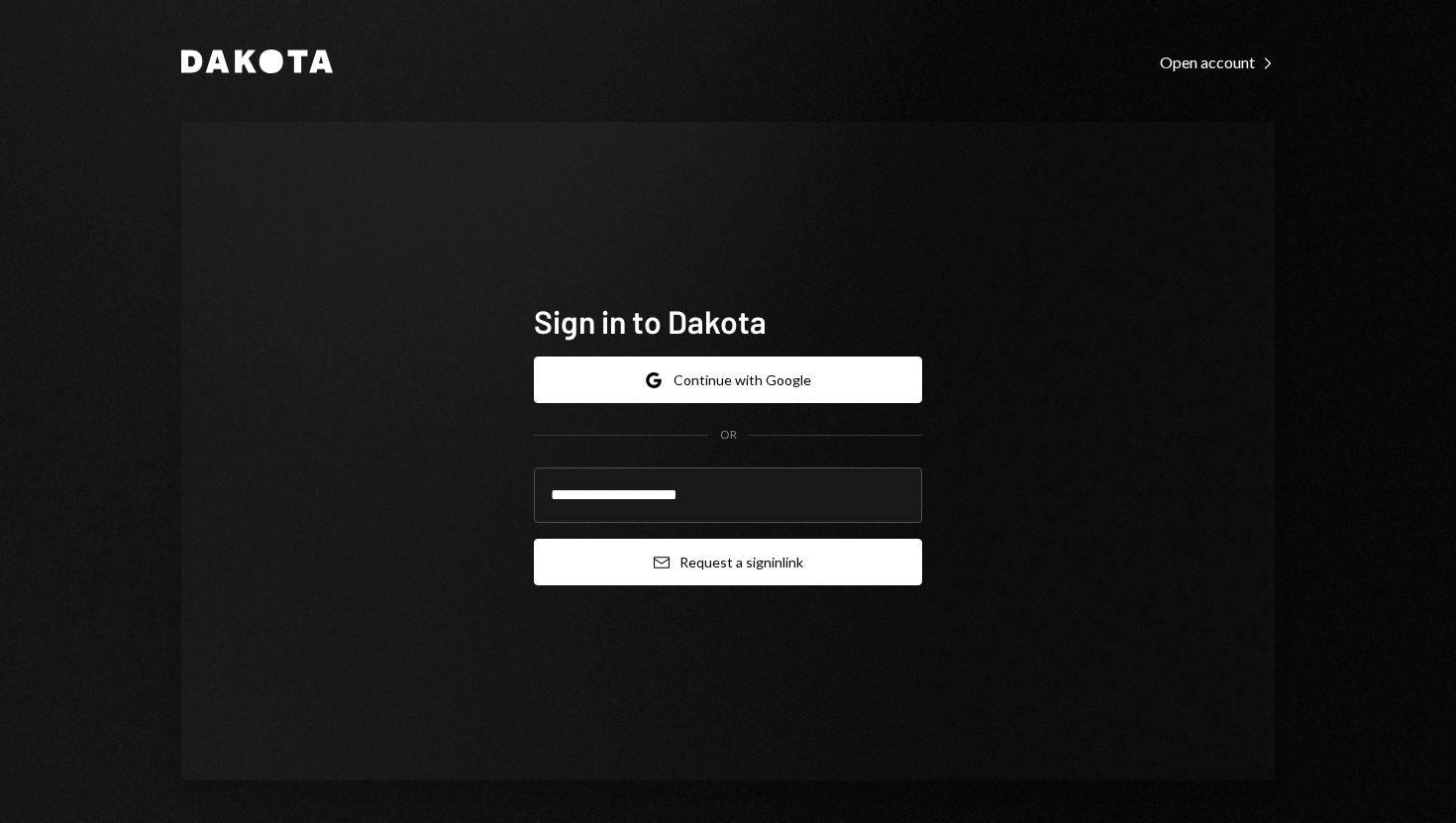 click on "Email Request a sign  in  link" at bounding box center [728, 562] 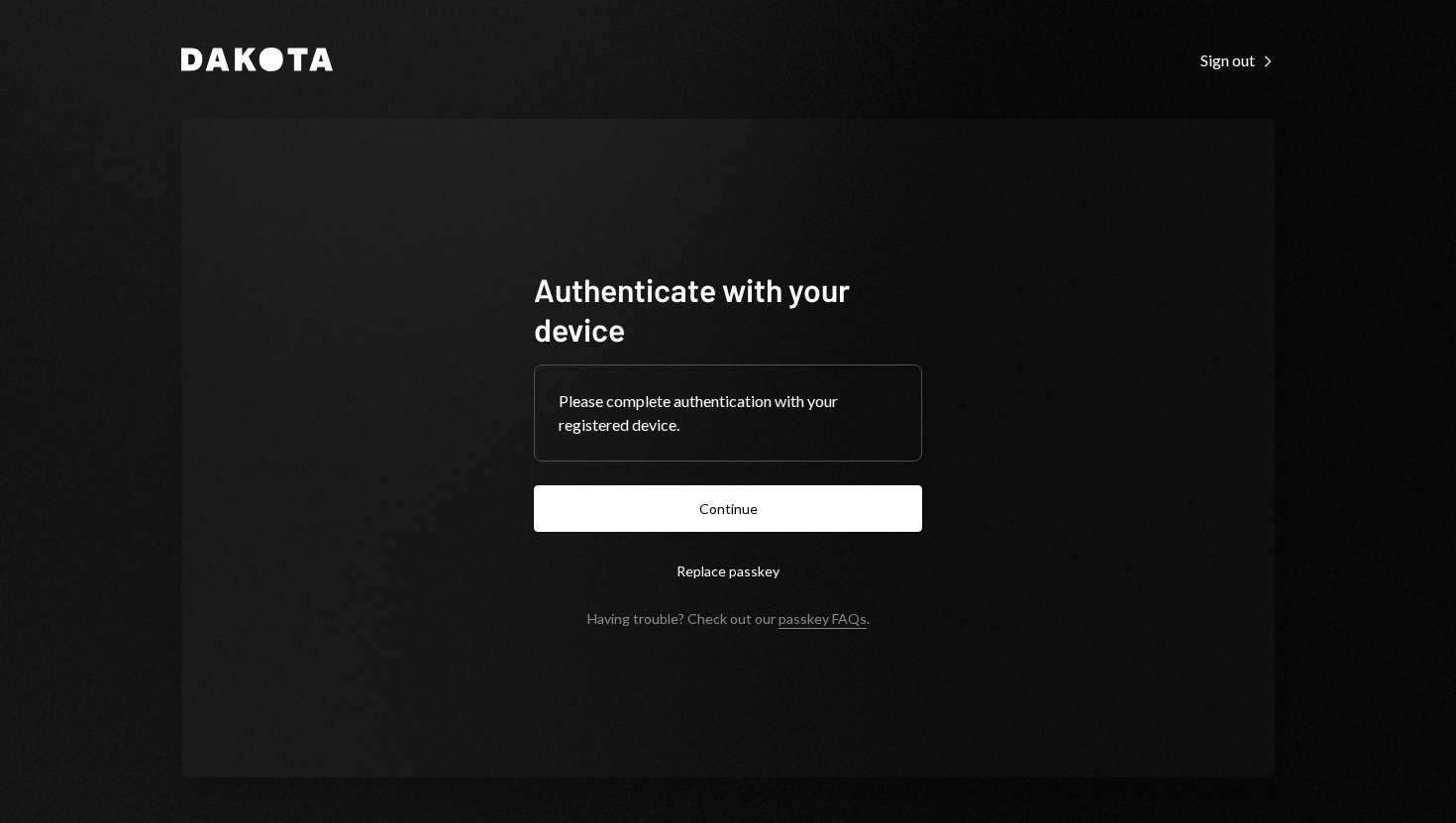 scroll, scrollTop: 0, scrollLeft: 0, axis: both 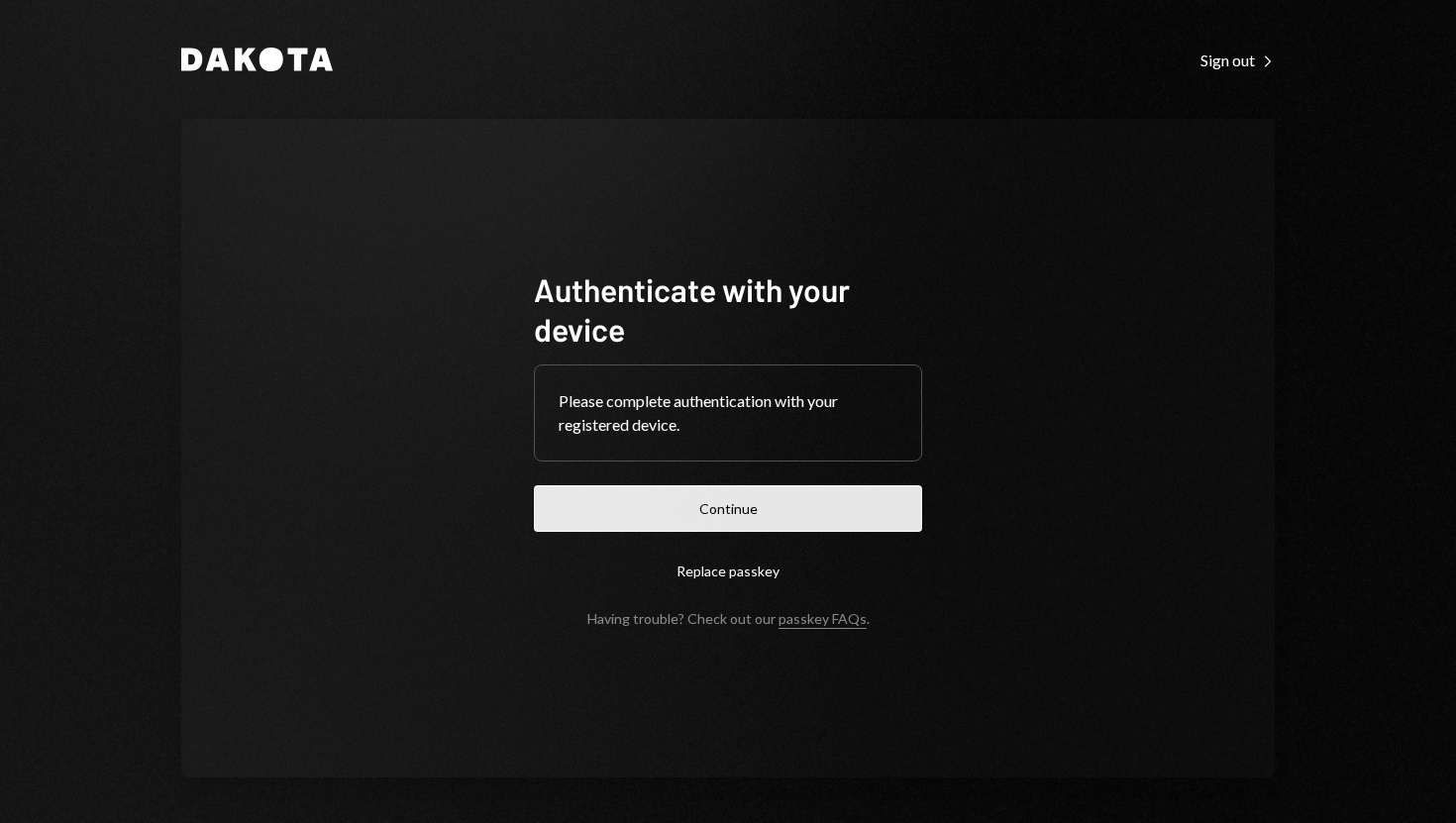 click on "Continue" at bounding box center (728, 508) 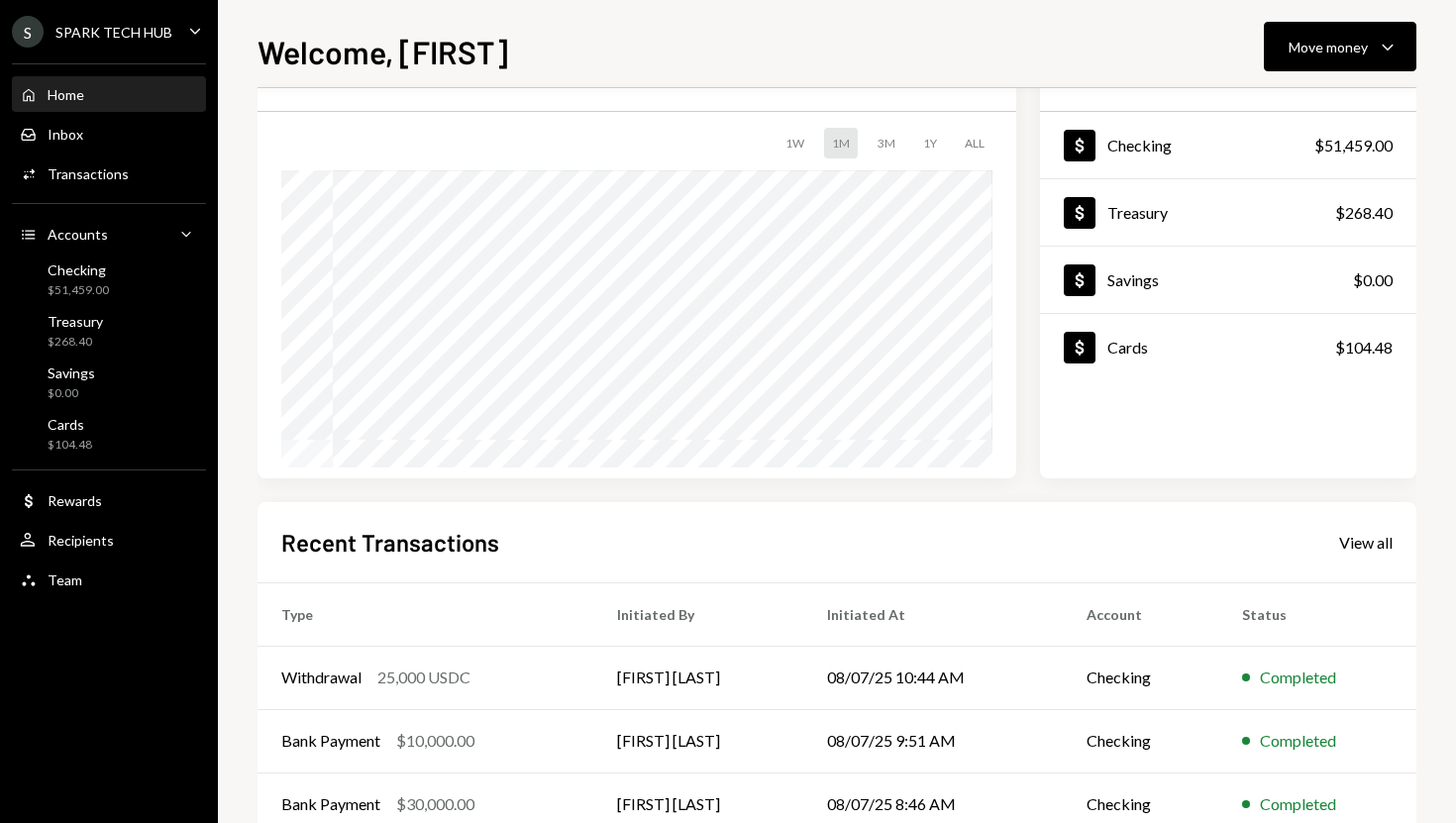 scroll, scrollTop: 0, scrollLeft: 0, axis: both 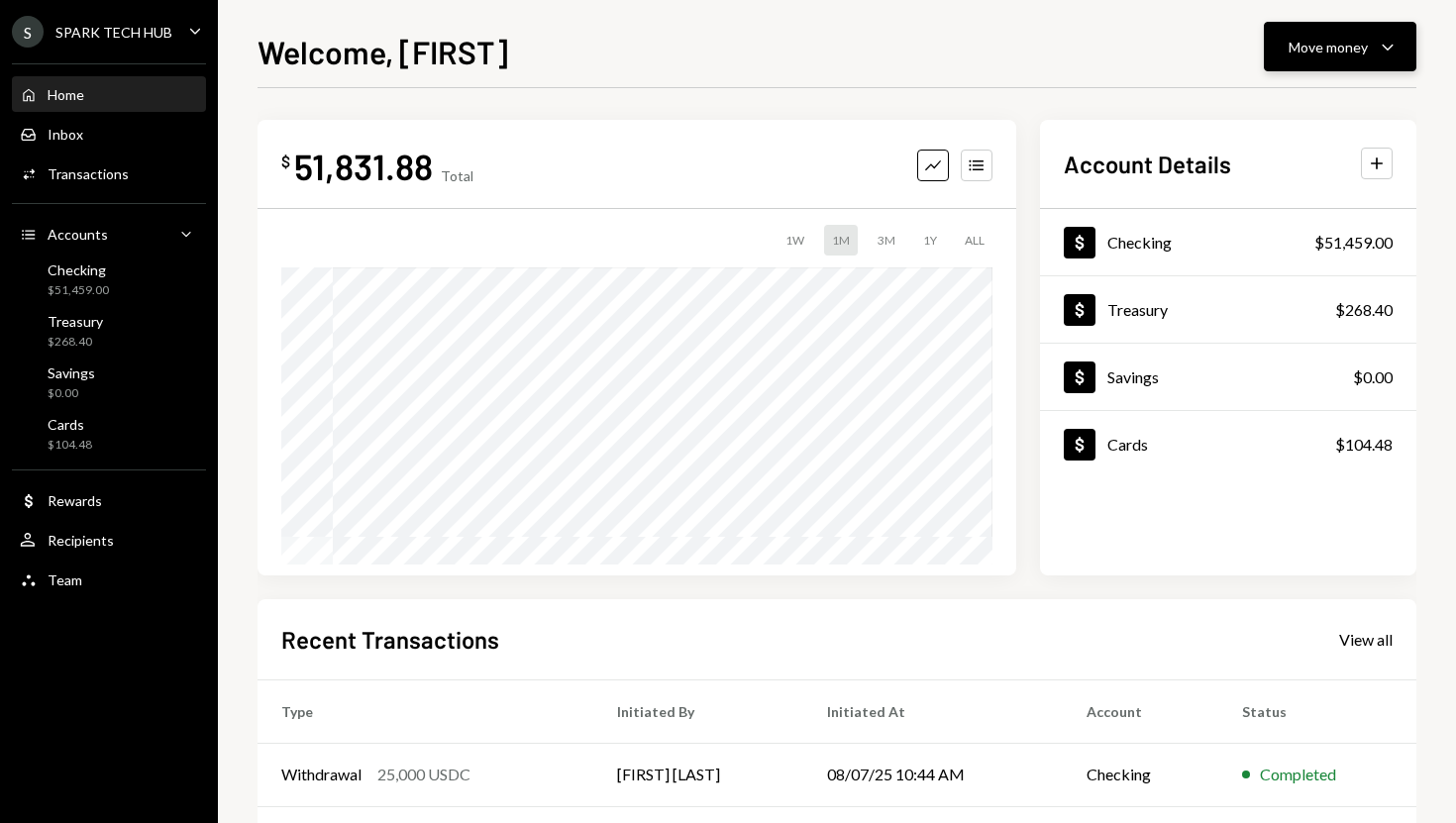 click on "Move money" at bounding box center [1328, 47] 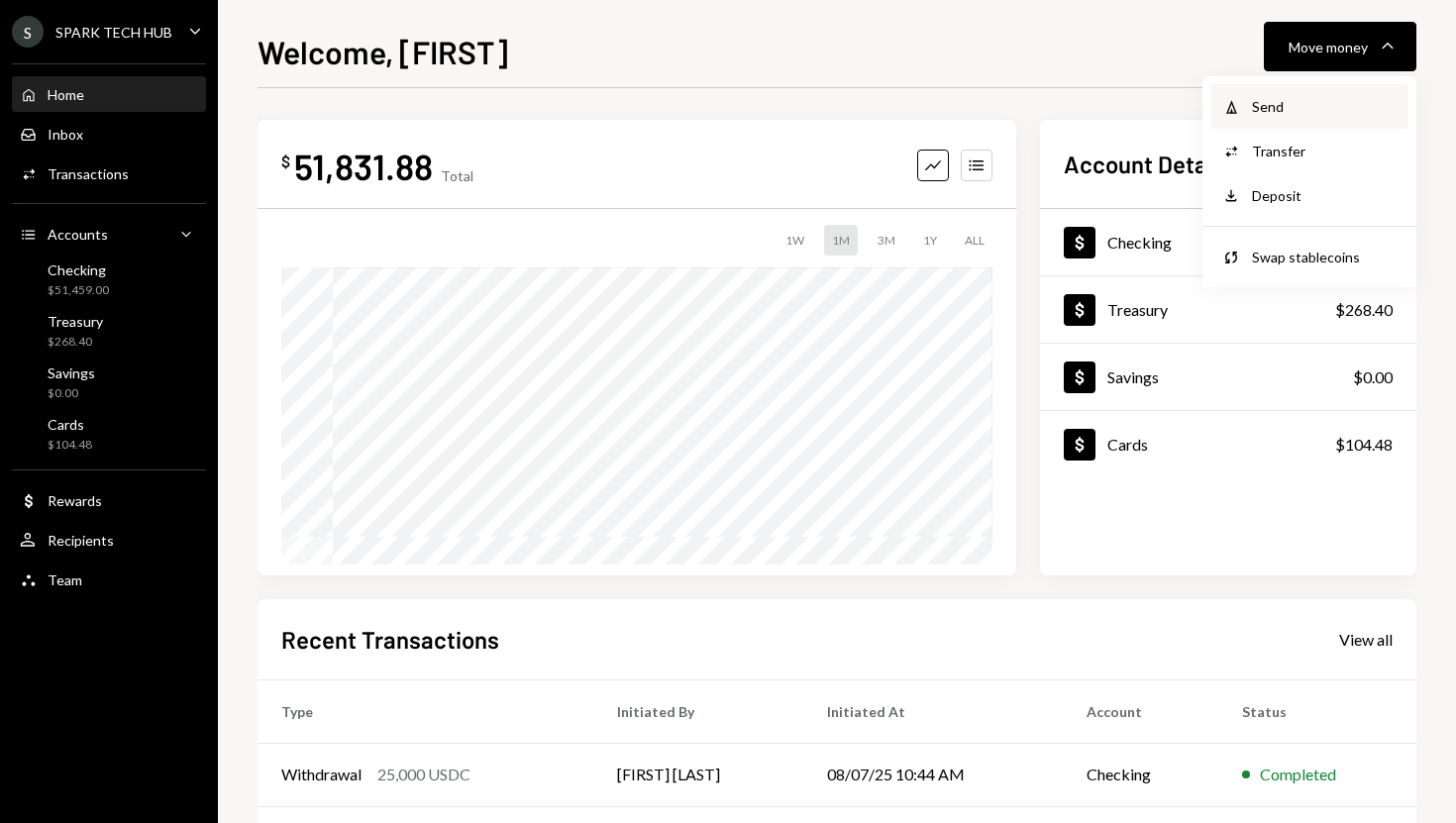 click on "Withdraw Send" at bounding box center (1309, 106) 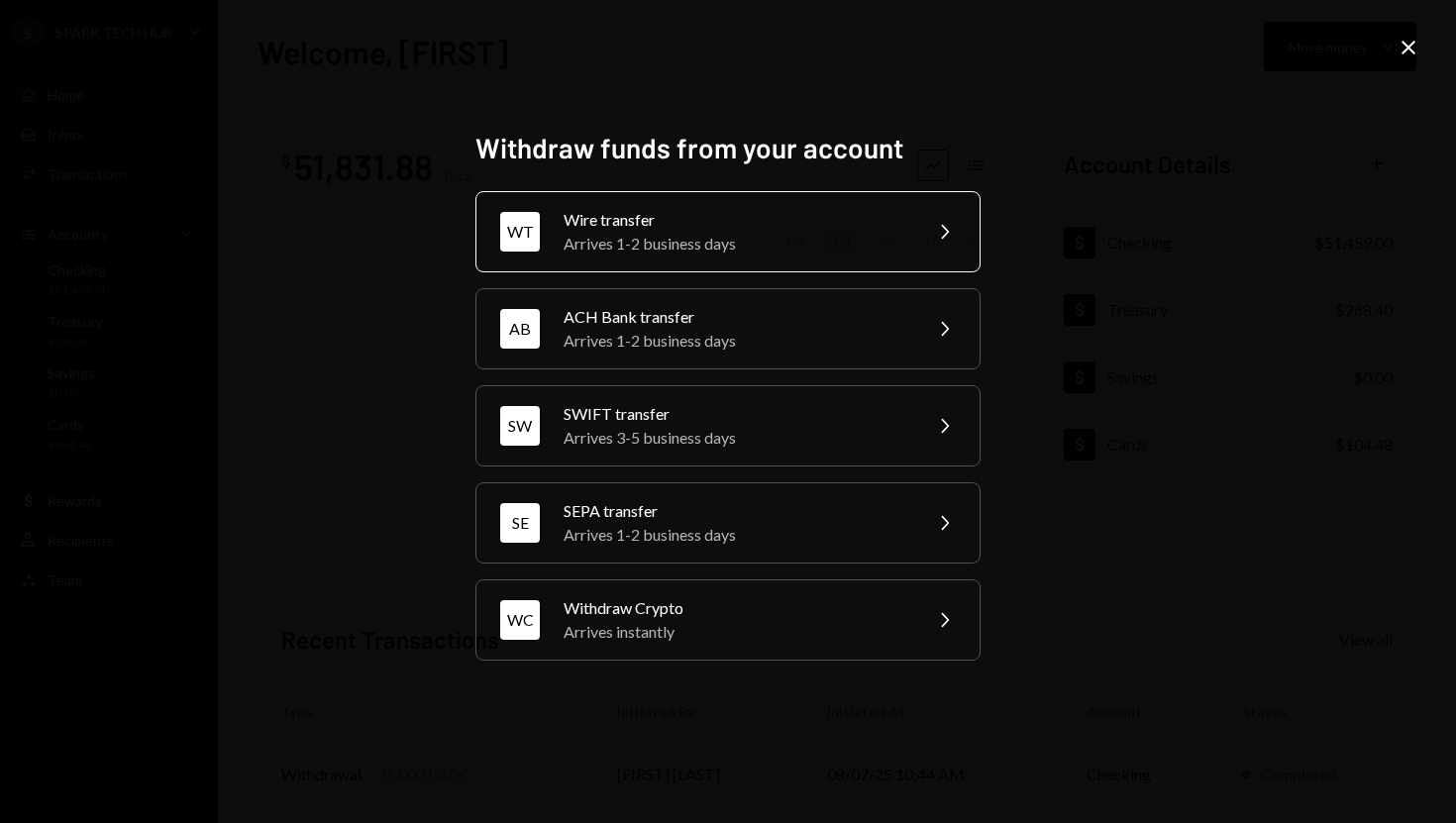 click on "Wire transfer" at bounding box center [736, 220] 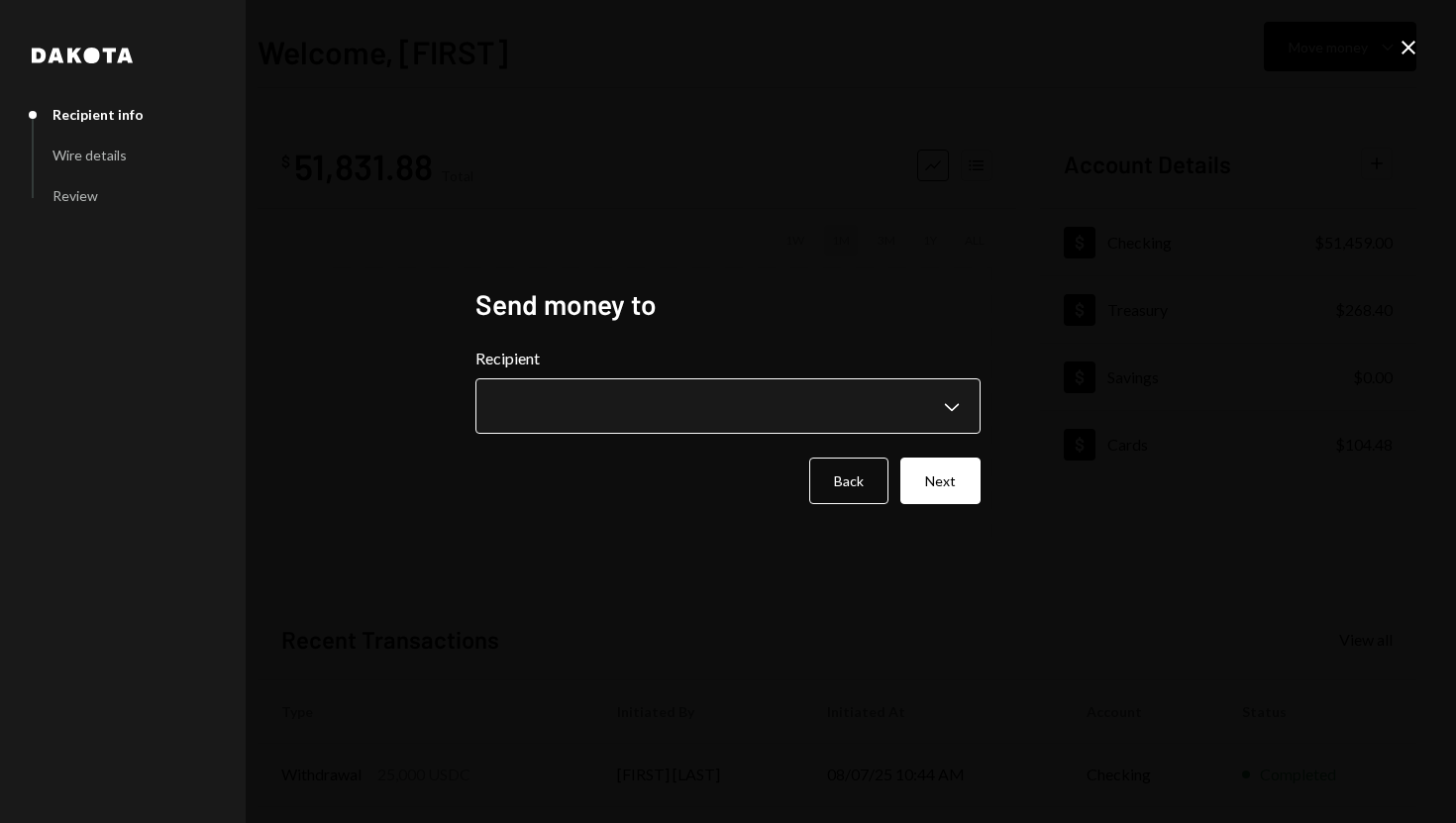 click on "**********" at bounding box center (728, 411) 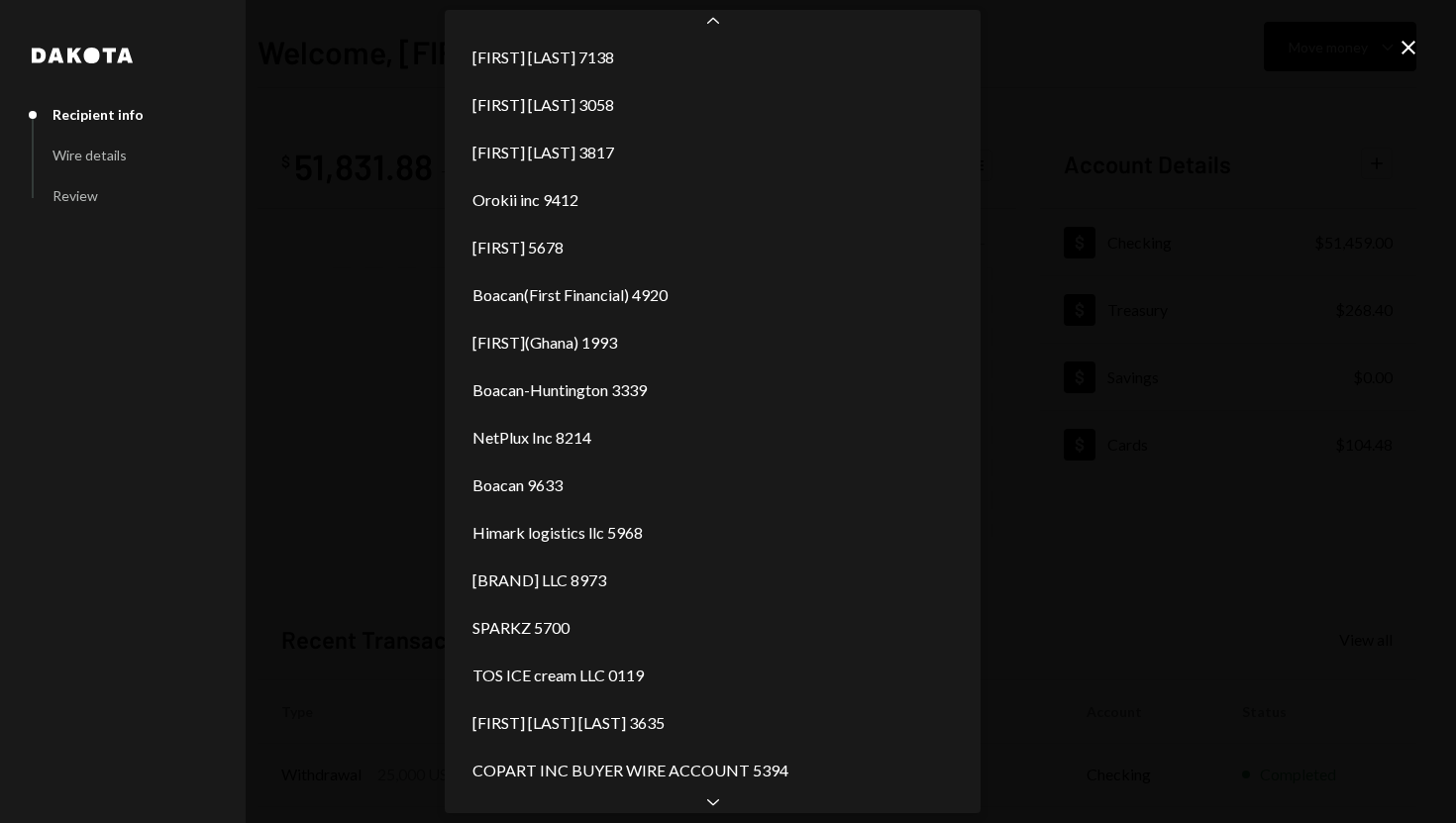 scroll, scrollTop: 1244, scrollLeft: 0, axis: vertical 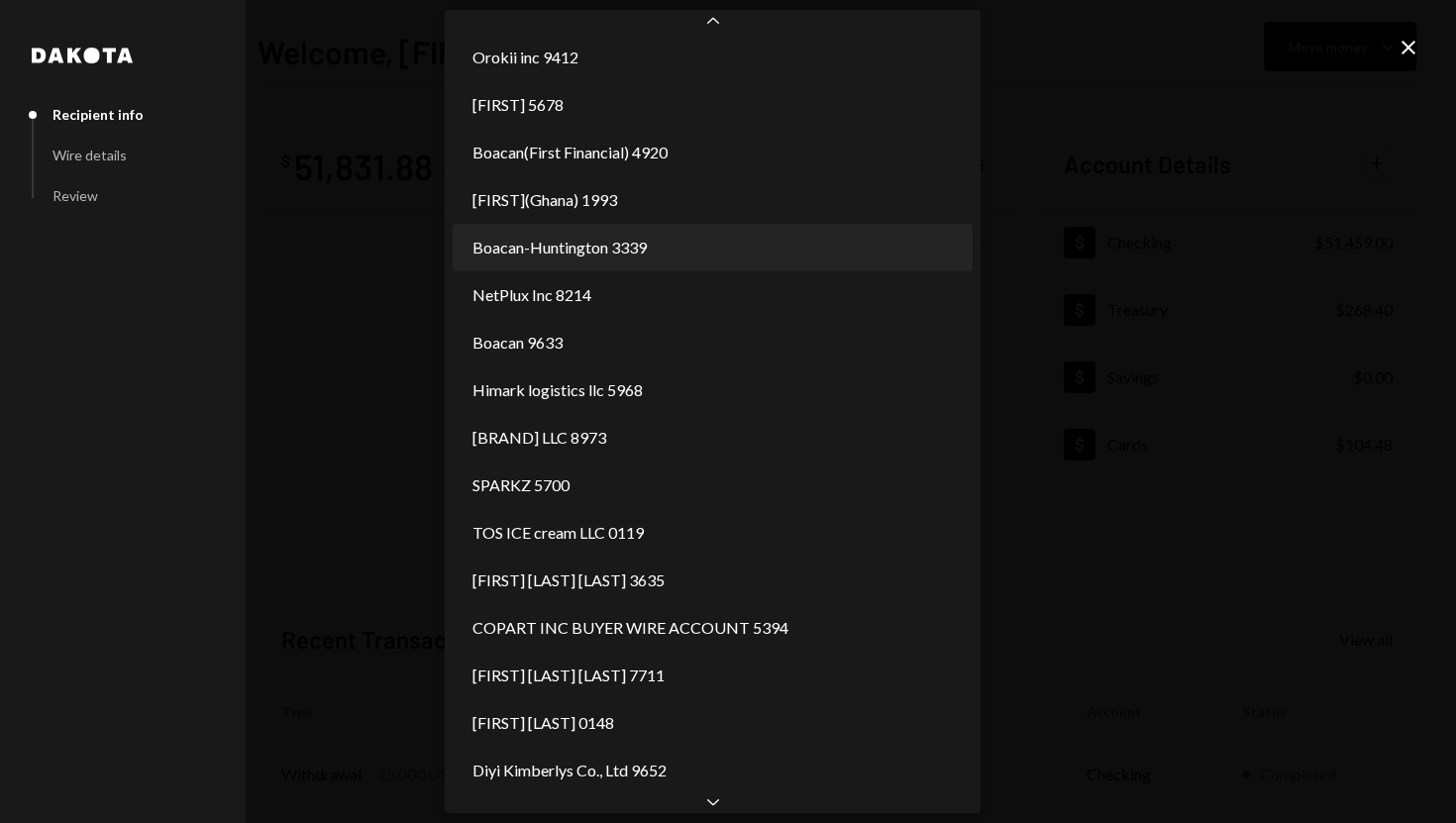 select on "**********" 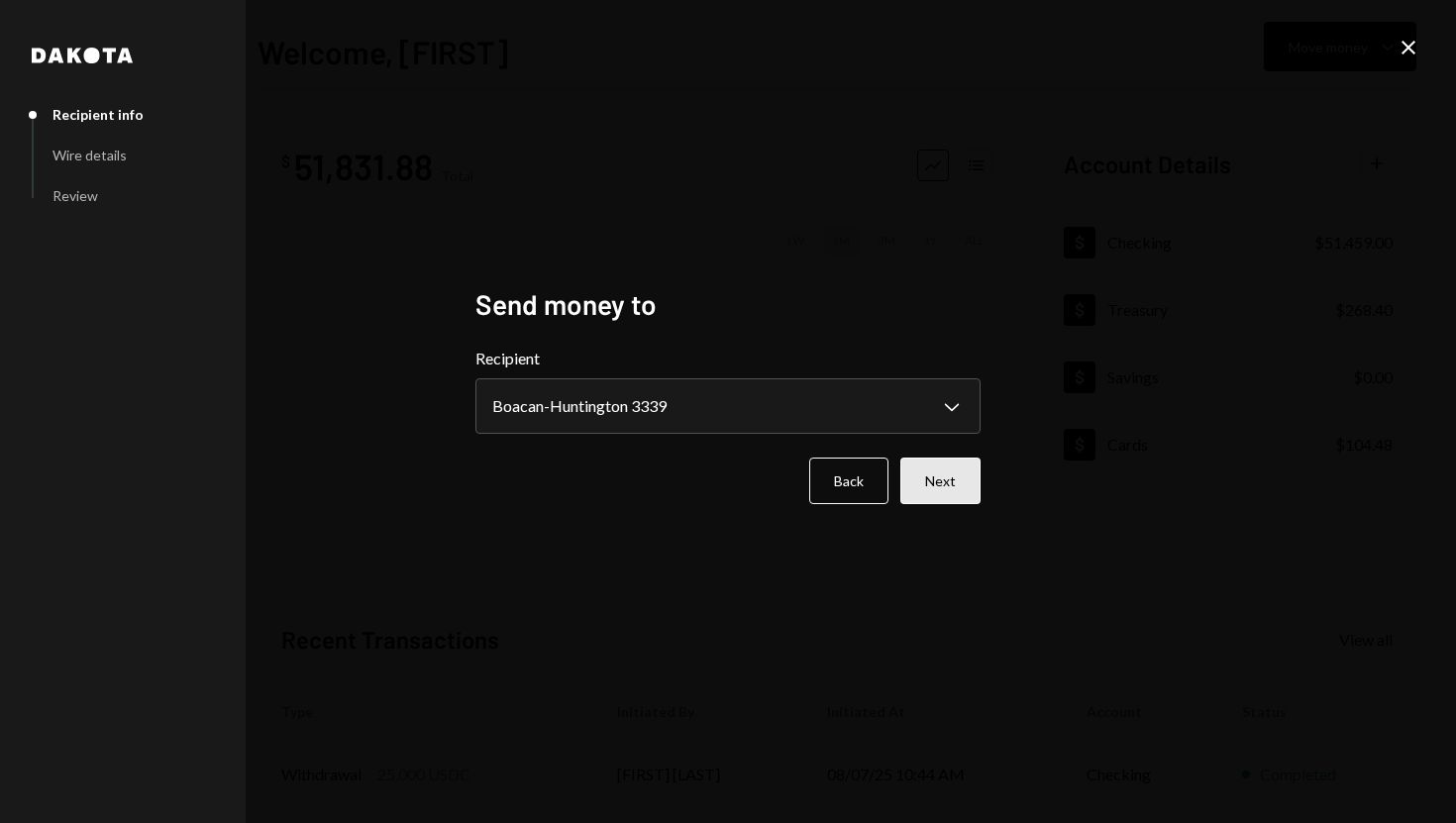 click on "Next" at bounding box center (940, 480) 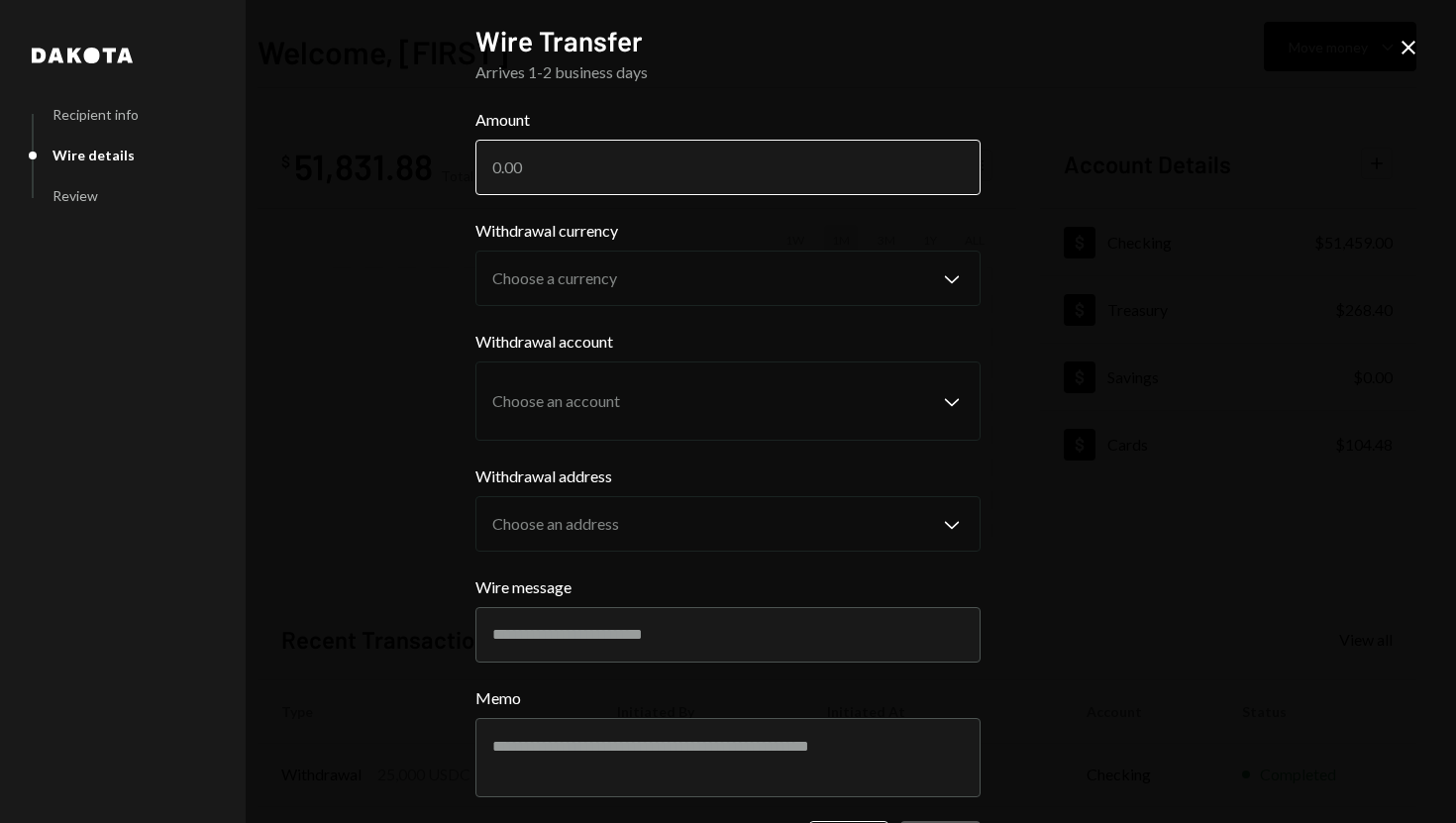 click on "Amount" at bounding box center [728, 167] 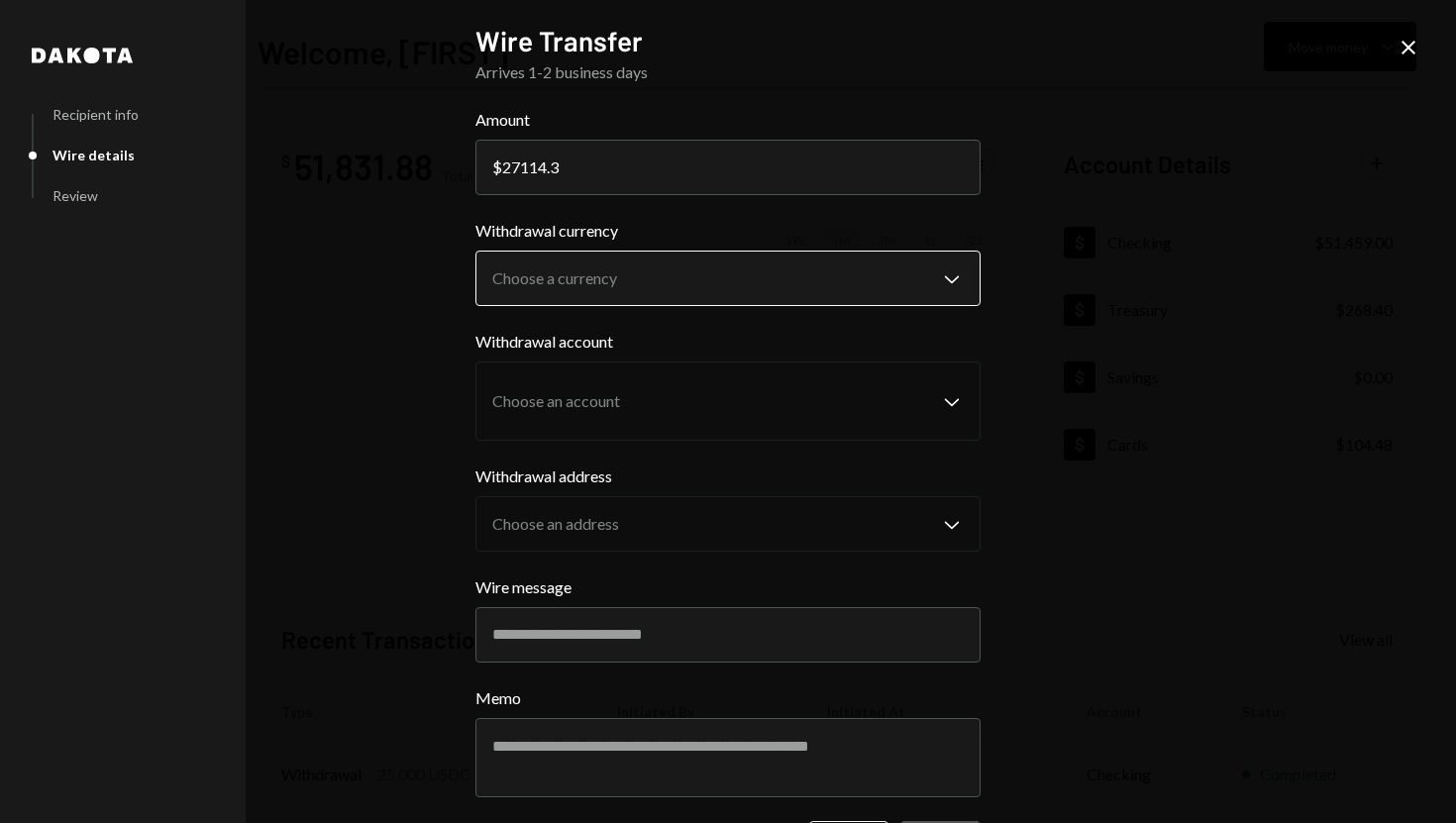 type on "27114.3" 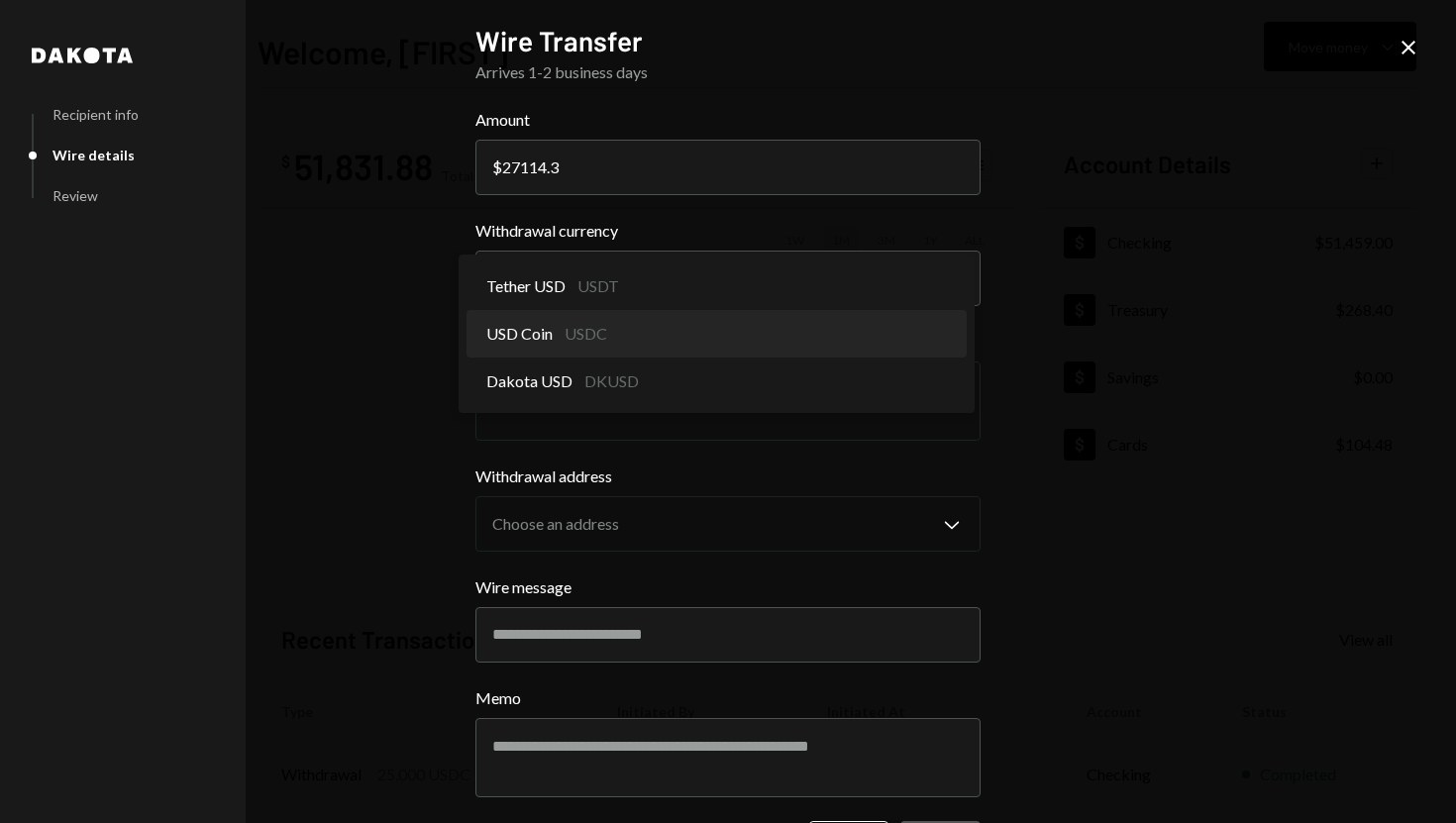 select on "****" 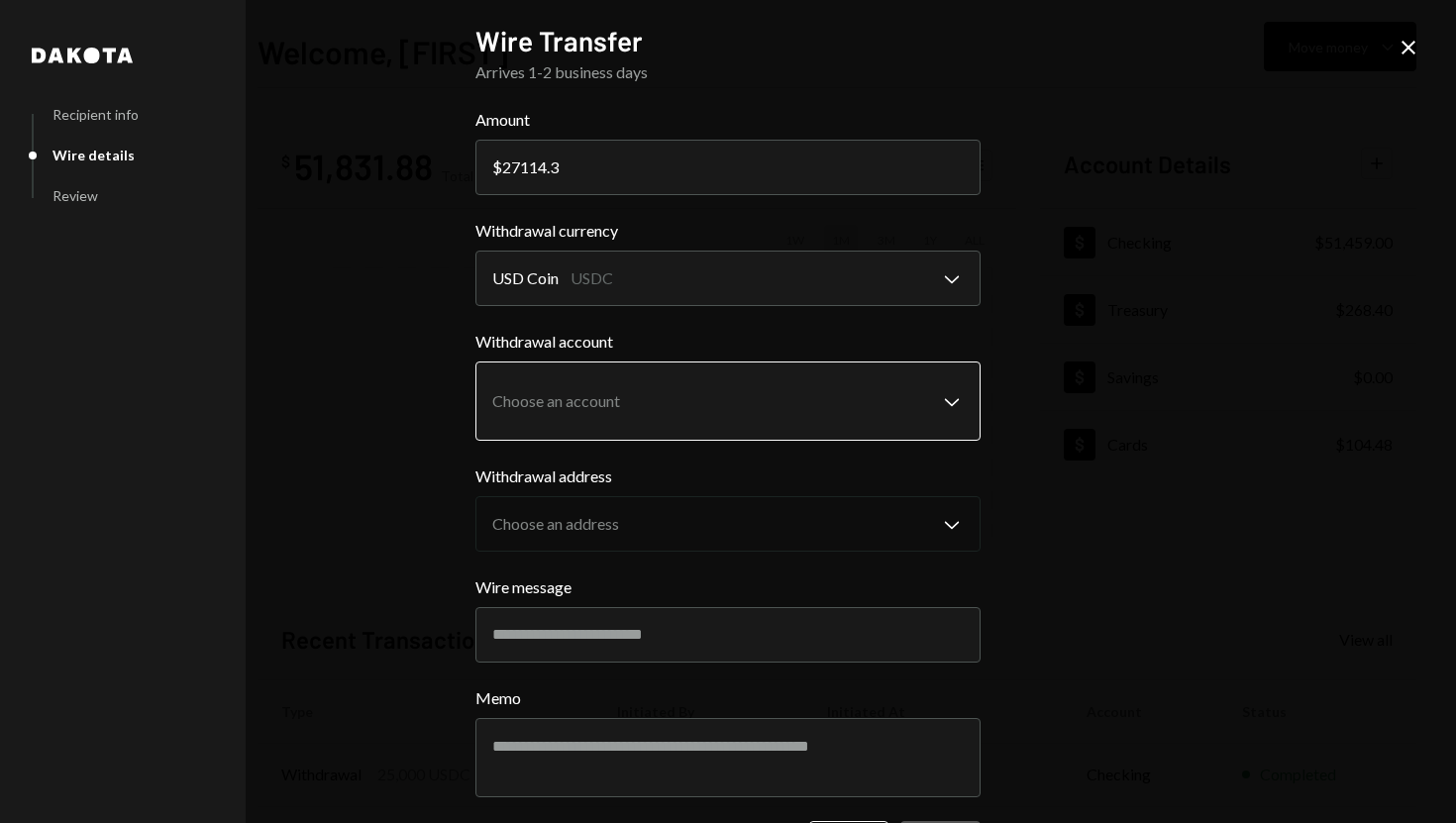 click on "S SPARK TECH HUB Caret Down Home Home Inbox Inbox Activities Transactions Accounts Accounts Caret Down Checking $51,459.00 Treasury $268.40 Savings $0.00 Cards $104.48 Dollar Rewards User Recipients Team Team Welcome, [FIRST] Move money Caret Down $ 51,831.88 Total Graph Accounts 1W 1M 3M 1Y ALL Account Details Plus Dollar Checking $51,459.00 Dollar Treasury $268.40 Dollar Savings $0.00 Dollar Cards $104.48 Recent Transactions View all Type Initiated By Initiated At Account Status Withdrawal 25,000 USDC [FIRST] [LAST] 08/07/25 10:44 AM Checking Completed Bank Payment $10,000.00 [FIRST] [LAST] 08/07/25 9:51 AM Checking Completed Bank Payment $30,000.00 [FIRST] [LAST] 08/07/25 8:46 AM Checking Completed Bank Payment $1,000.00 [FIRST] [LAST] 08/06/25 3:43 PM Checking Completed Withdrawal 15,000 USDC [FIRST] [LAST] 08/06/25 7:56 AM Checking Completed /dashboard Dakota Recipient info Wire details Review Wire Transfer Arrives 1-2 business days Amount $ 27114.3 Withdrawal currency USD Coin USDC Chevron Down" at bounding box center [728, 411] 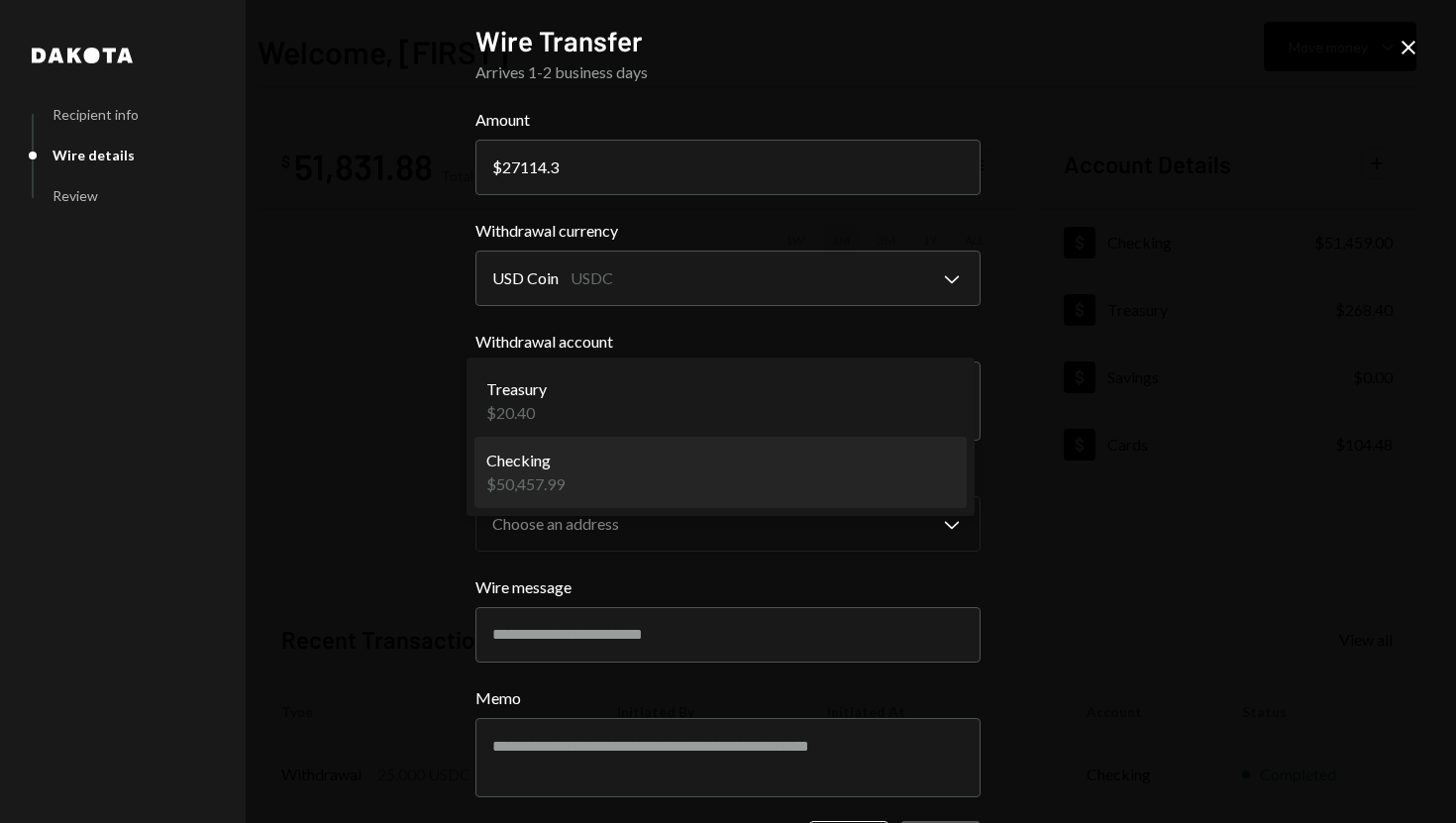 select on "**********" 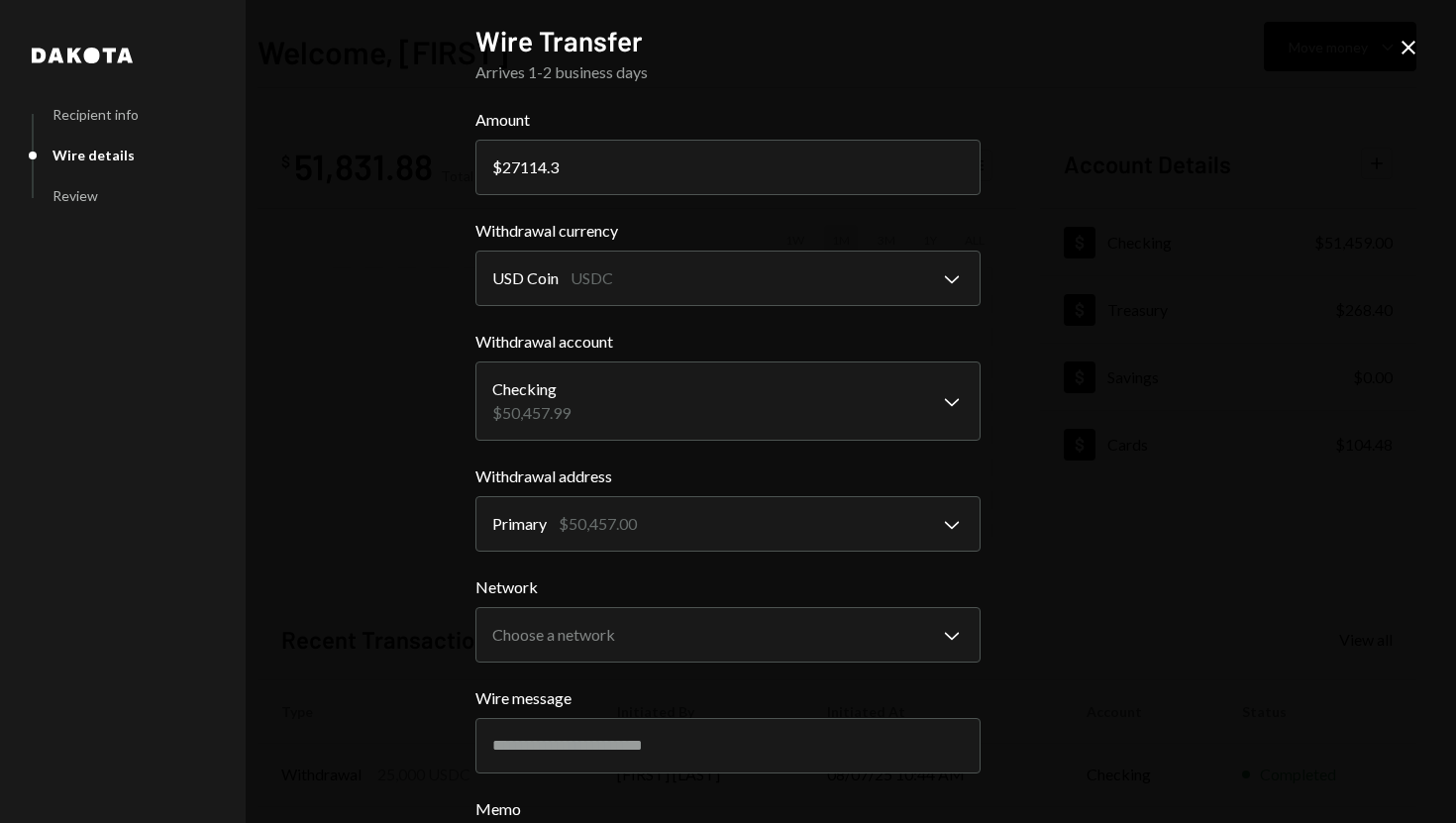 scroll, scrollTop: 186, scrollLeft: 0, axis: vertical 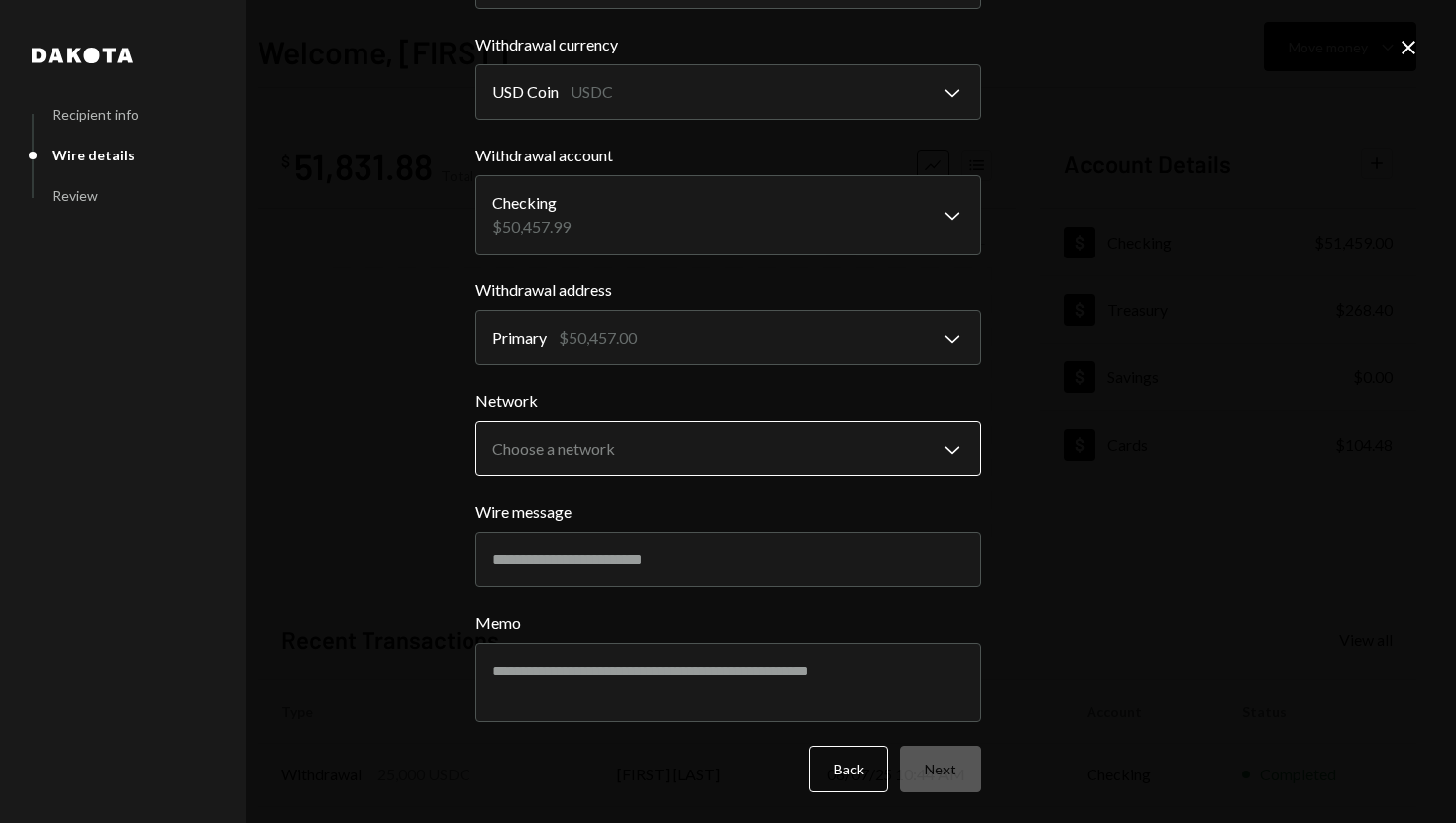 click on "S SPARK TECH HUB Caret Down Home Home Inbox Inbox Activities Transactions Accounts Accounts Caret Down Checking $51,459.00 Treasury $268.40 Savings $0.00 Cards $104.48 Dollar Rewards User Recipients Team Team Welcome, [FIRST] Move money Caret Down $ 51,831.88 Total Graph Accounts 1W 1M 3M 1Y ALL Account Details Plus Dollar Checking $51,459.00 Dollar Treasury $268.40 Dollar Savings $0.00 Dollar Cards $104.48 Recent Transactions View all Type Initiated By Initiated At Account Status Withdrawal 25,000 USDC [FIRST] [LAST] 08/07/25 10:44 AM Checking Completed Bank Payment $10,000.00 [FIRST] [LAST] 08/07/25 9:51 AM Checking Completed Bank Payment $30,000.00 [FIRST] [LAST] 08/07/25 8:46 AM Checking Completed Bank Payment $1,000.00 [FIRST] [LAST] 08/06/25 3:43 PM Checking Completed Withdrawal 15,000 USDC [FIRST] [LAST] 08/06/25 7:56 AM Checking Completed /dashboard Dakota Recipient info Wire details Review Wire Transfer Arrives 1-2 business days Amount $ 27114.3 Withdrawal currency USD Coin USDC Chevron Down" at bounding box center (728, 411) 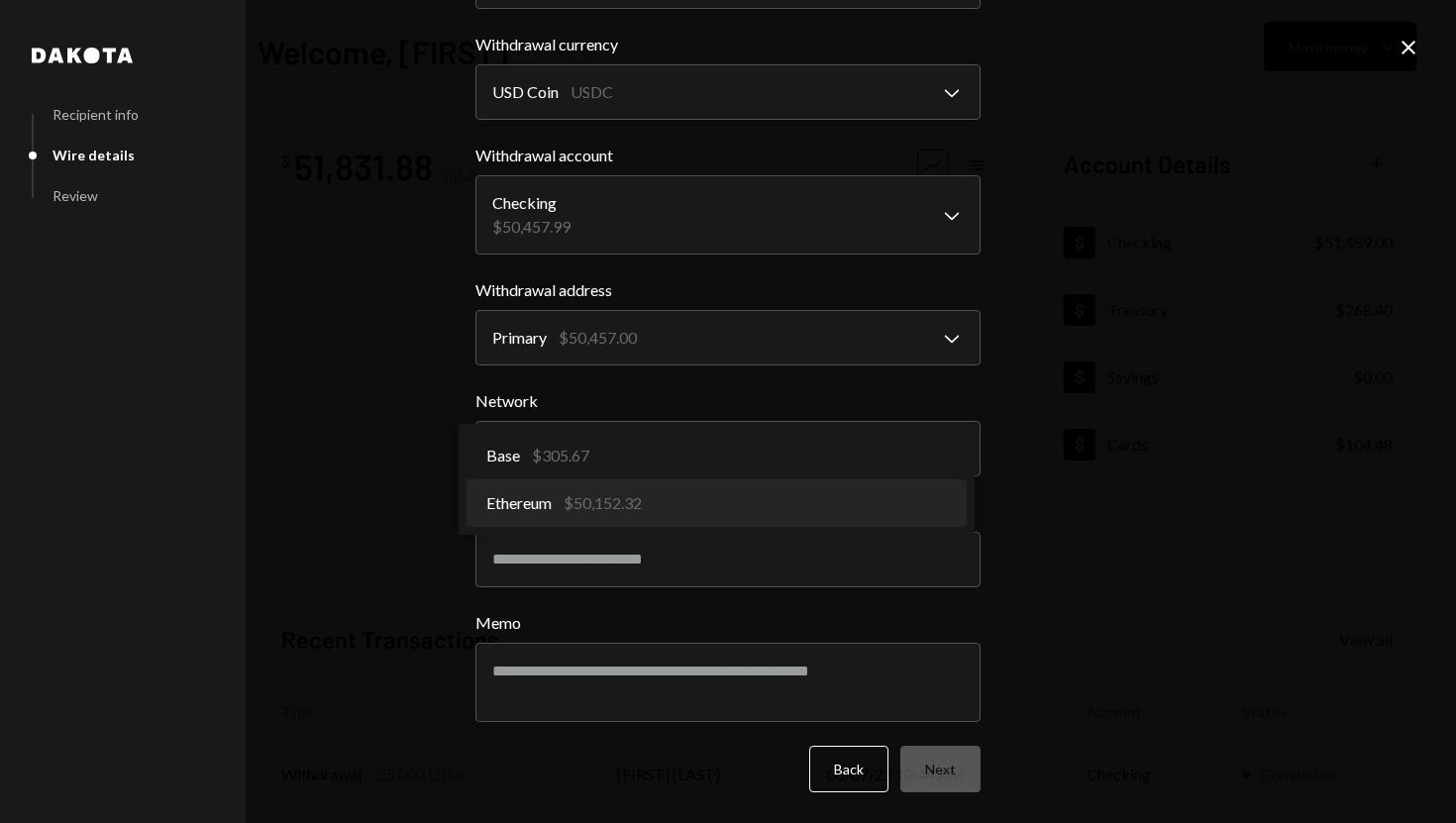 select on "**********" 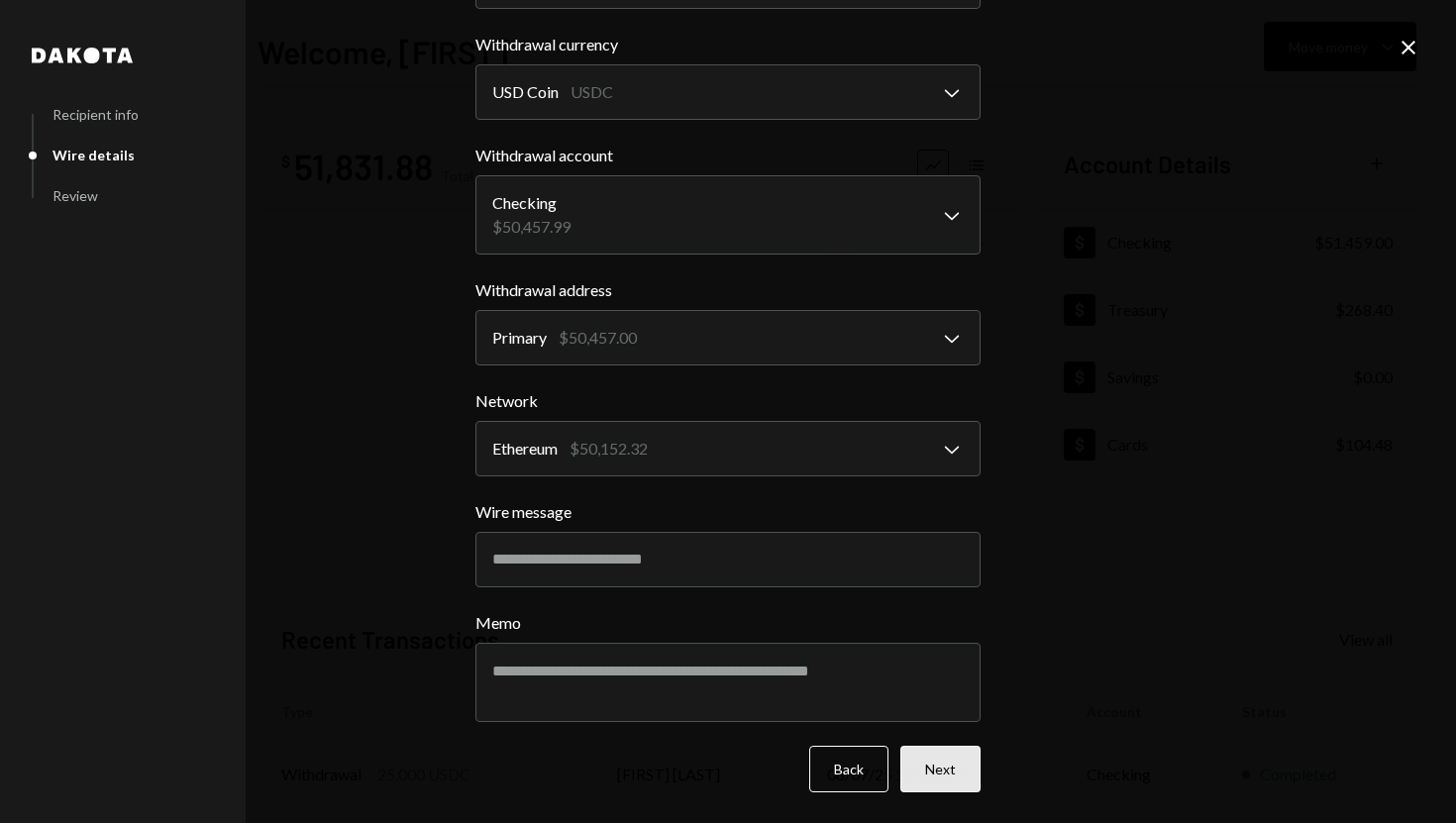 click on "Next" at bounding box center (940, 769) 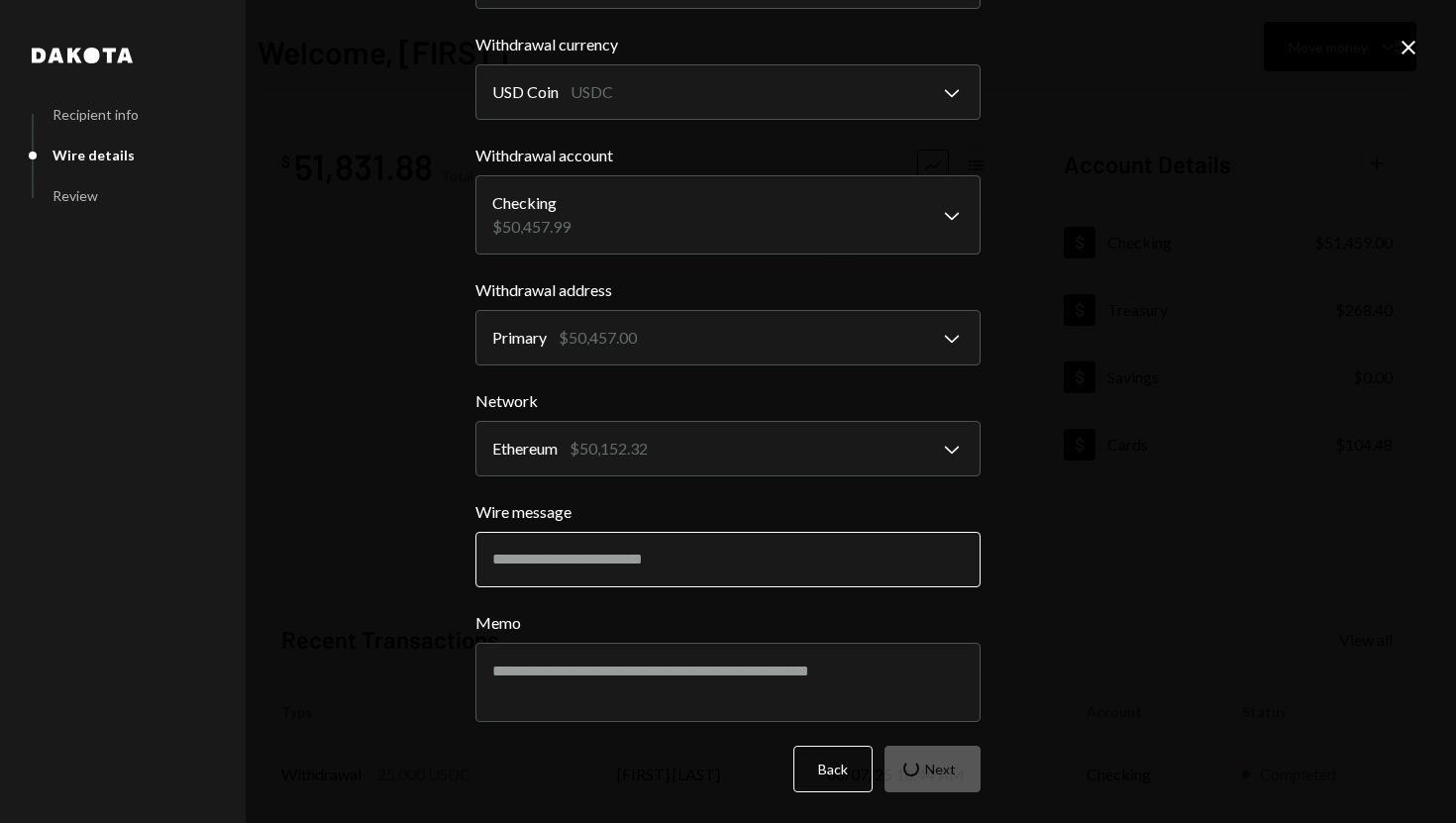 scroll, scrollTop: 0, scrollLeft: 0, axis: both 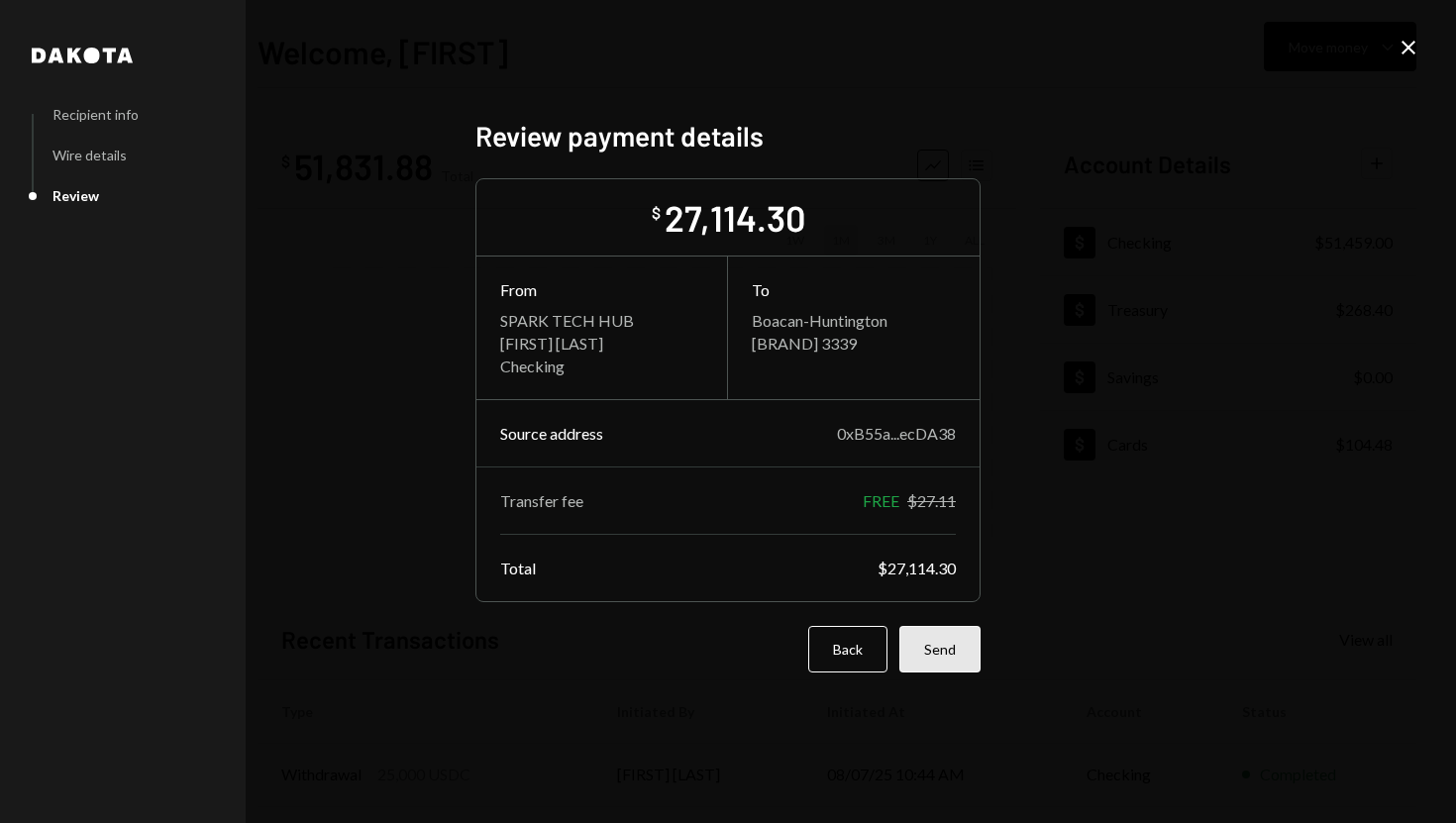 click on "Send" at bounding box center [940, 649] 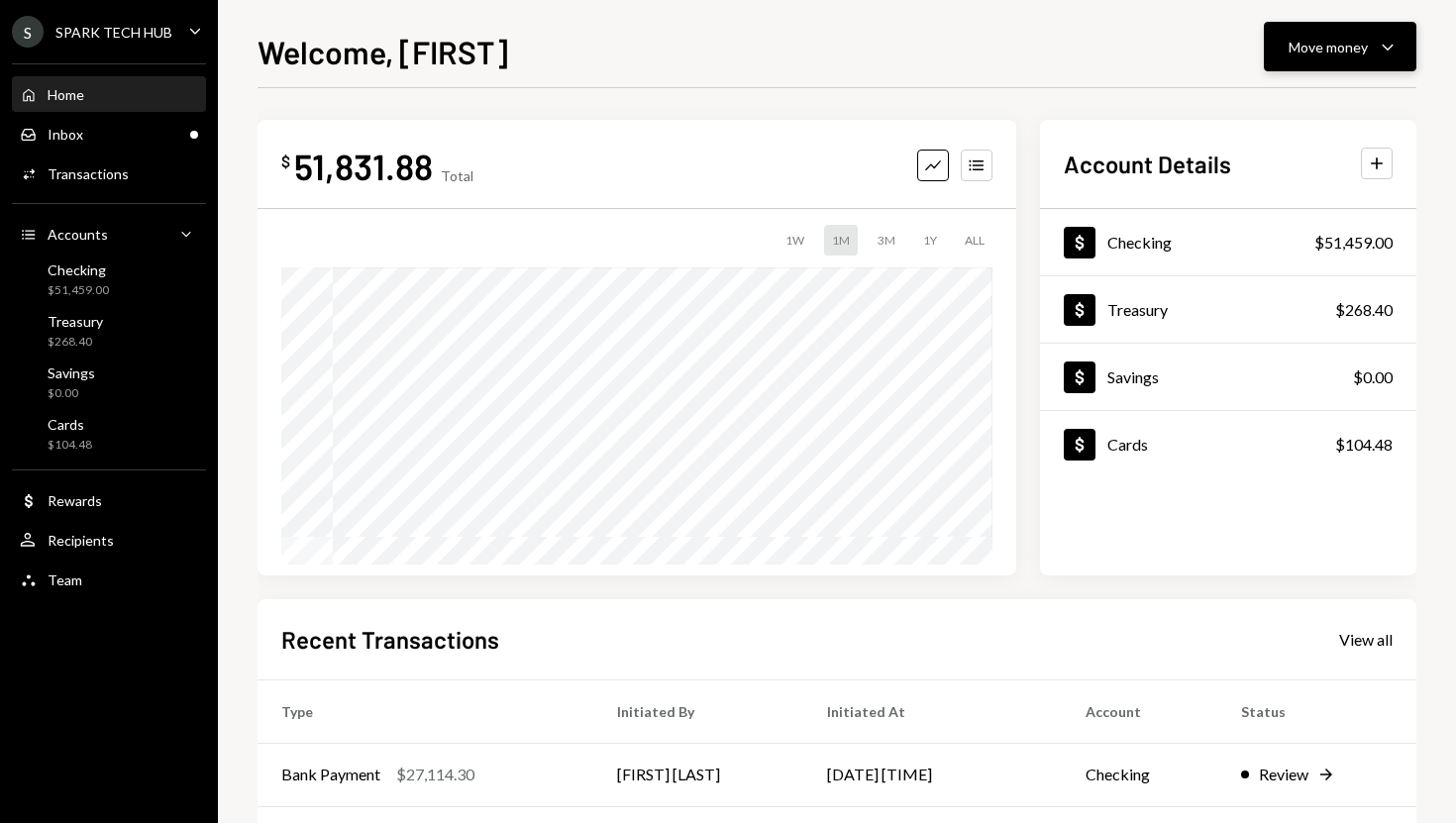click on "Move money" at bounding box center [1328, 47] 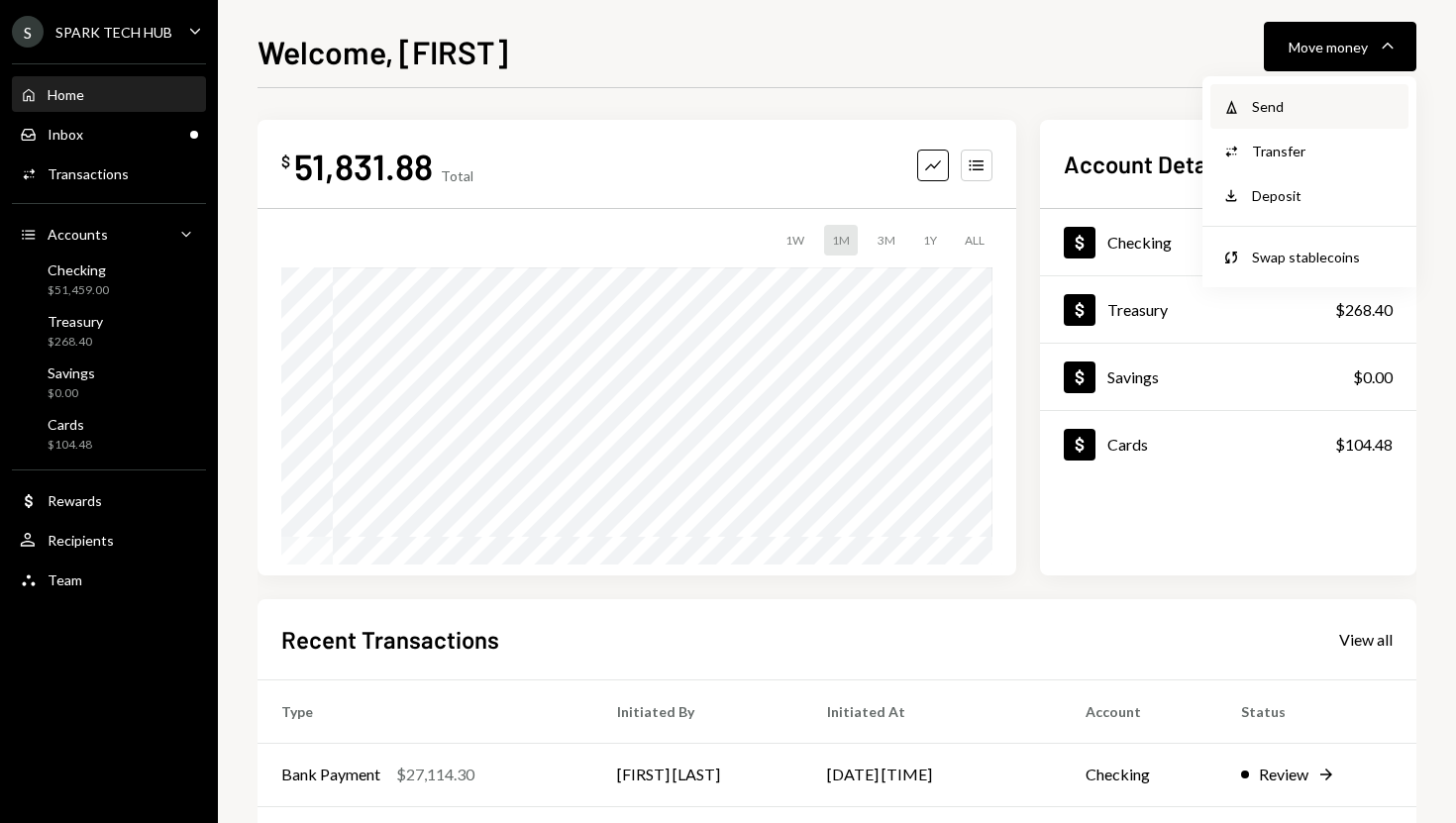 click on "Withdraw Send" at bounding box center (1309, 106) 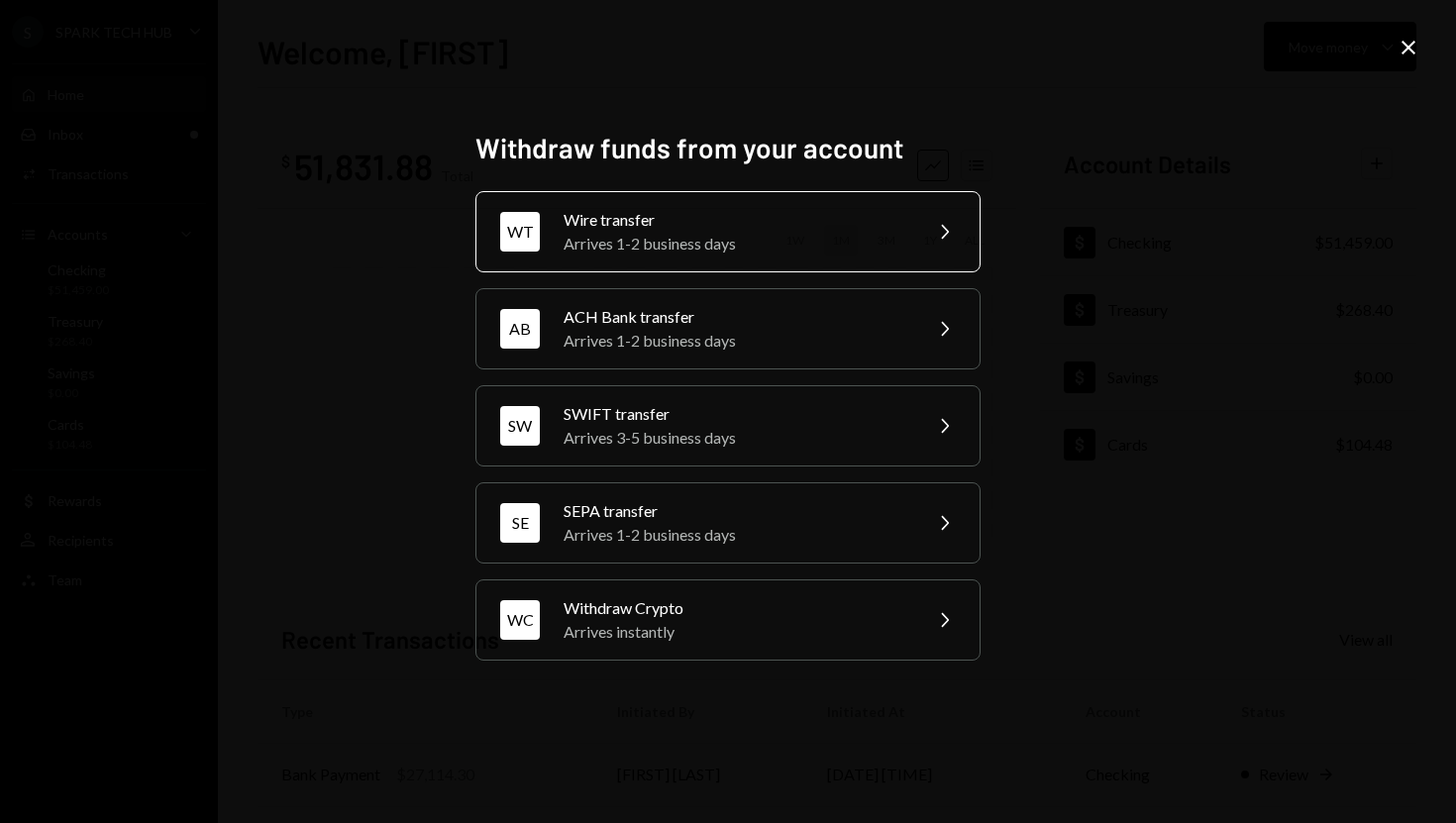 click on "Arrives 1-2 business days" at bounding box center [736, 244] 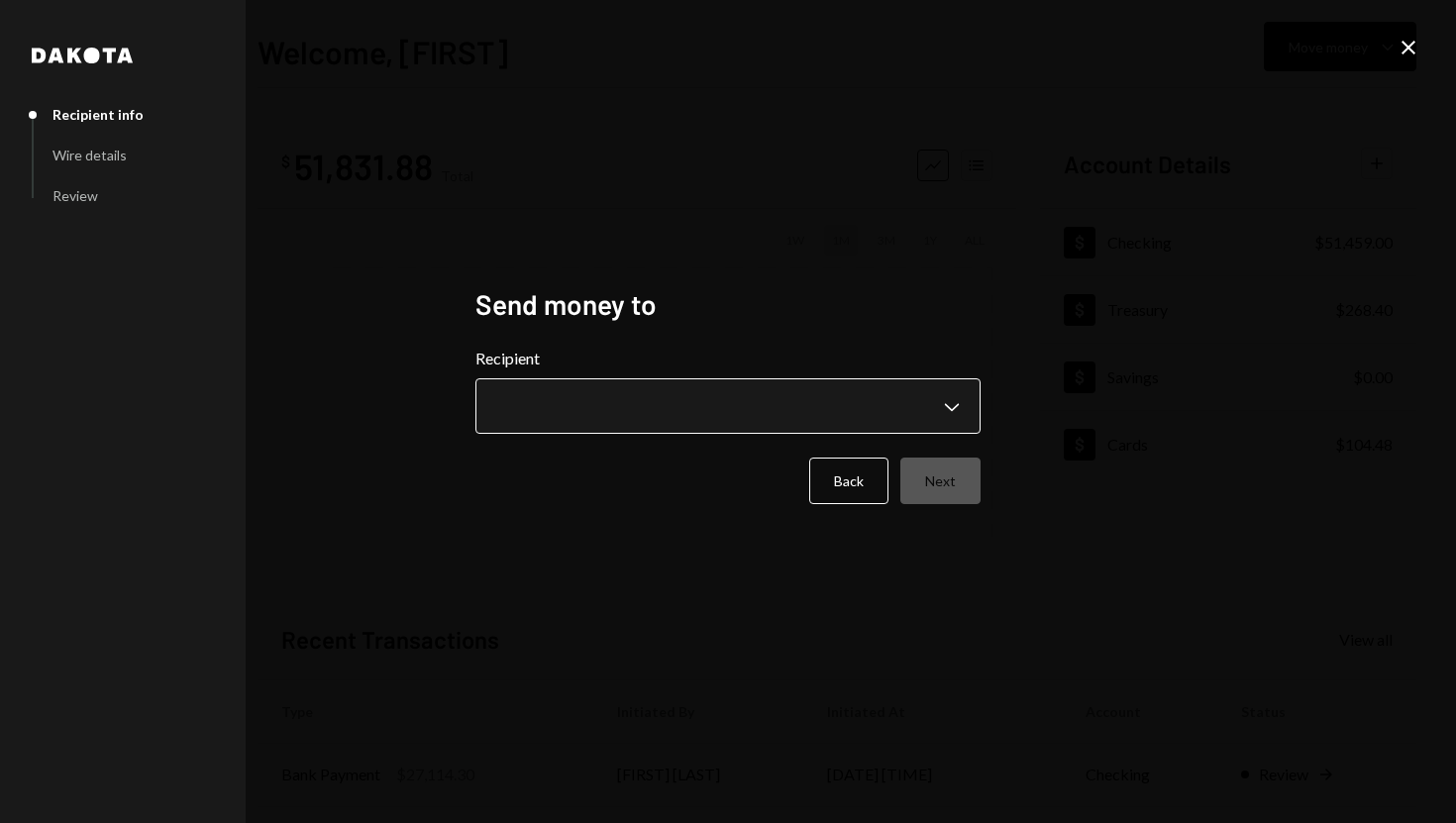 click on "**********" at bounding box center (728, 411) 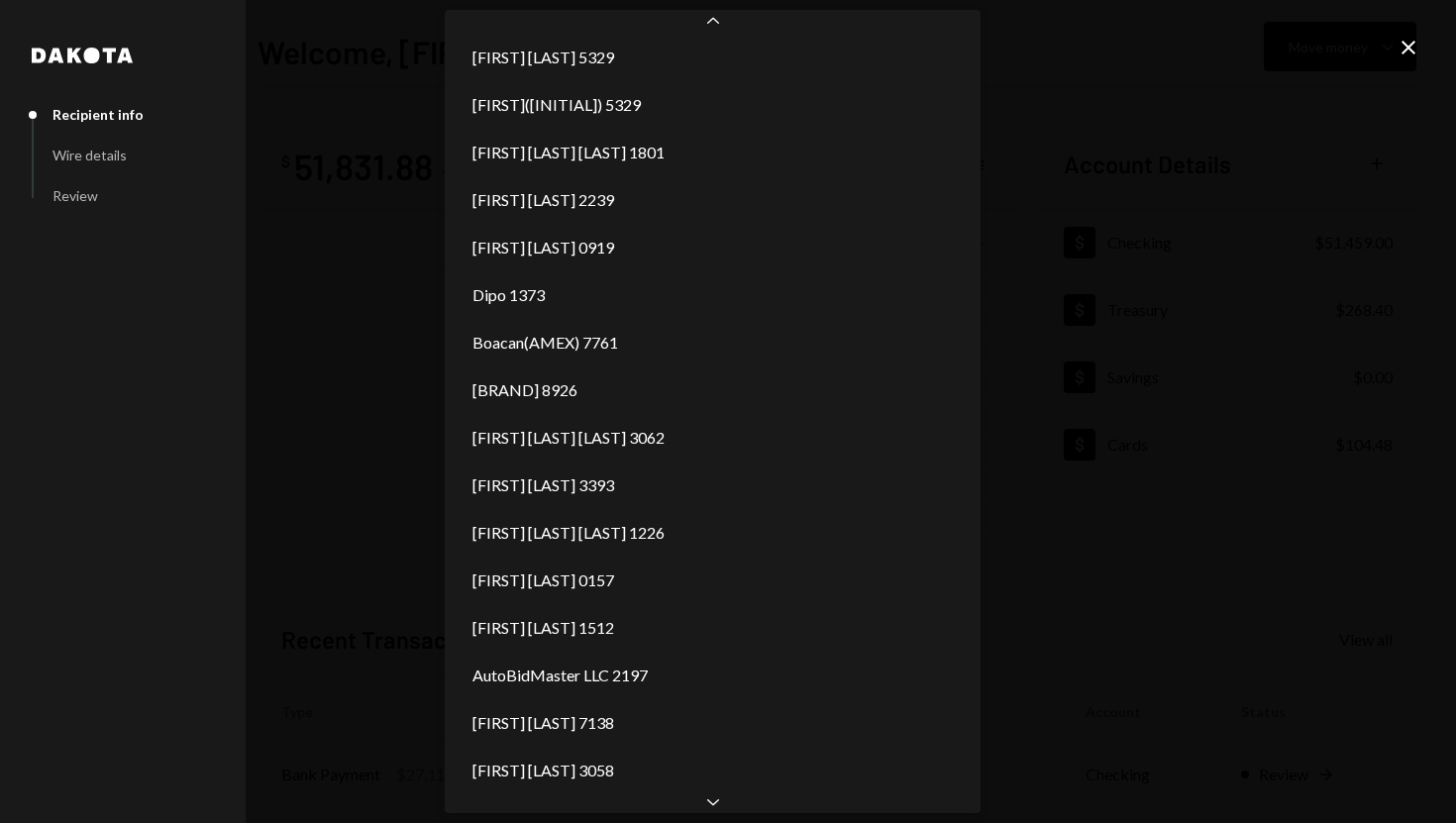 scroll, scrollTop: 531, scrollLeft: 0, axis: vertical 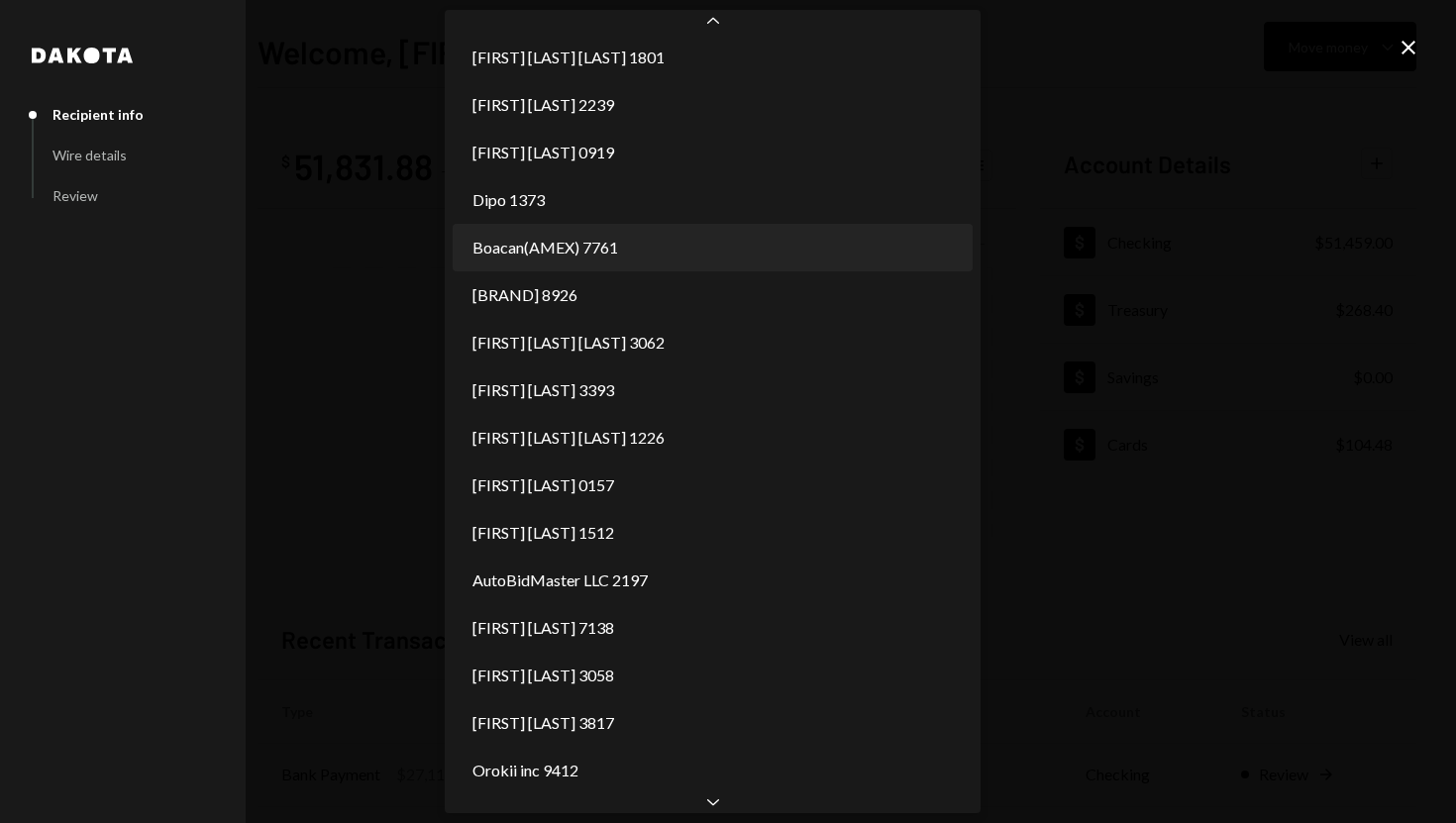 select on "**********" 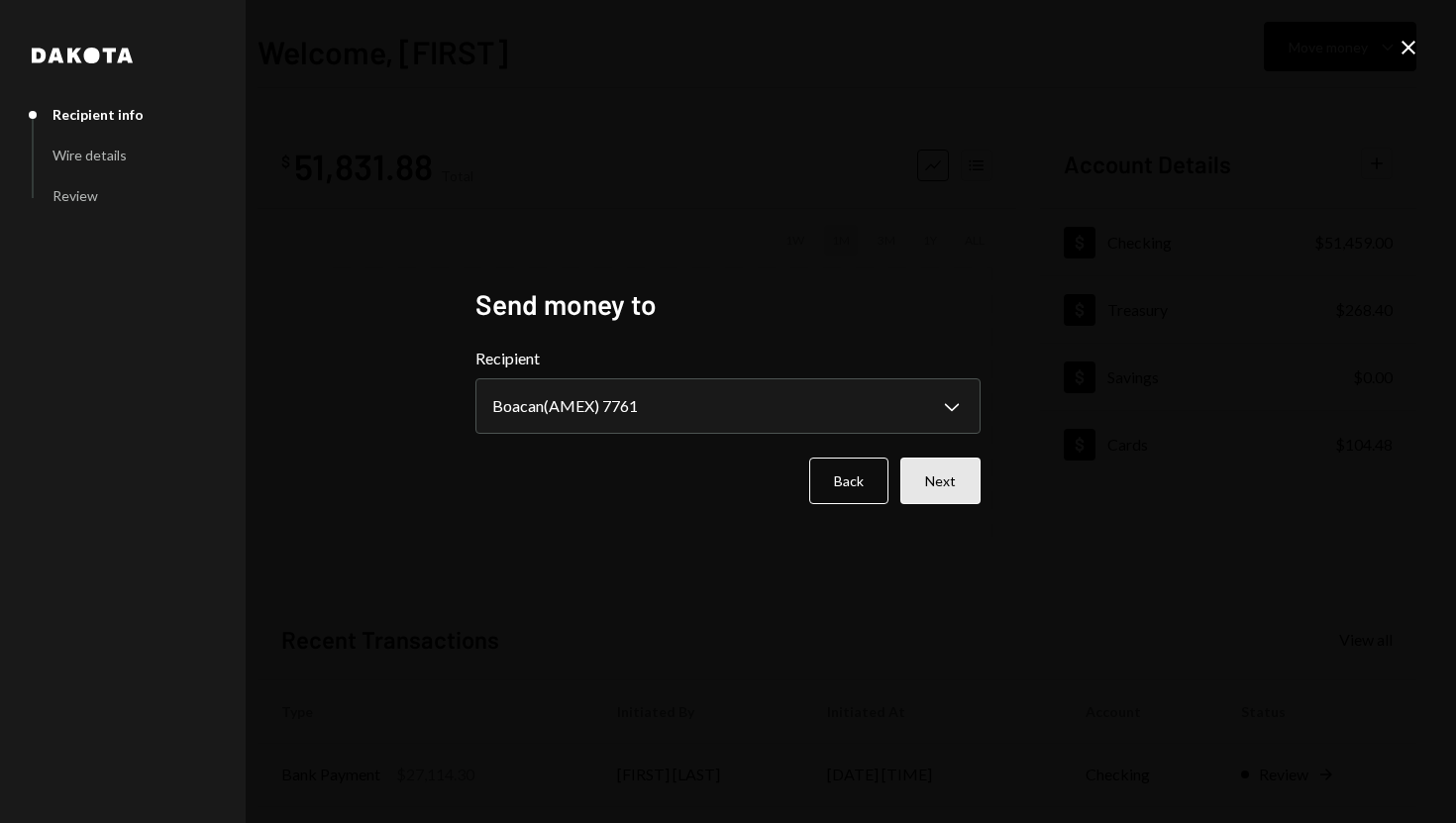 click on "Next" at bounding box center [940, 480] 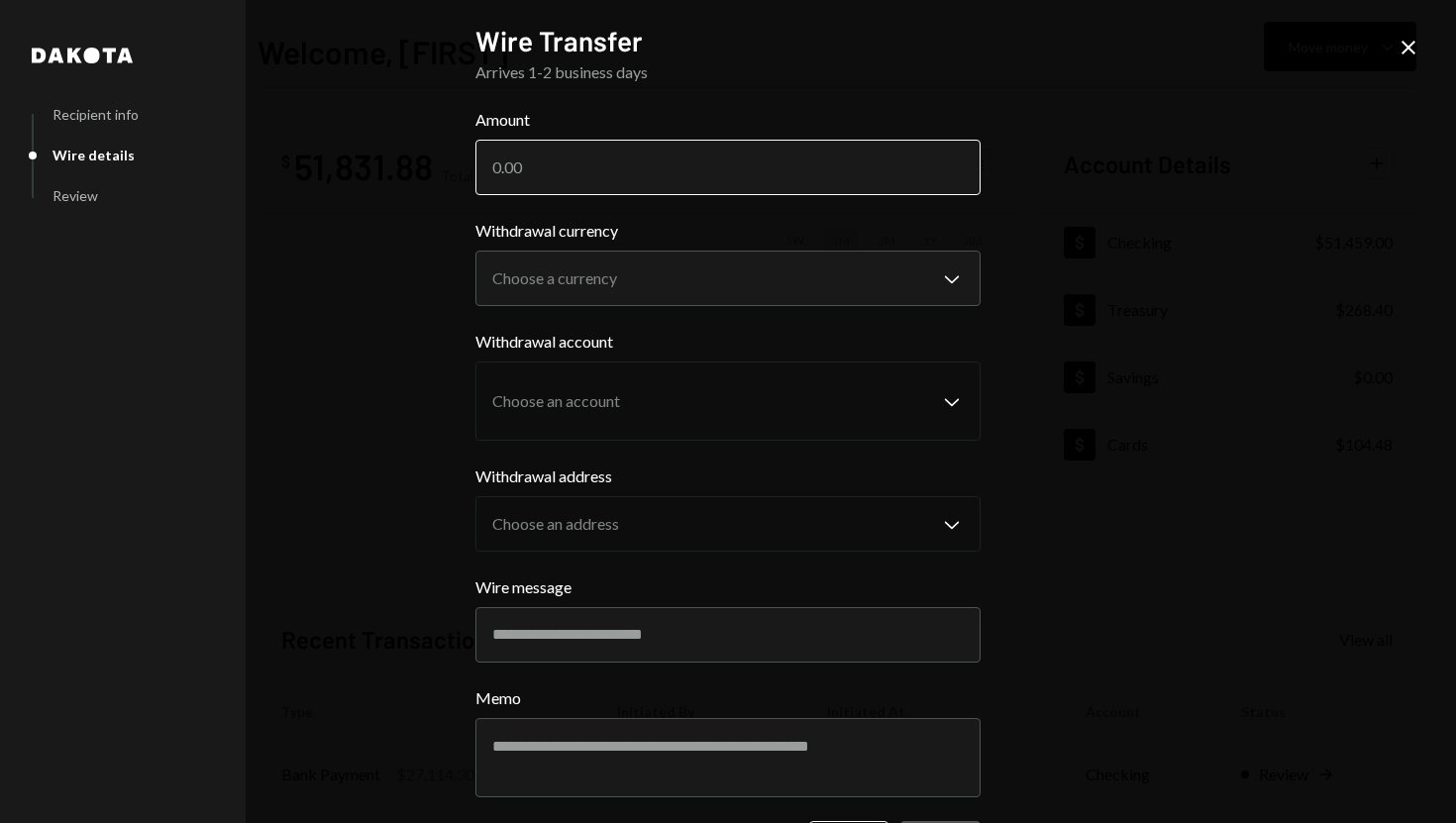 click on "Amount" at bounding box center [728, 167] 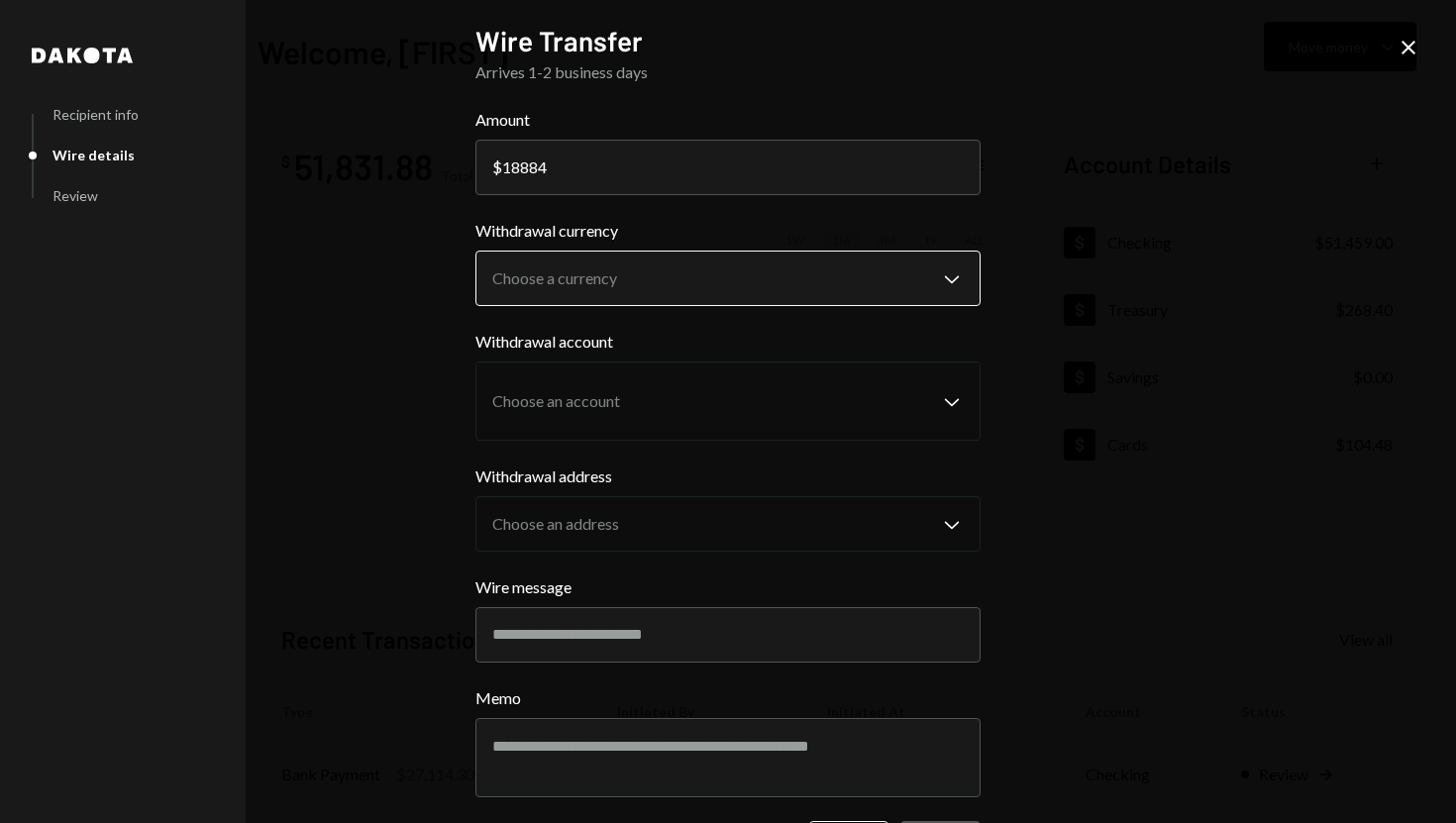 type on "18884" 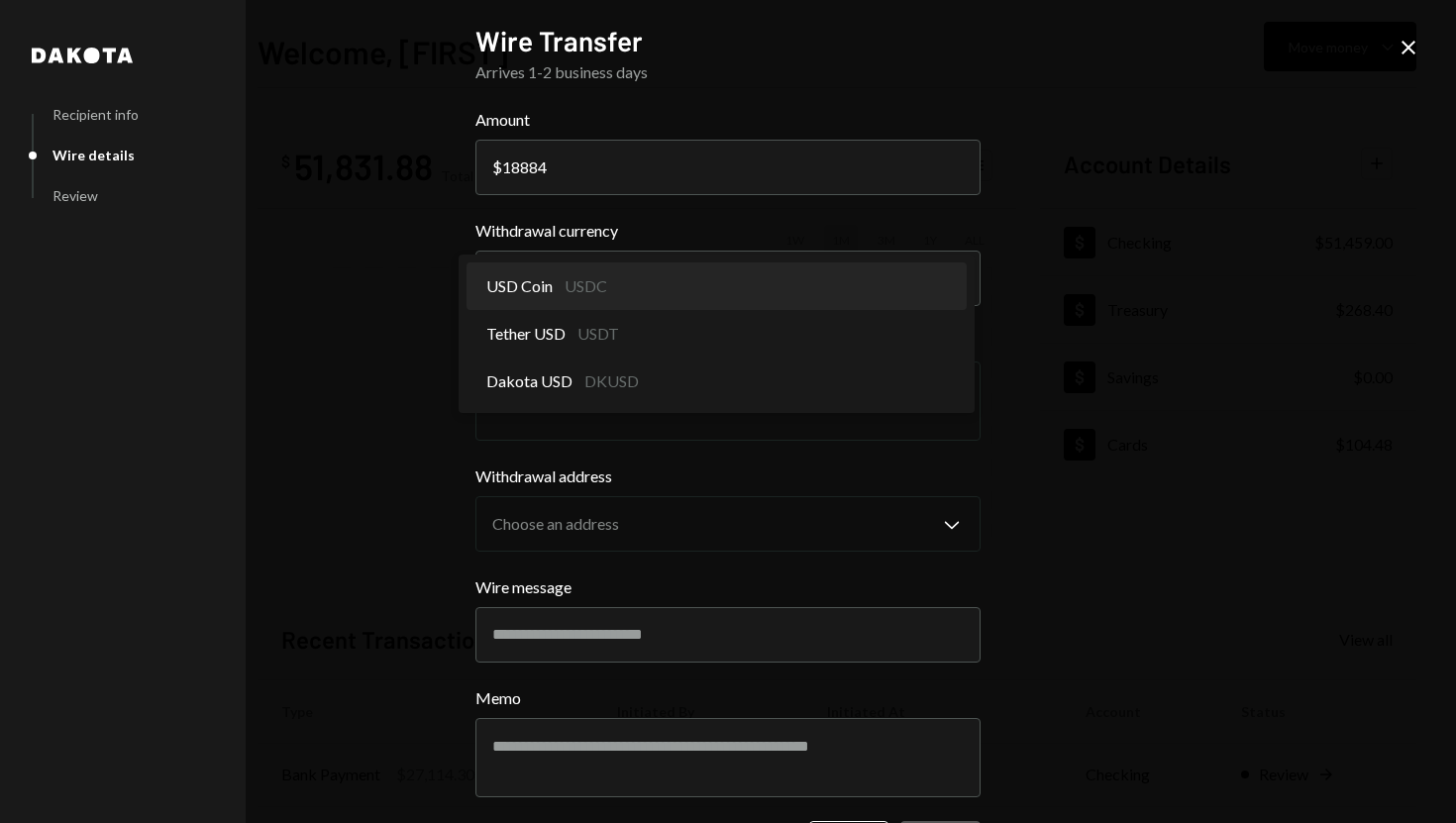 select on "****" 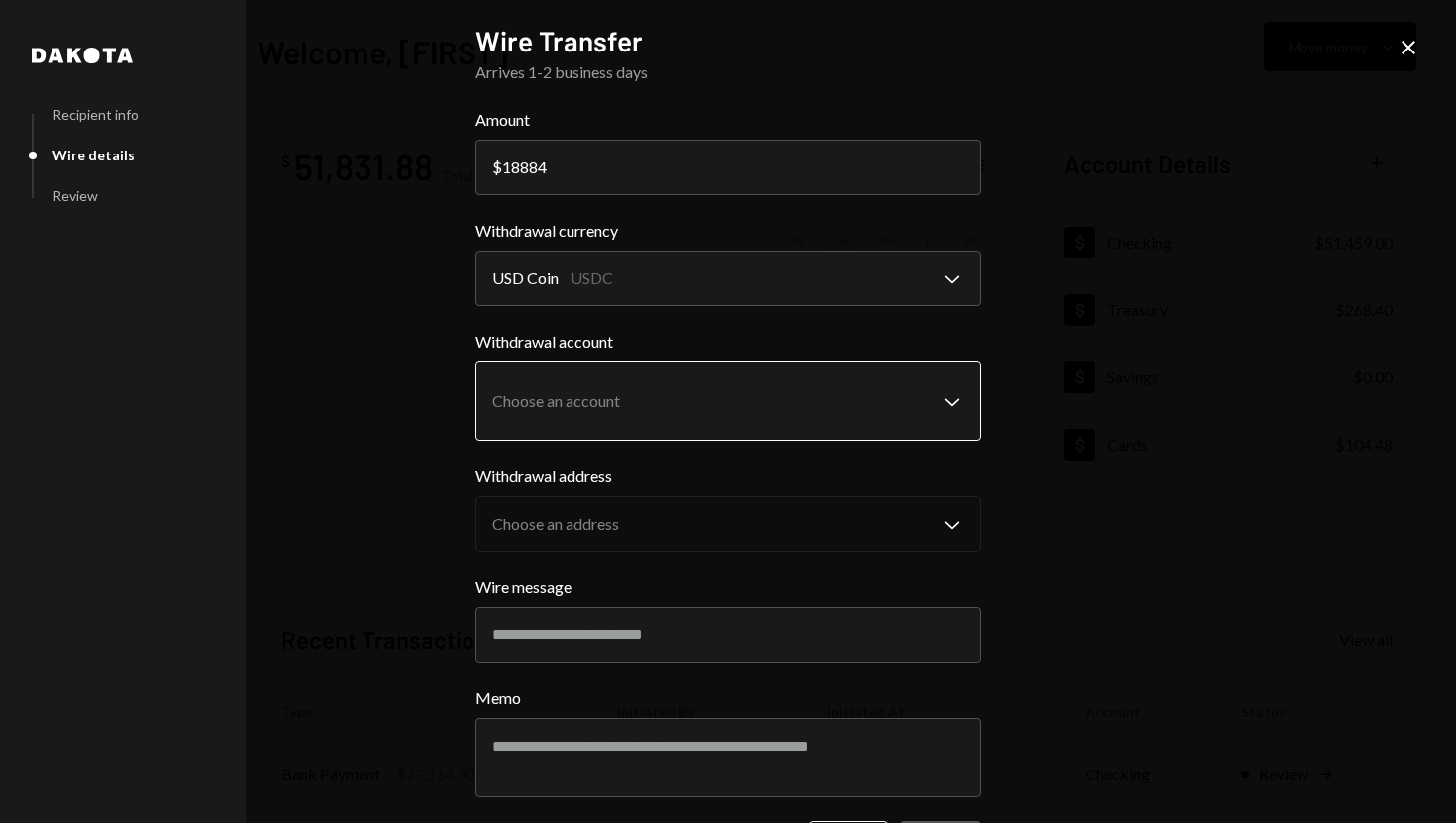 click on "S SPARK TECH HUB Caret Down Home Home Inbox Inbox Activities Transactions Accounts Accounts Caret Down Checking $51,459.00 Treasury $268.40 Savings $0.00 Cards $104.48 Dollar Rewards User Recipients Team Team Welcome, [FIRST] Move money Caret Down $ 51,831.88 Total Graph Accounts 1W 1M 3M 1Y ALL Account Details Plus Dollar Checking $51,459.00 Dollar Treasury $268.40 Dollar Savings $0.00 Dollar Cards $104.48 Recent Transactions View all Type Initiated By Initiated At Account Status Bank Payment $27,114.30 [FIRST] [LAST] 08/07/25 11:32 AM Checking Review Right Arrow Withdrawal 25,000 USDC [FIRST] [LAST] 08/07/25 10:44 AM Checking Completed Bank Payment $10,000.00 [FIRST] [LAST] 08/07/25 9:51 AM Checking Completed Bank Payment $30,000.00 [FIRST] [LAST] 08/07/25 8:46 AM Checking Completed Bank Payment $1,000.00 [FIRST] [LAST] 08/06/25 3:43 PM Checking Completed /dashboard Dakota Recipient info Wire details Review Wire Transfer Arrives 1-2 business days Amount $ 18884 Withdrawal currency USD Coin USDC Memo" at bounding box center (728, 411) 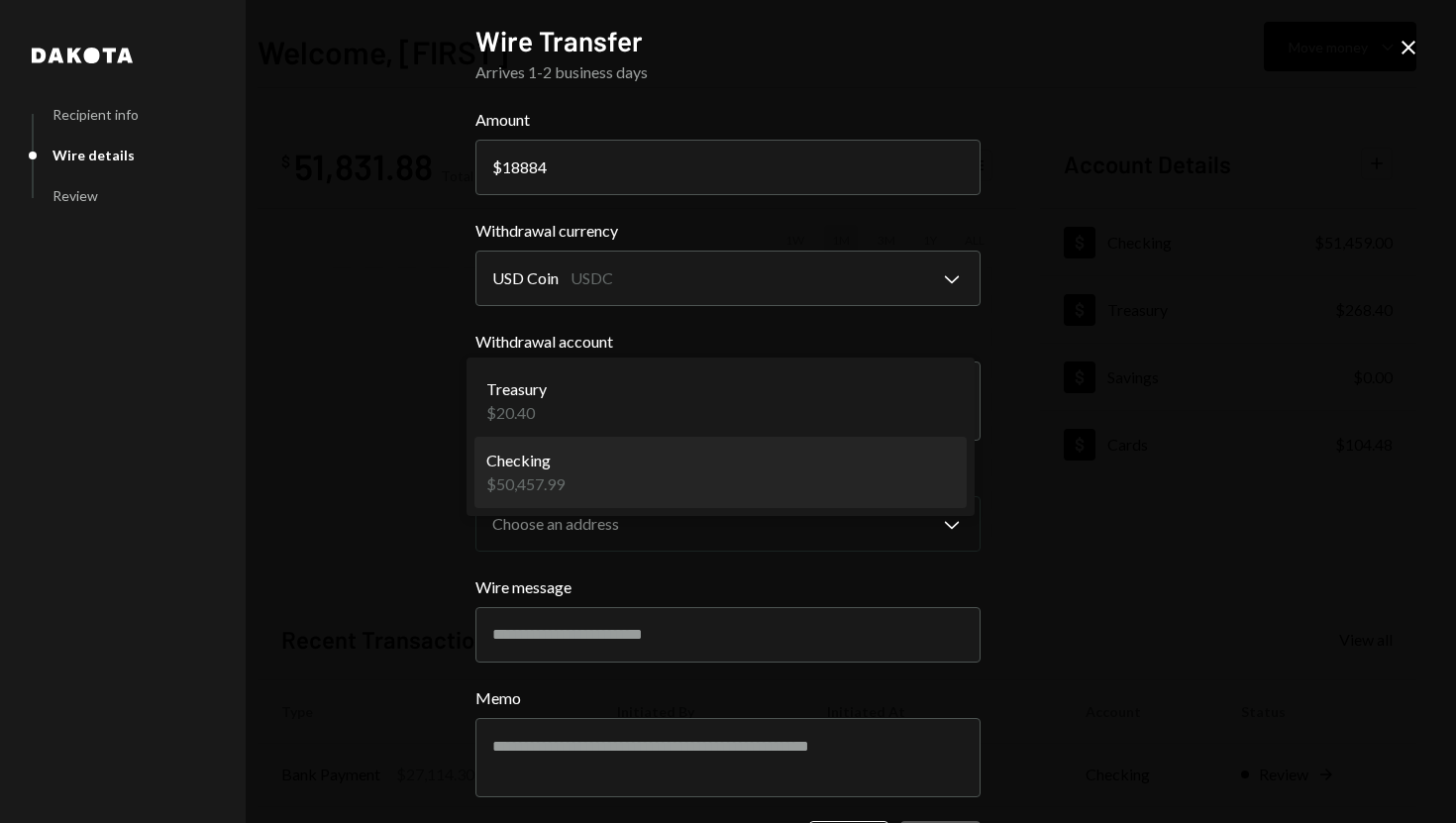 select on "**********" 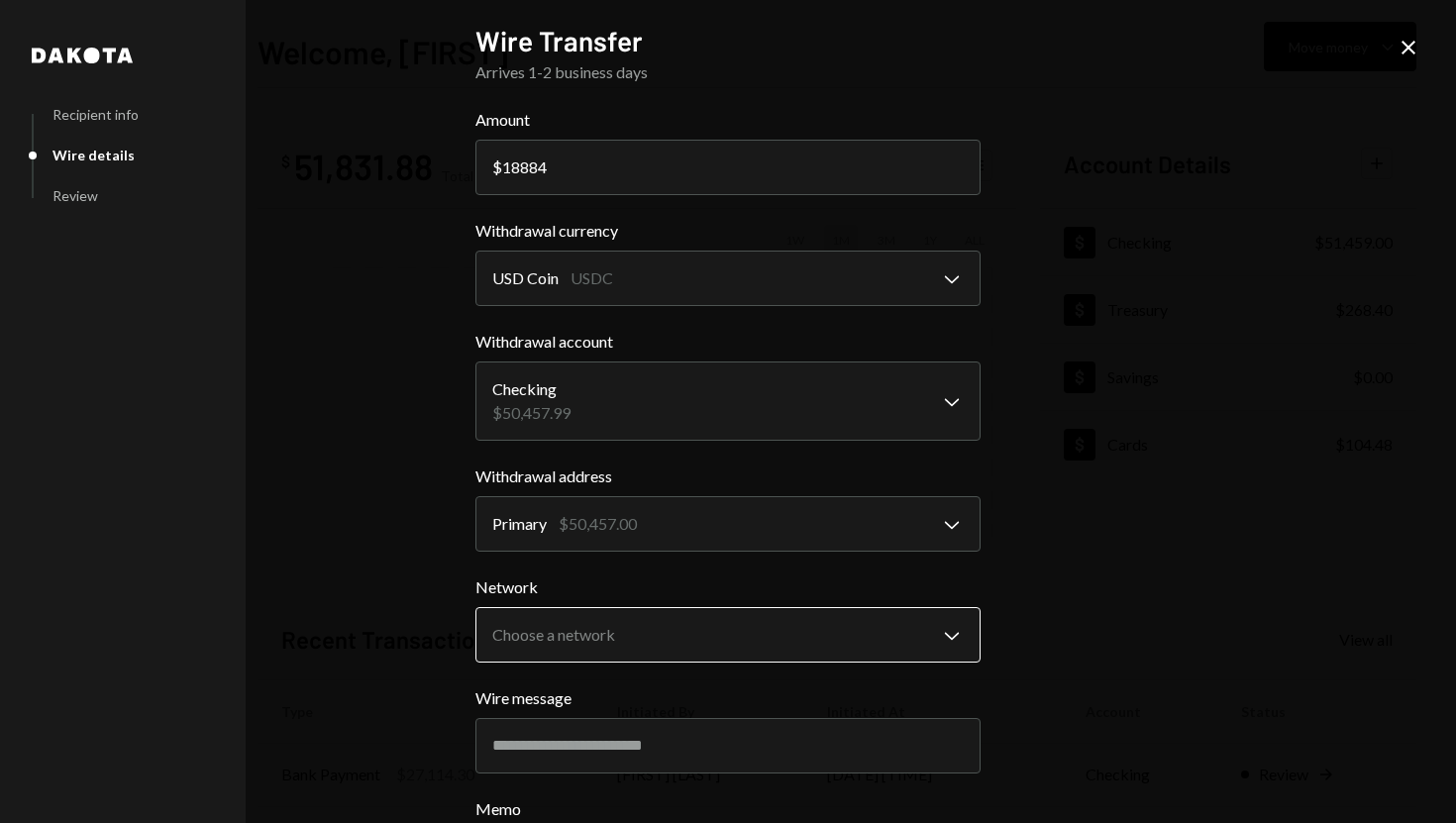 click on "S SPARK TECH HUB Caret Down Home Home Inbox Inbox Activities Transactions Accounts Accounts Caret Down Checking $51,459.00 Treasury $268.40 Savings $0.00 Cards $104.48 Dollar Rewards User Recipients Team Team Welcome, [FIRST] Move money Caret Down $ 51,831.88 Total Graph Accounts 1W 1M 3M 1Y ALL Account Details Plus Dollar Checking $51,459.00 Dollar Treasury $268.40 Dollar Savings $0.00 Dollar Cards $104.48 Recent Transactions View all Type Initiated By Initiated At Account Status Bank Payment $27,114.30 [FIRST] [LAST] 08/07/25 11:32 AM Checking Review Right Arrow Withdrawal 25,000 USDC [FIRST] [LAST] 08/07/25 10:44 AM Checking Completed Bank Payment $10,000.00 [FIRST] [LAST] 08/07/25 9:51 AM Checking Completed Bank Payment $30,000.00 [FIRST] [LAST] 08/07/25 8:46 AM Checking Completed Bank Payment $1,000.00 [FIRST] [LAST] 08/06/25 3:43 PM Checking Completed /dashboard Dakota Recipient info Wire details Review Wire Transfer Arrives 1-2 business days Amount $ 18884 Withdrawal currency USD Coin USDC ****" at bounding box center (728, 411) 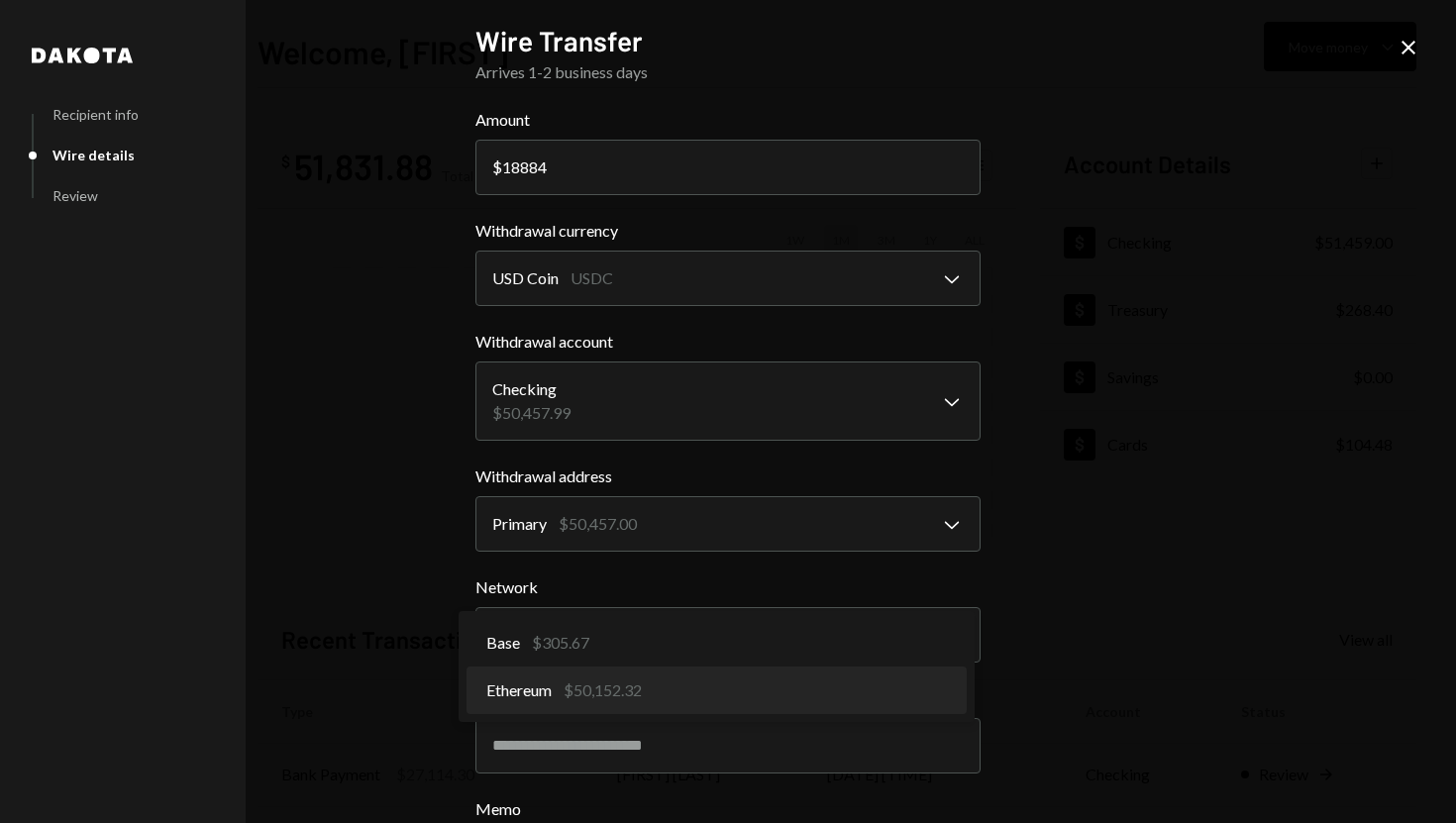 select on "**********" 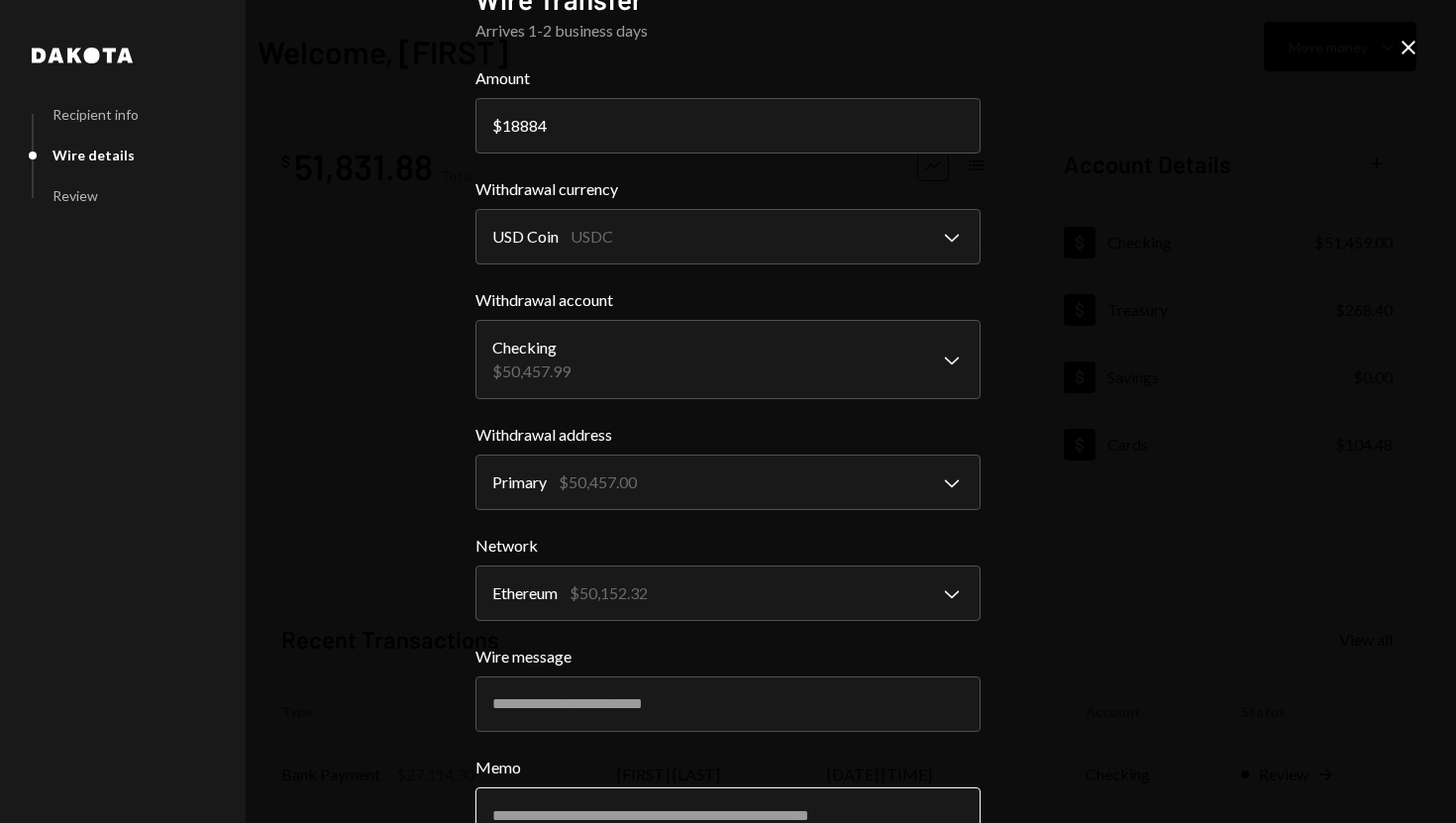 scroll, scrollTop: 24, scrollLeft: 0, axis: vertical 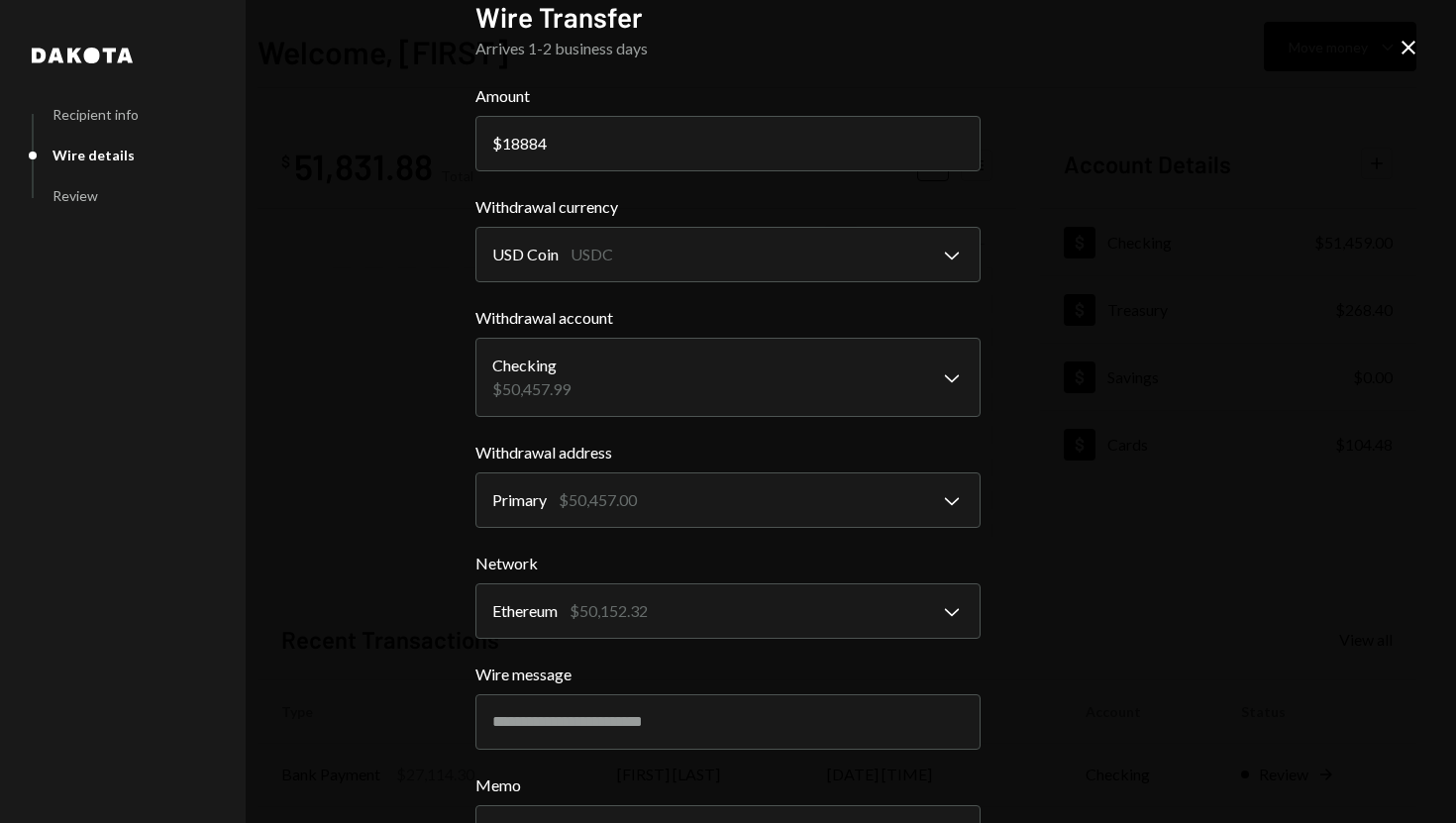 type 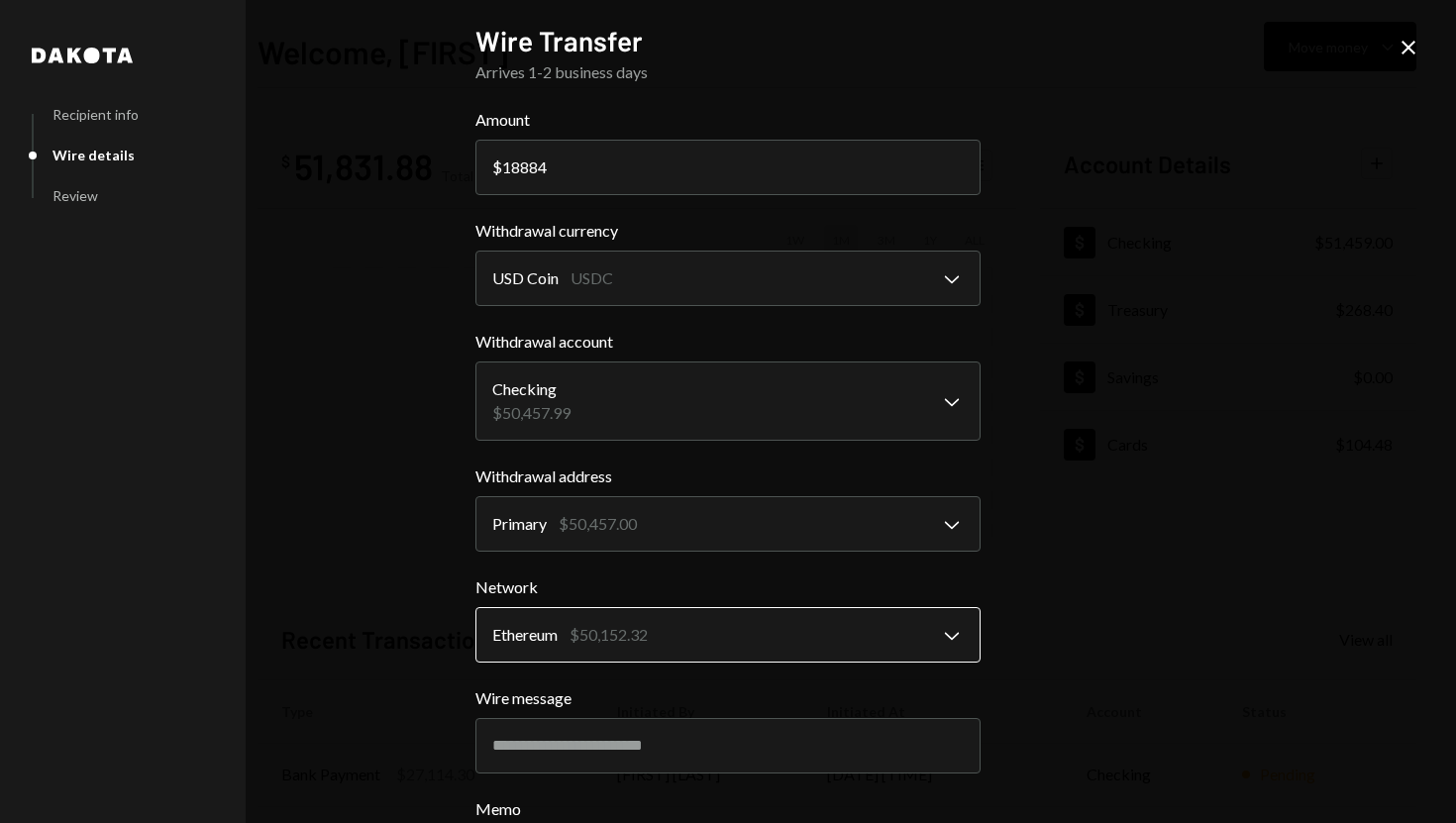 scroll, scrollTop: 186, scrollLeft: 0, axis: vertical 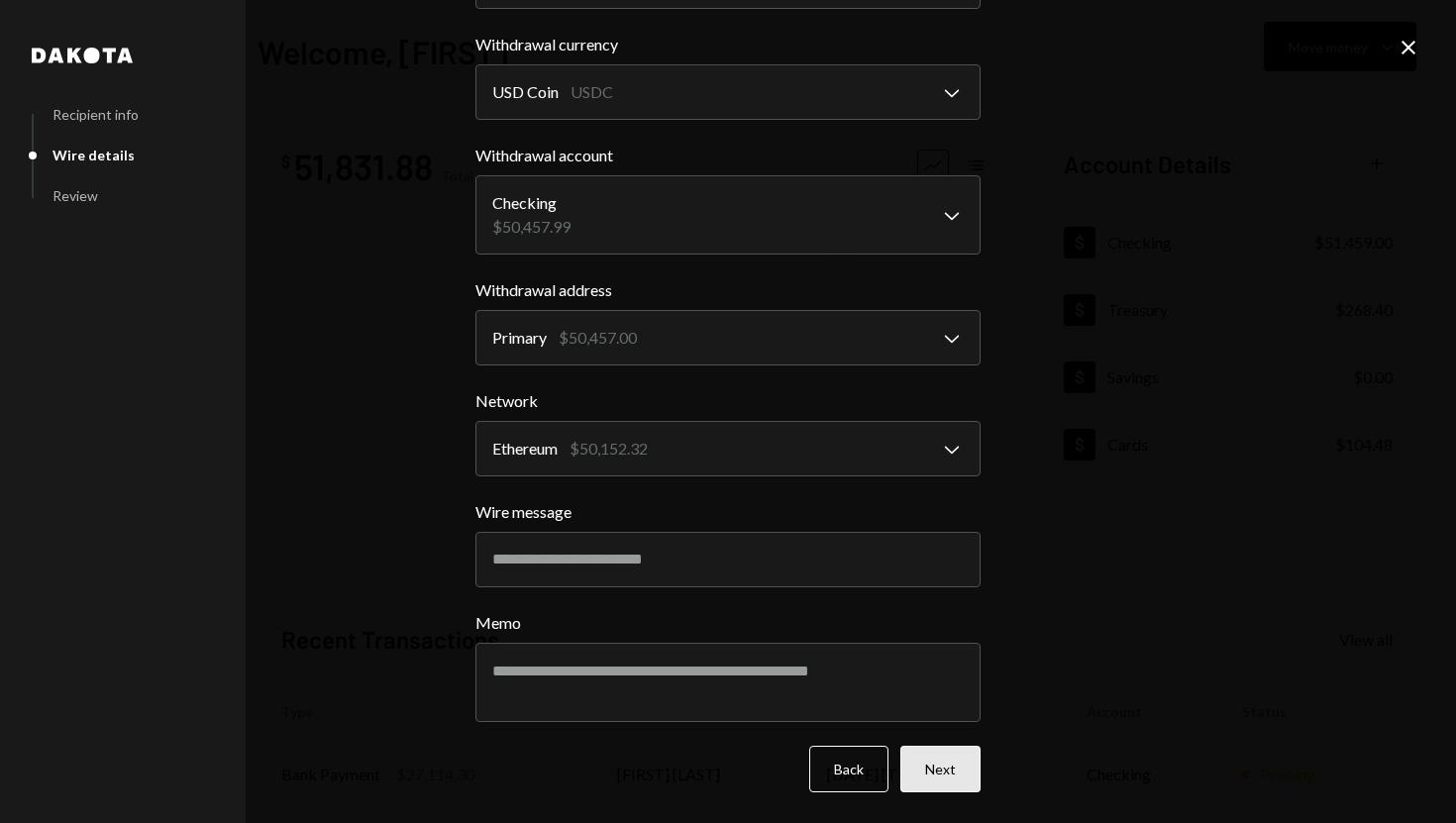 click on "Next" at bounding box center [940, 769] 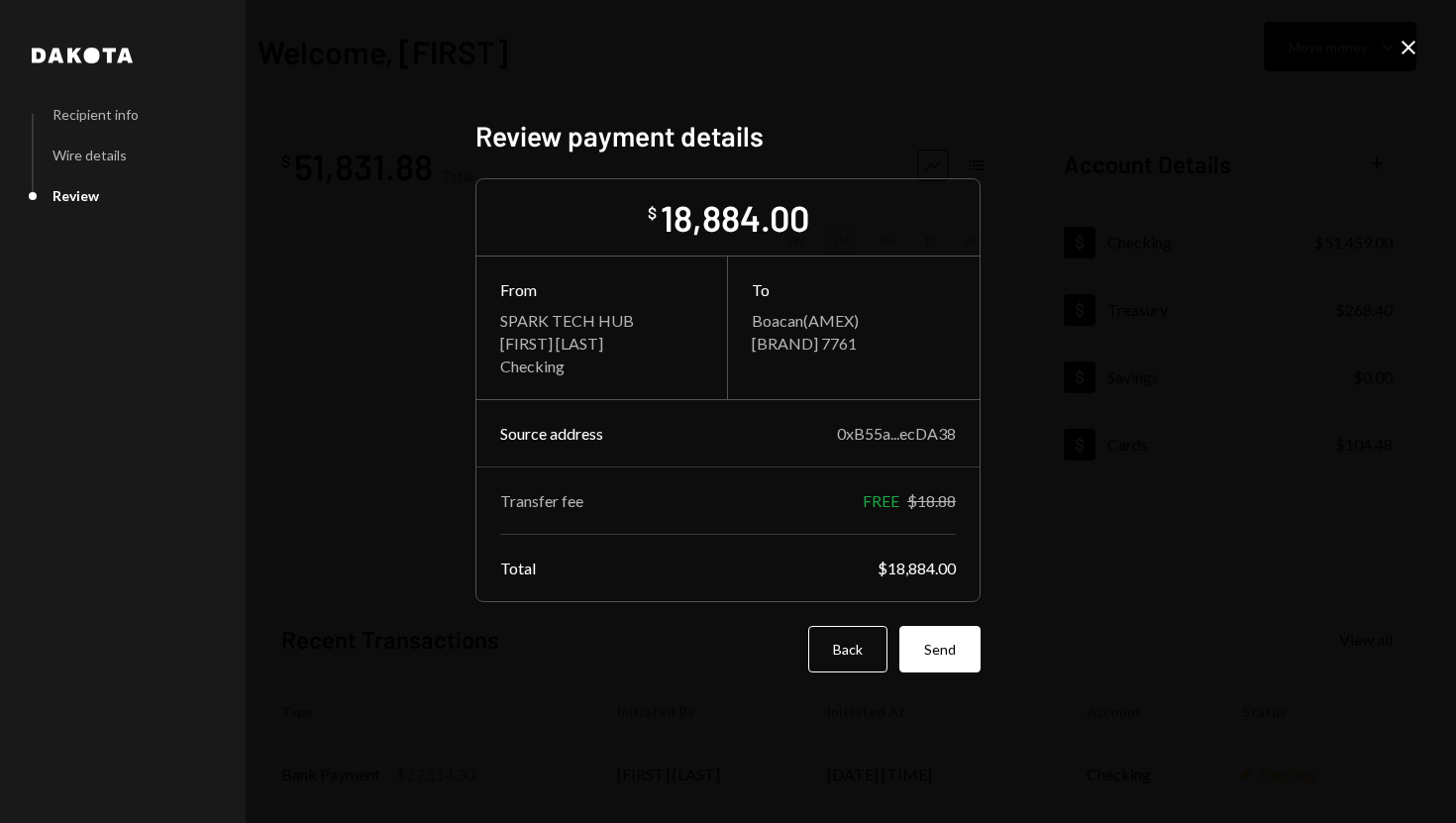 scroll, scrollTop: 0, scrollLeft: 0, axis: both 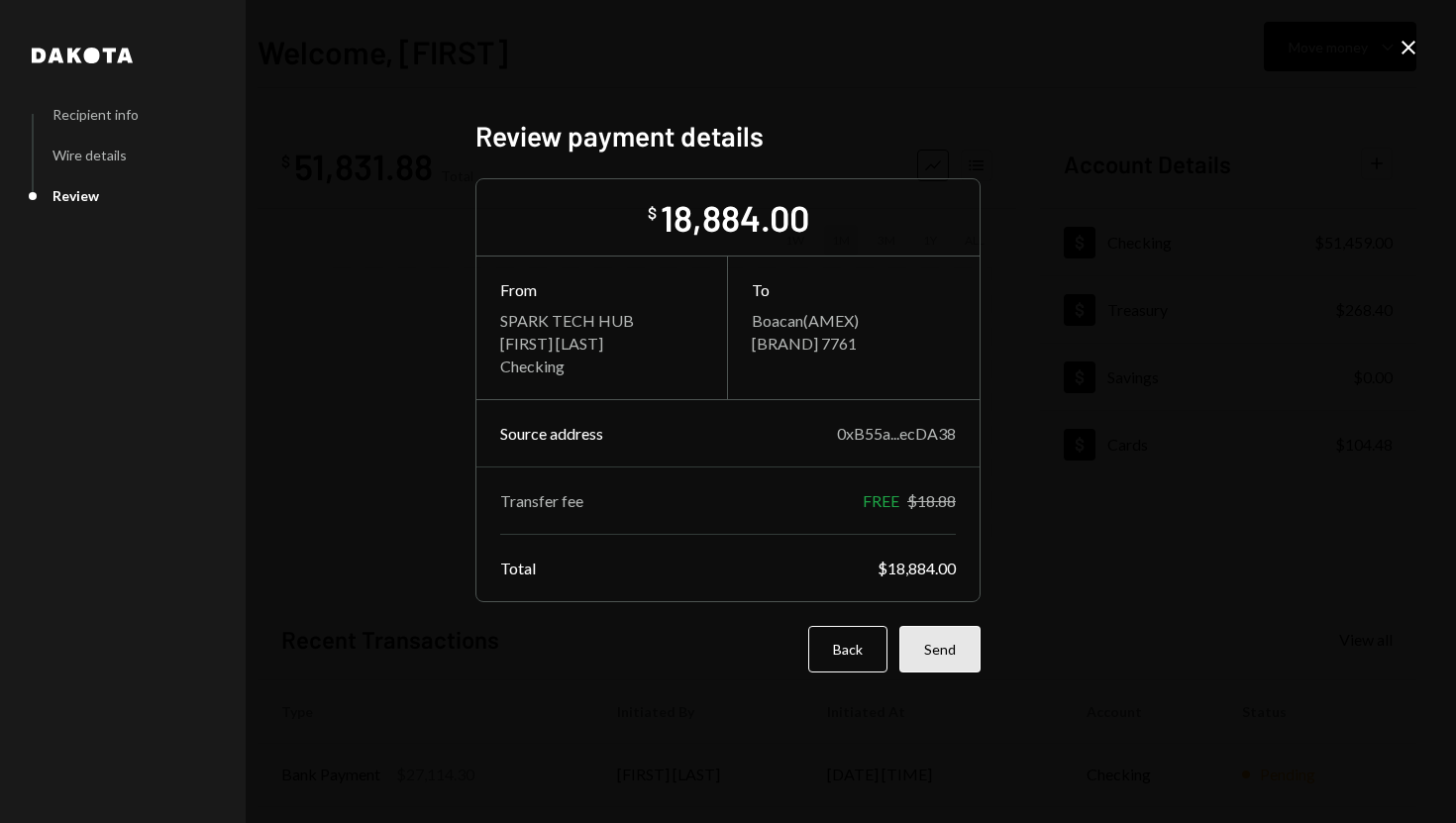 click on "Send" at bounding box center (940, 649) 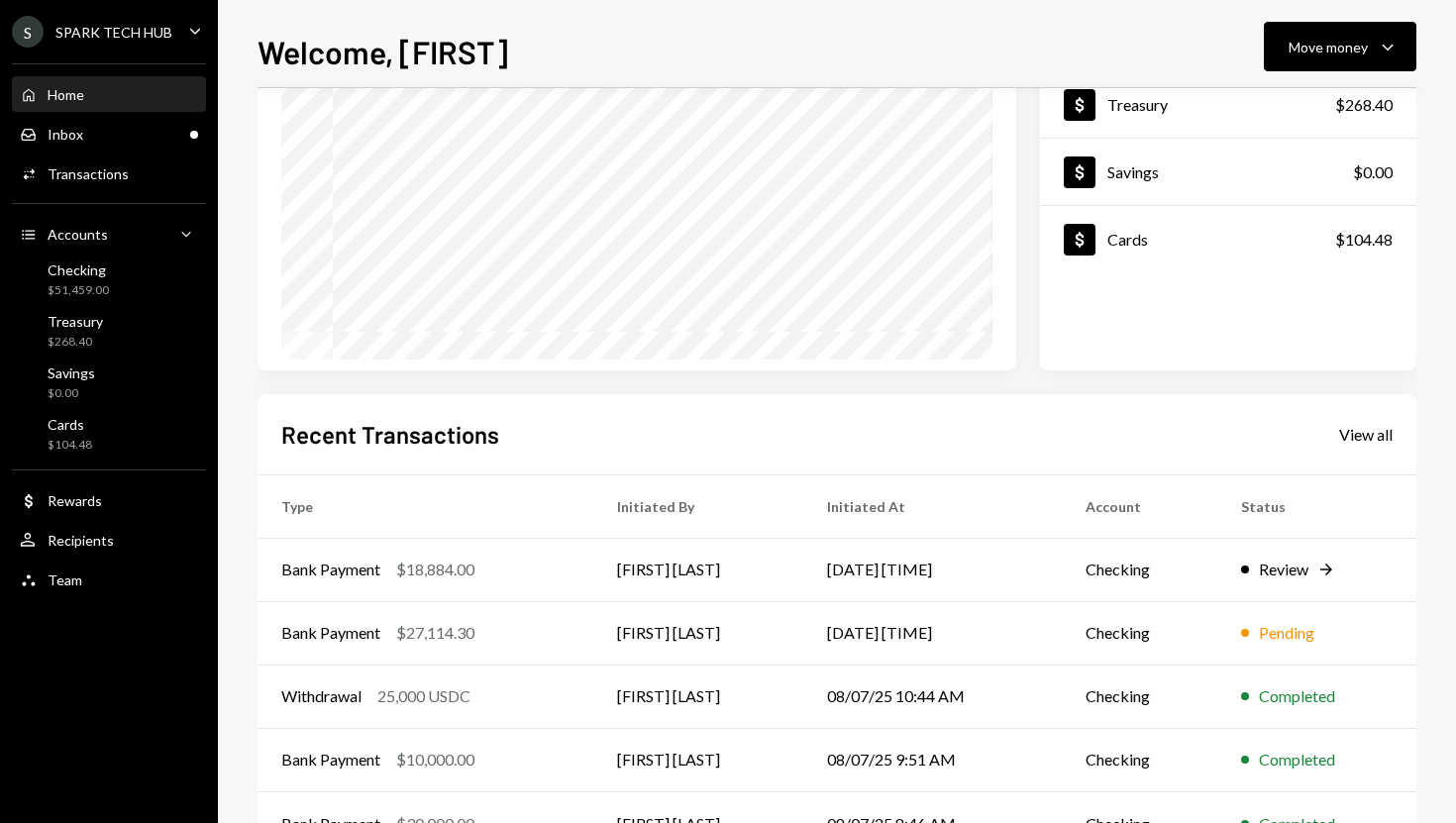 scroll, scrollTop: 203, scrollLeft: 0, axis: vertical 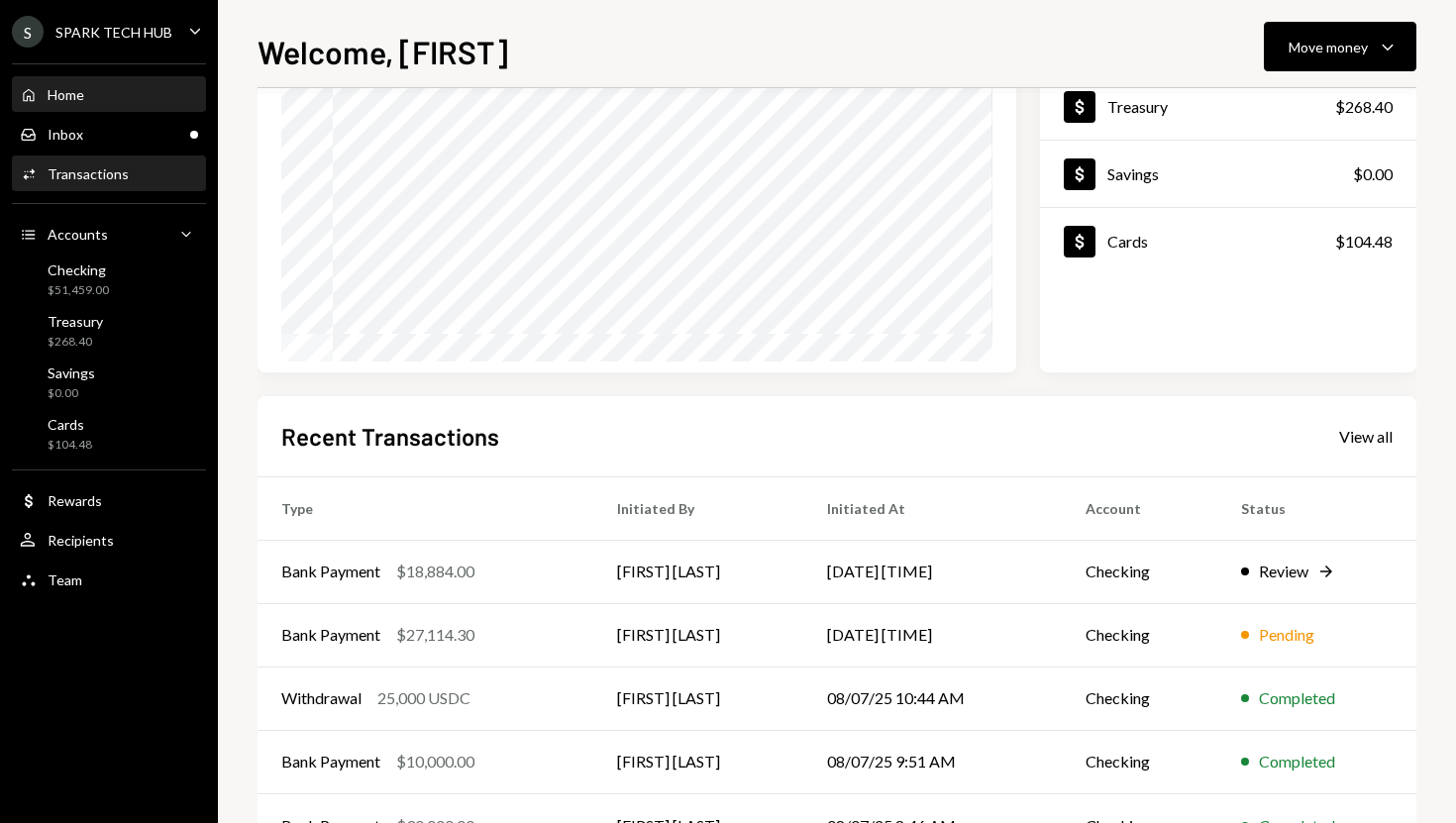 click on "Activities Transactions" at bounding box center (109, 174) 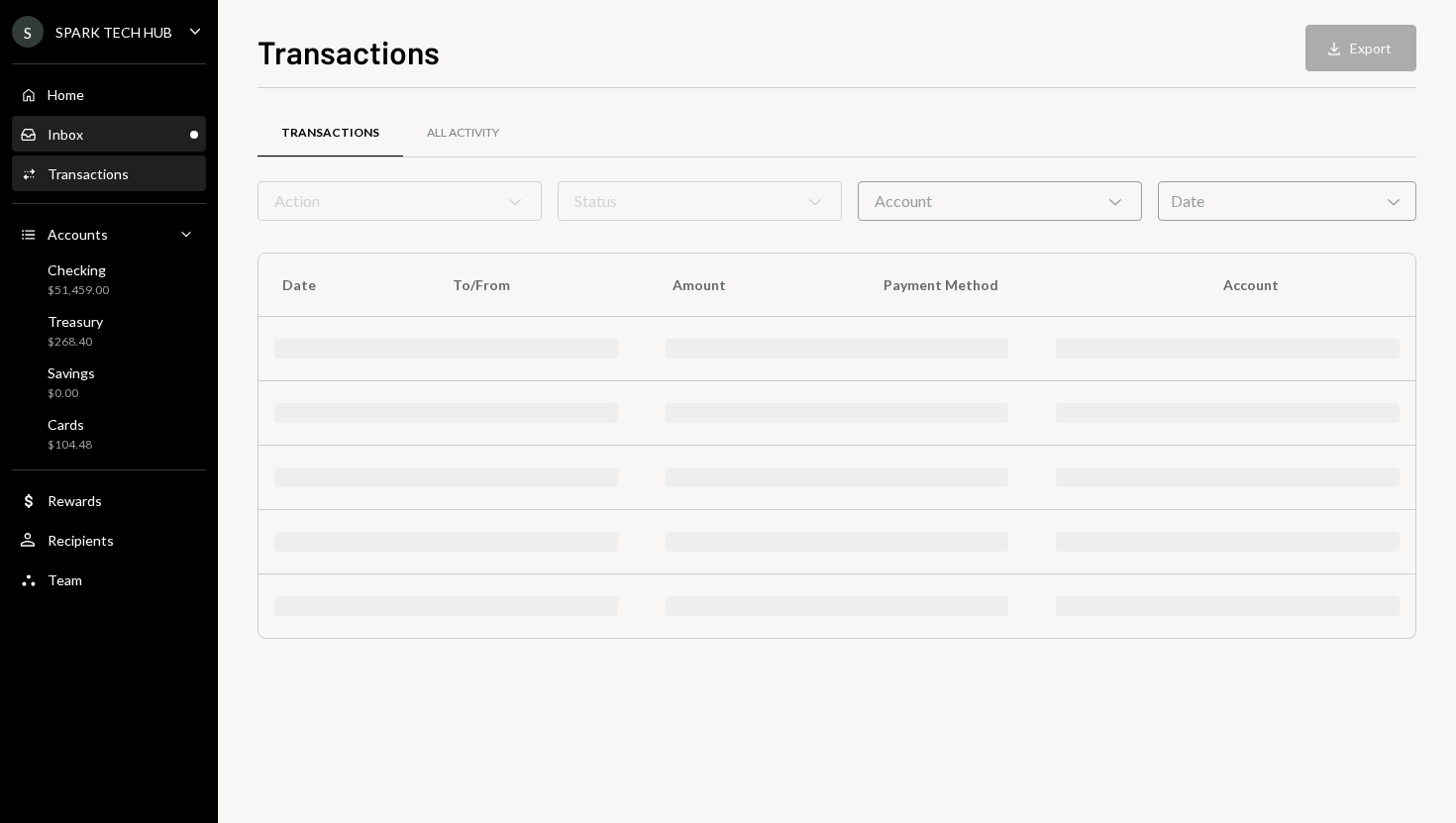 click on "Inbox Inbox" at bounding box center (109, 135) 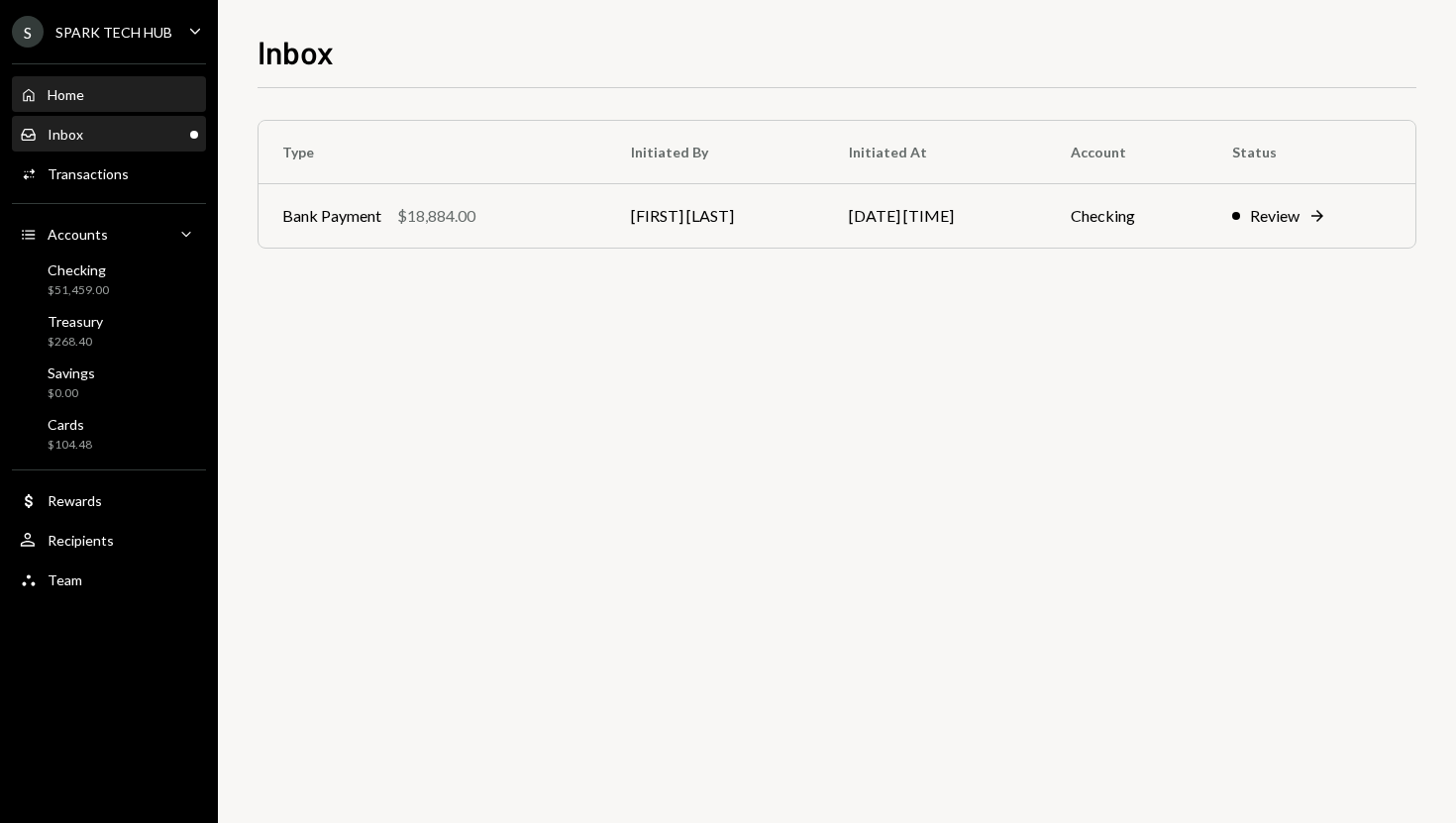 click on "Home Home" at bounding box center [109, 95] 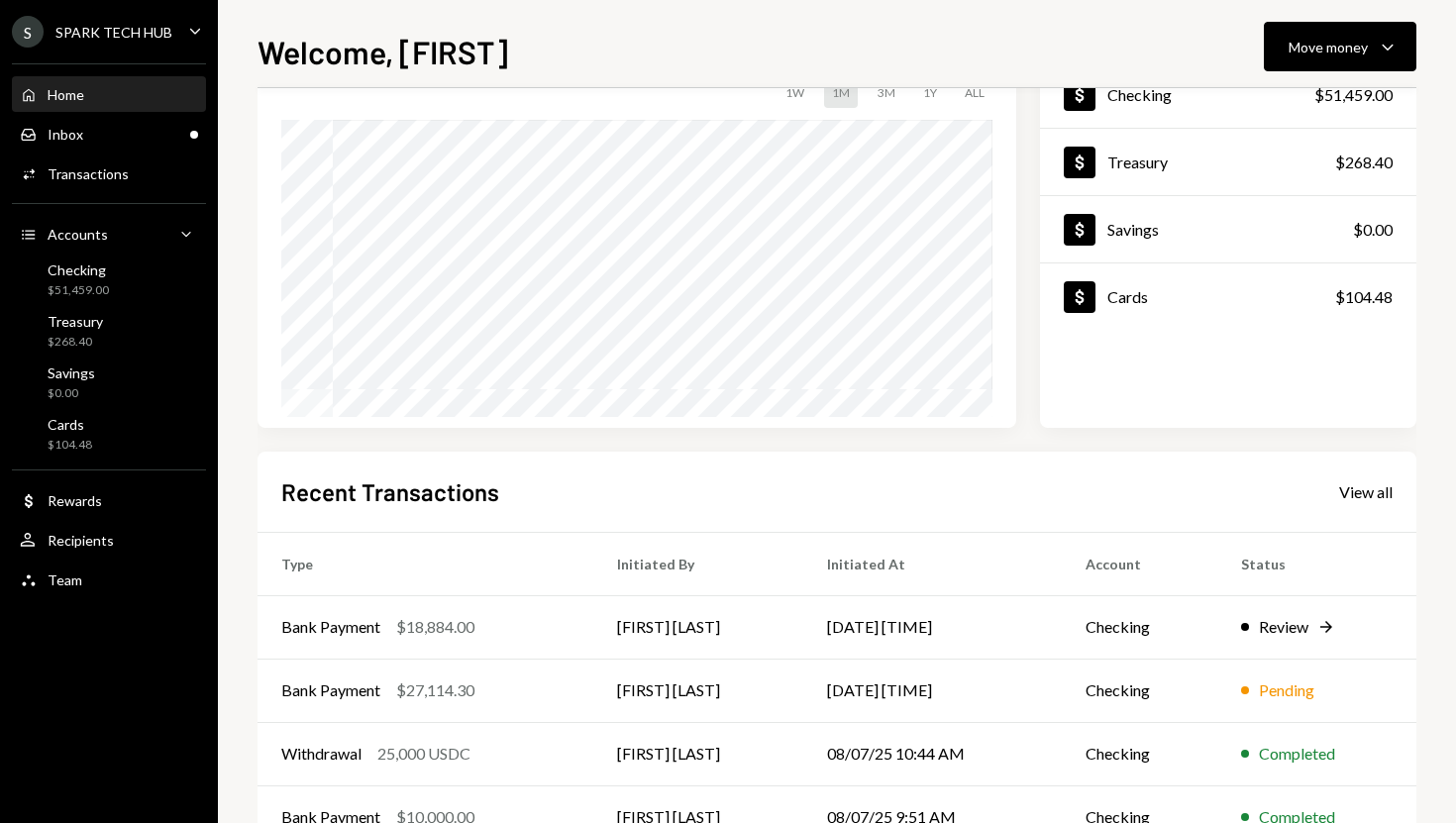 scroll, scrollTop: 152, scrollLeft: 0, axis: vertical 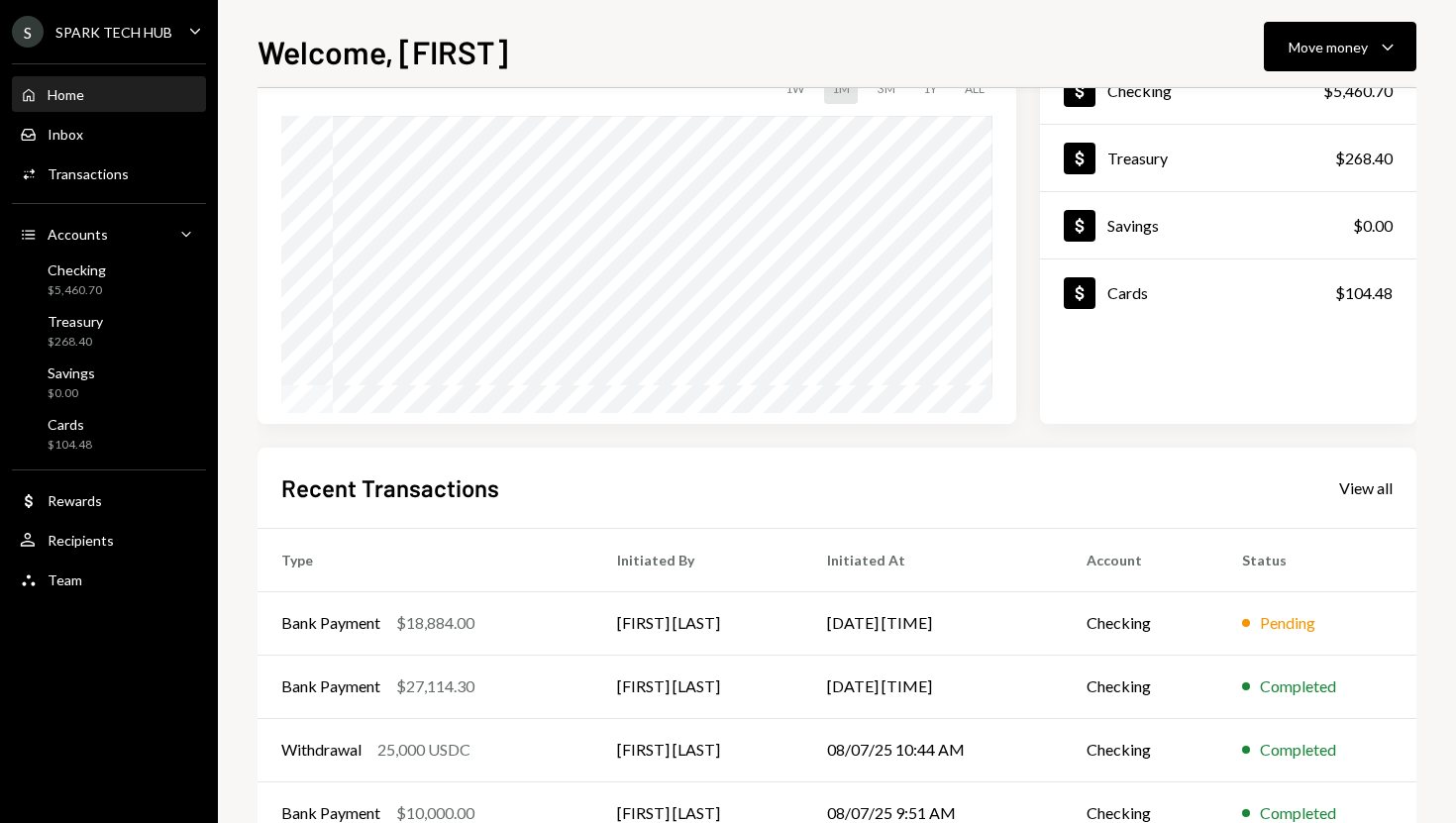 click on "Home Home" at bounding box center (109, 95) 